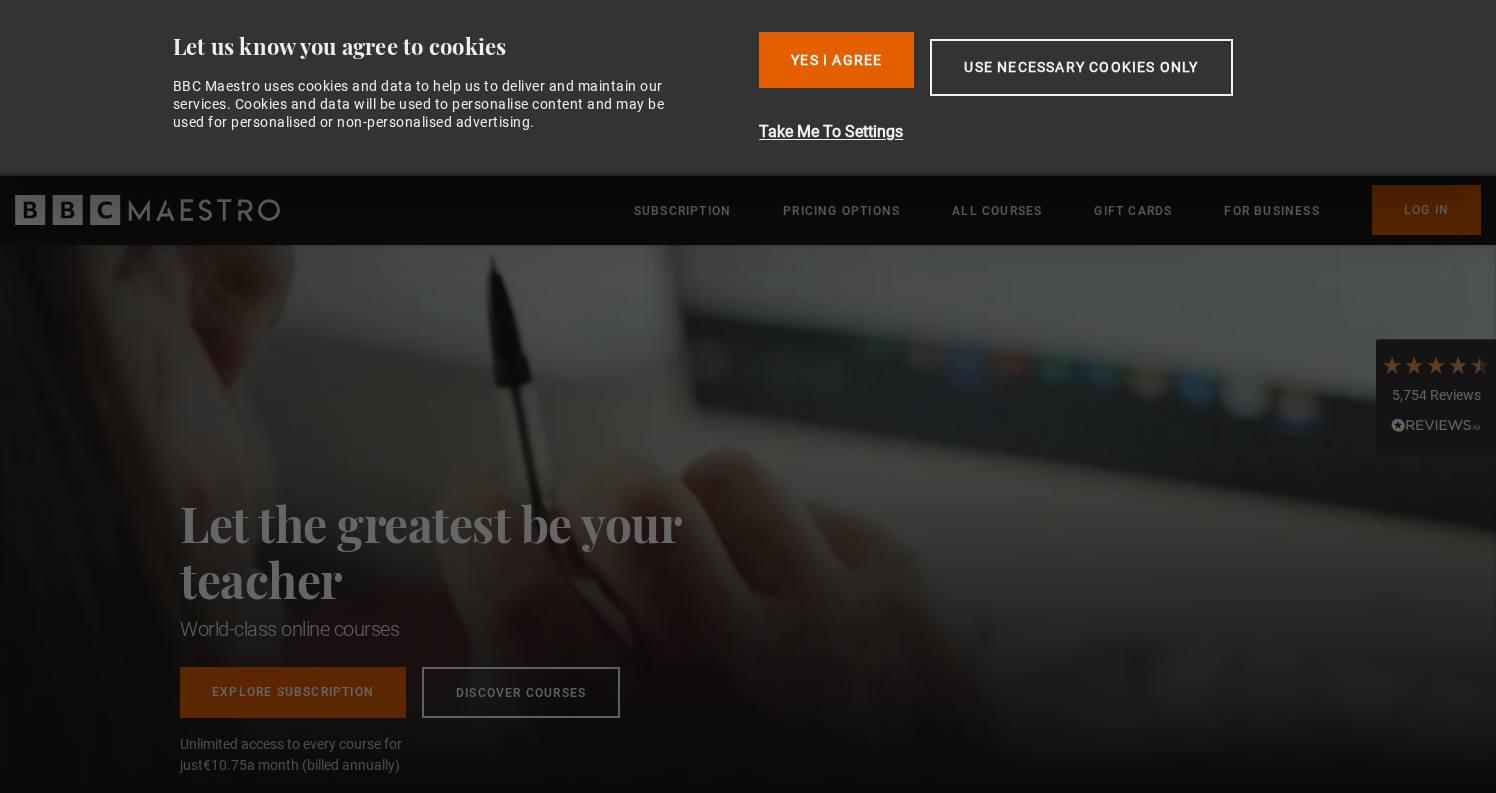 scroll, scrollTop: 0, scrollLeft: 0, axis: both 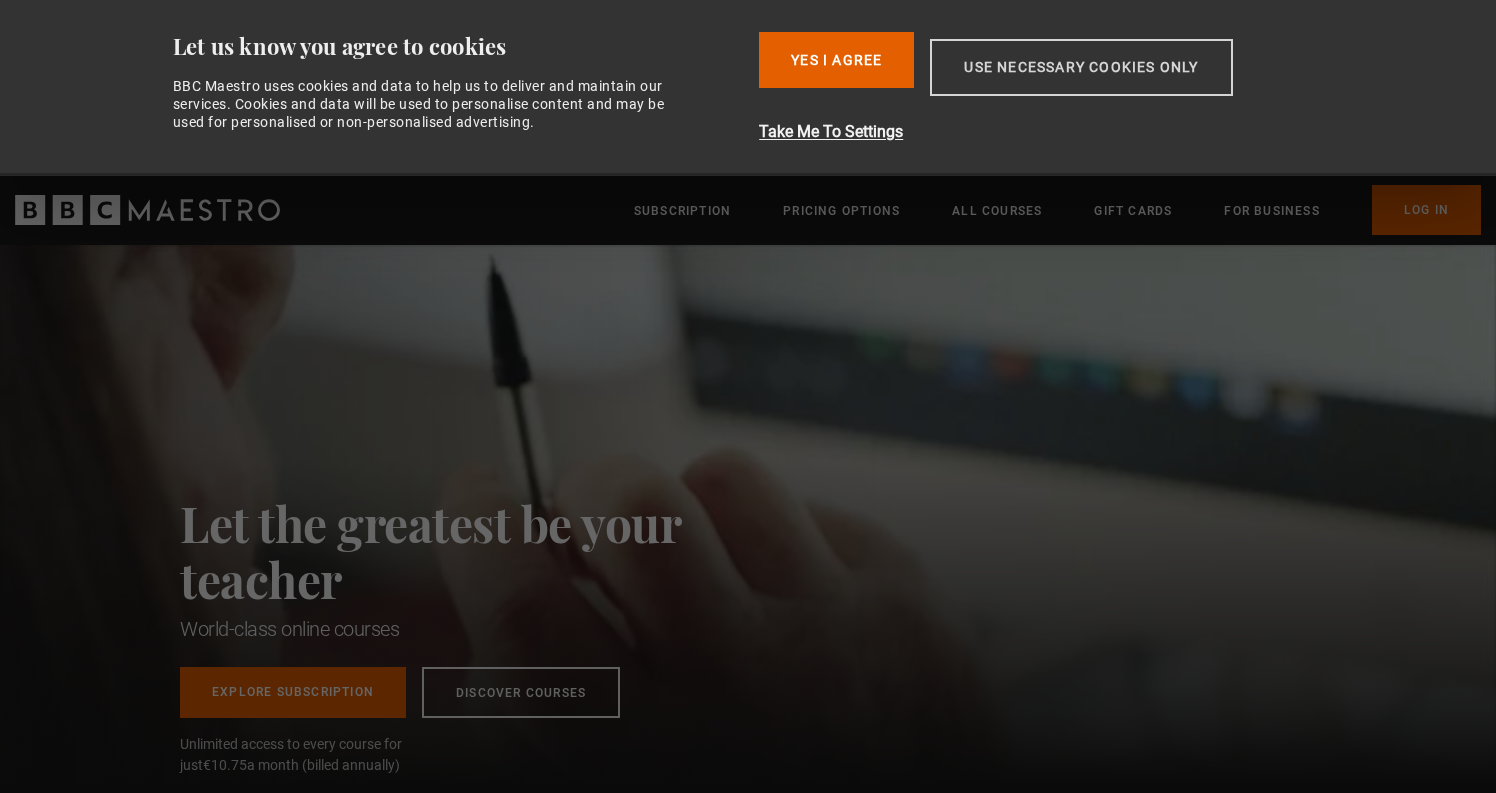 click on "Use necessary cookies only" at bounding box center (1081, 67) 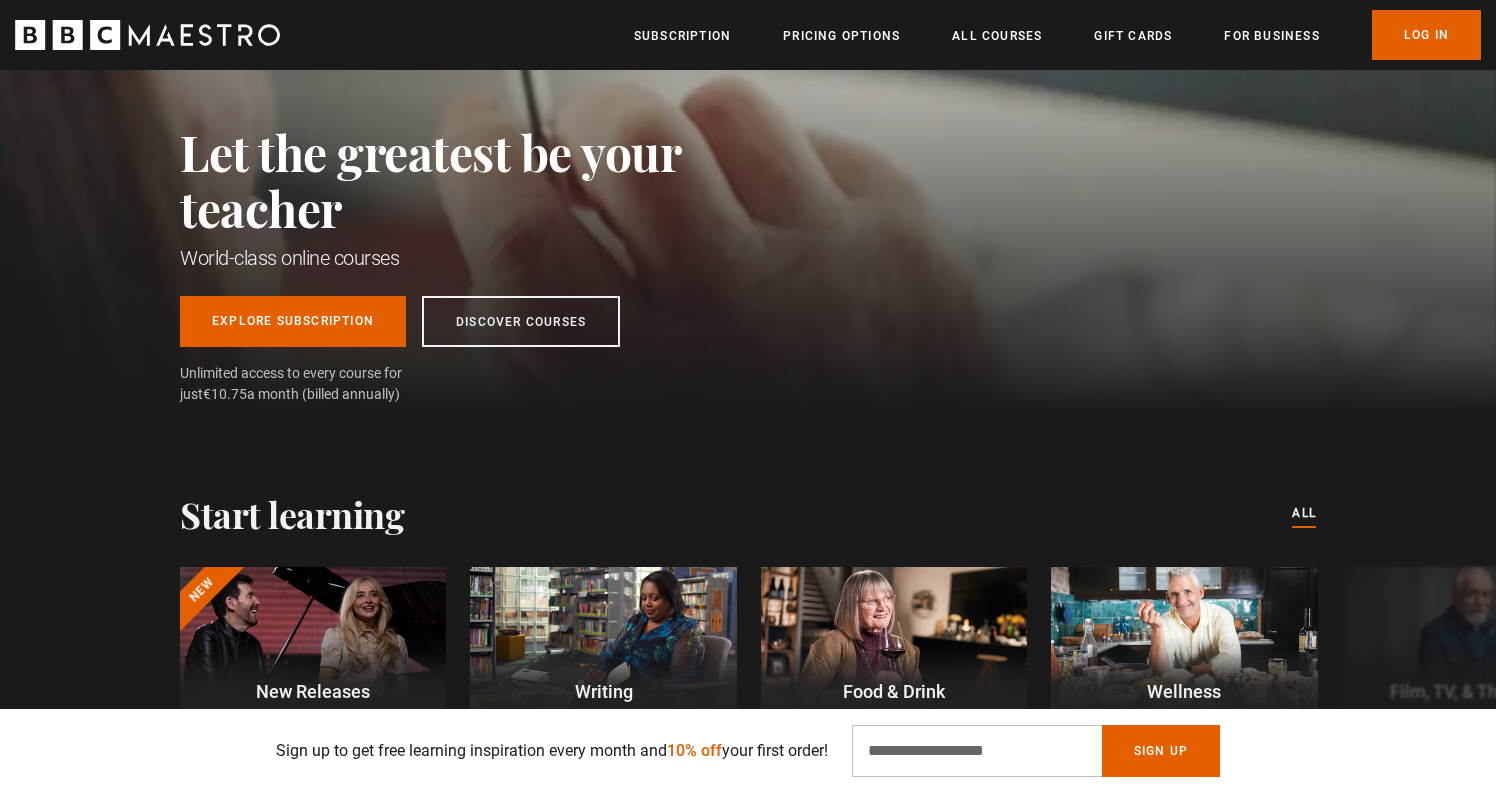 scroll, scrollTop: 212, scrollLeft: 0, axis: vertical 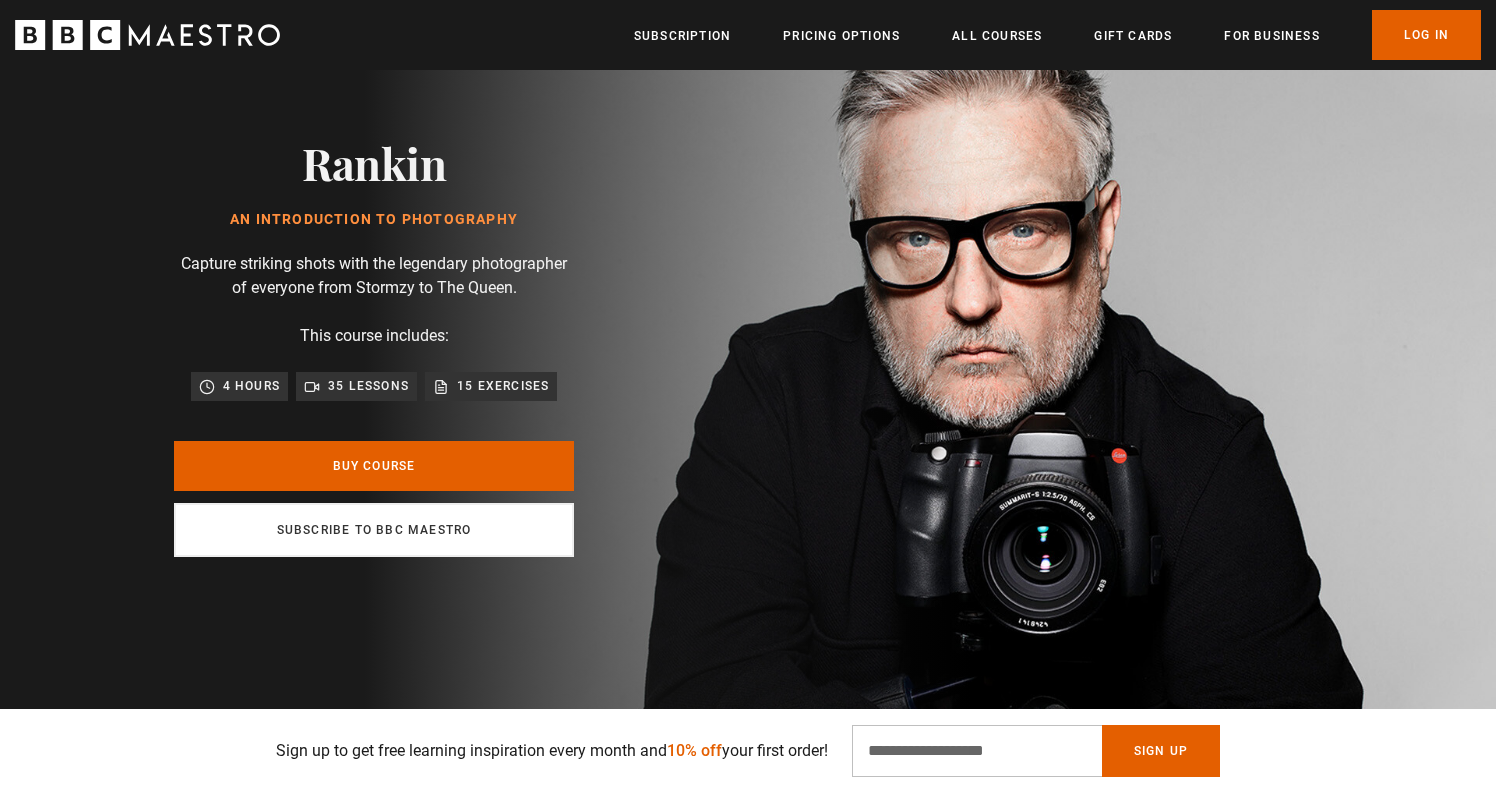 click on "Subscribe to BBC Maestro" at bounding box center (374, 530) 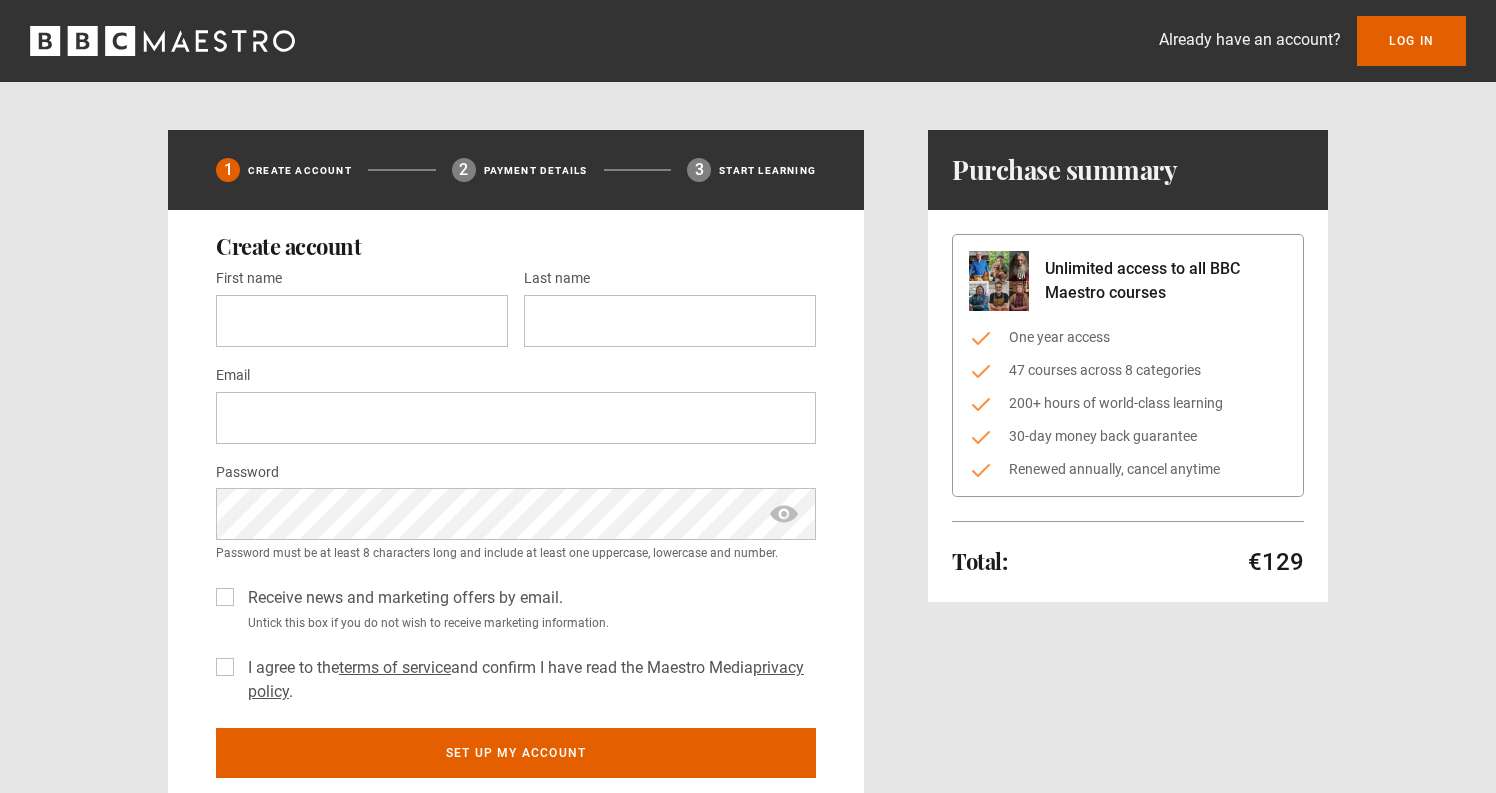 scroll, scrollTop: 0, scrollLeft: 0, axis: both 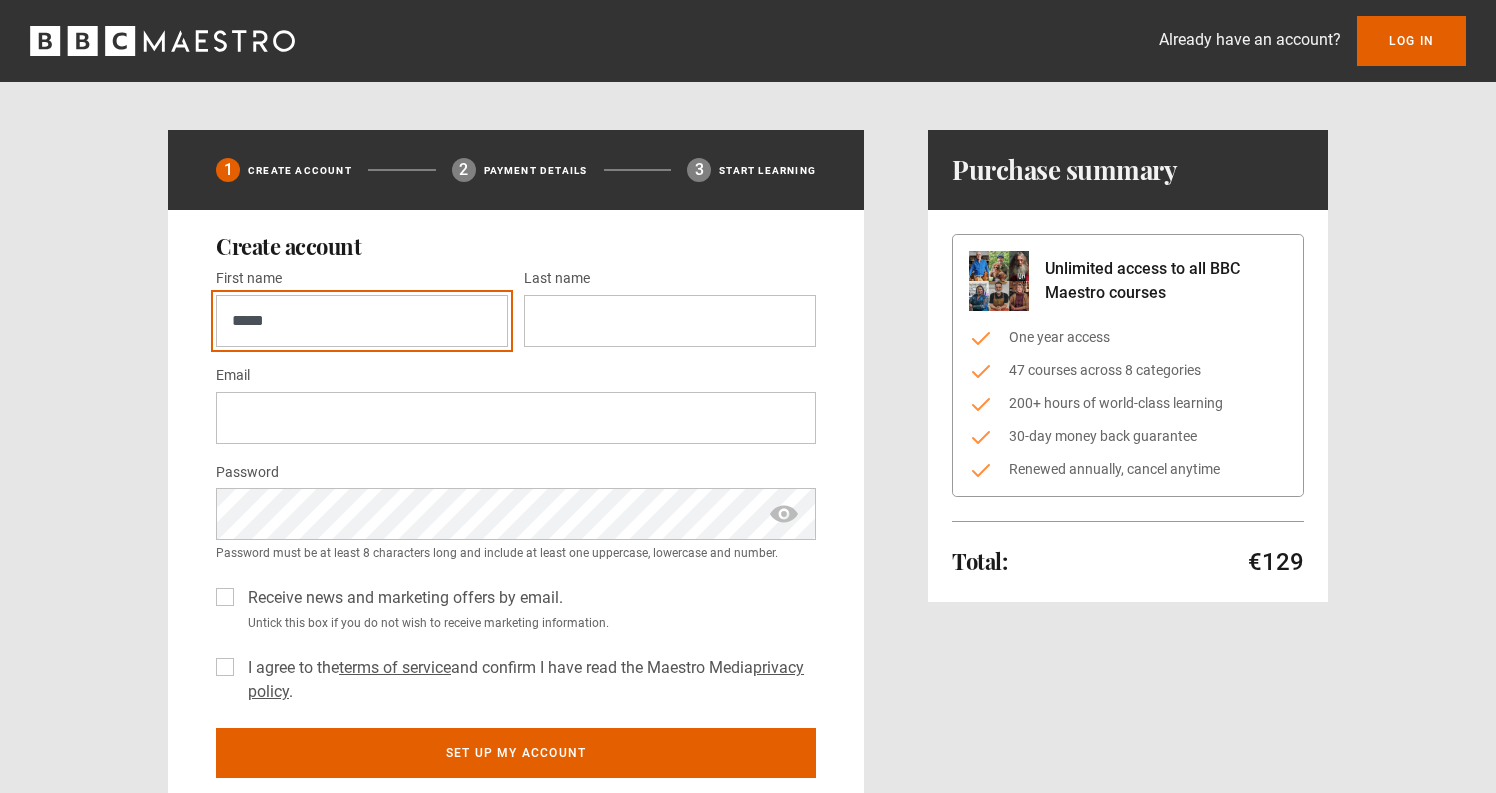 type on "*****" 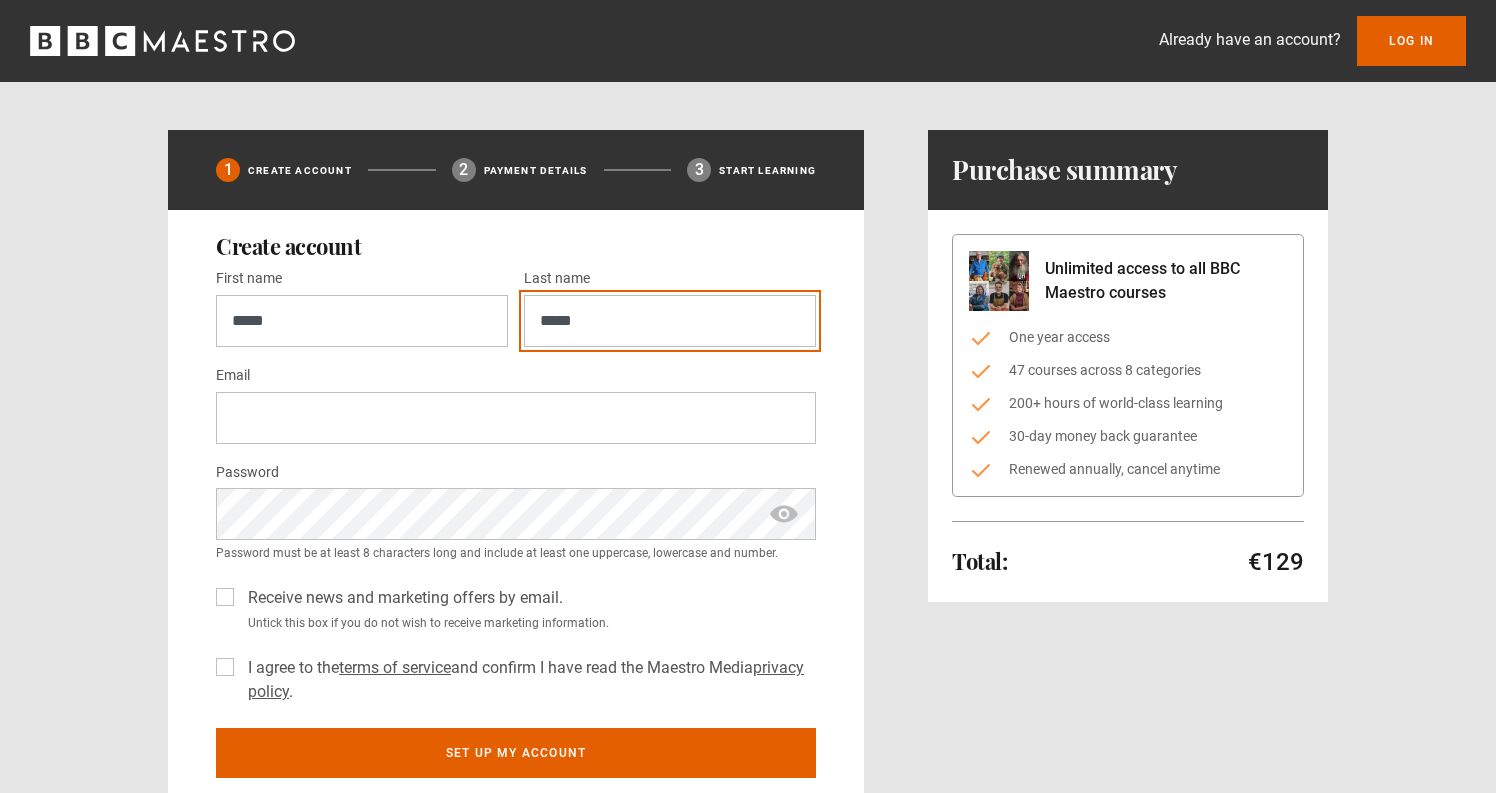 type on "*****" 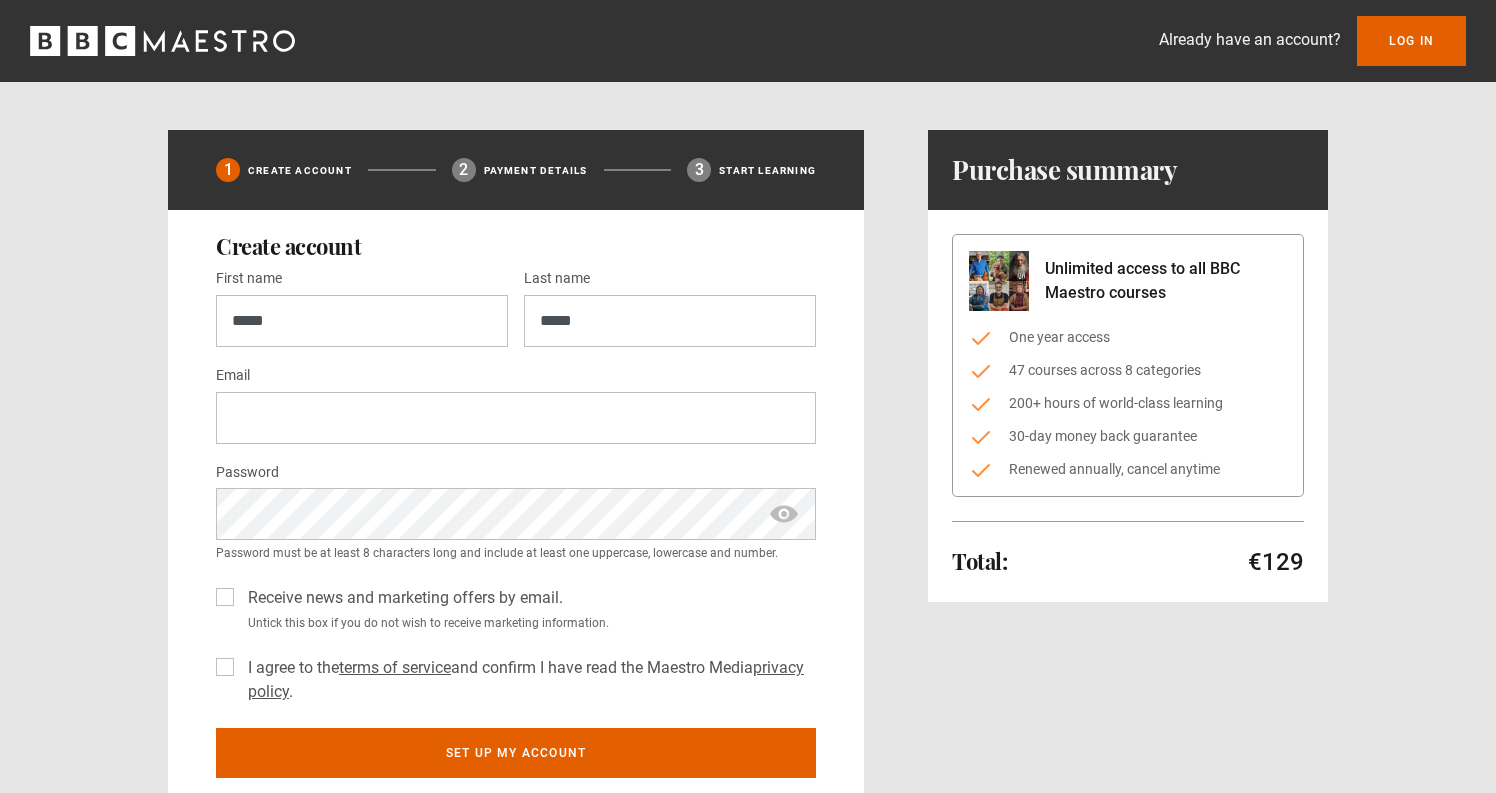 click on "1
Create Account
2
Payment details
3
Start learning
Create account
First name  * *****
Last name  * *****
Email  *
Password  * Password must be at least 8 characters long and include at least one uppercase, lowercase and number.
Receive news and marketing offers by email. Untick this box if you do not wish to receive marketing information.
I agree to the  terms of service  and confirm I have read the Maestro Media  privacy policy ." at bounding box center (748, 525) 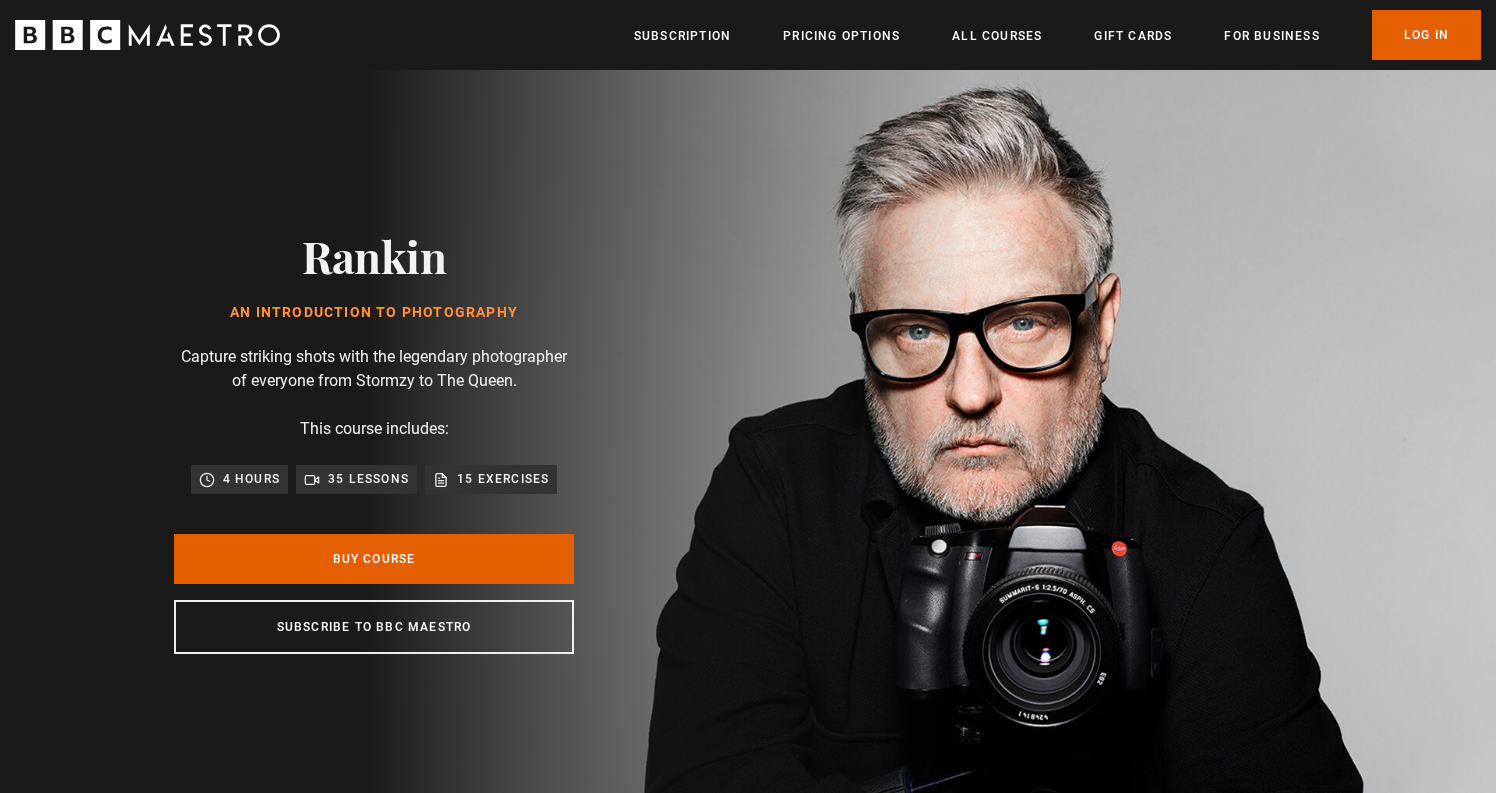 scroll, scrollTop: 0, scrollLeft: 0, axis: both 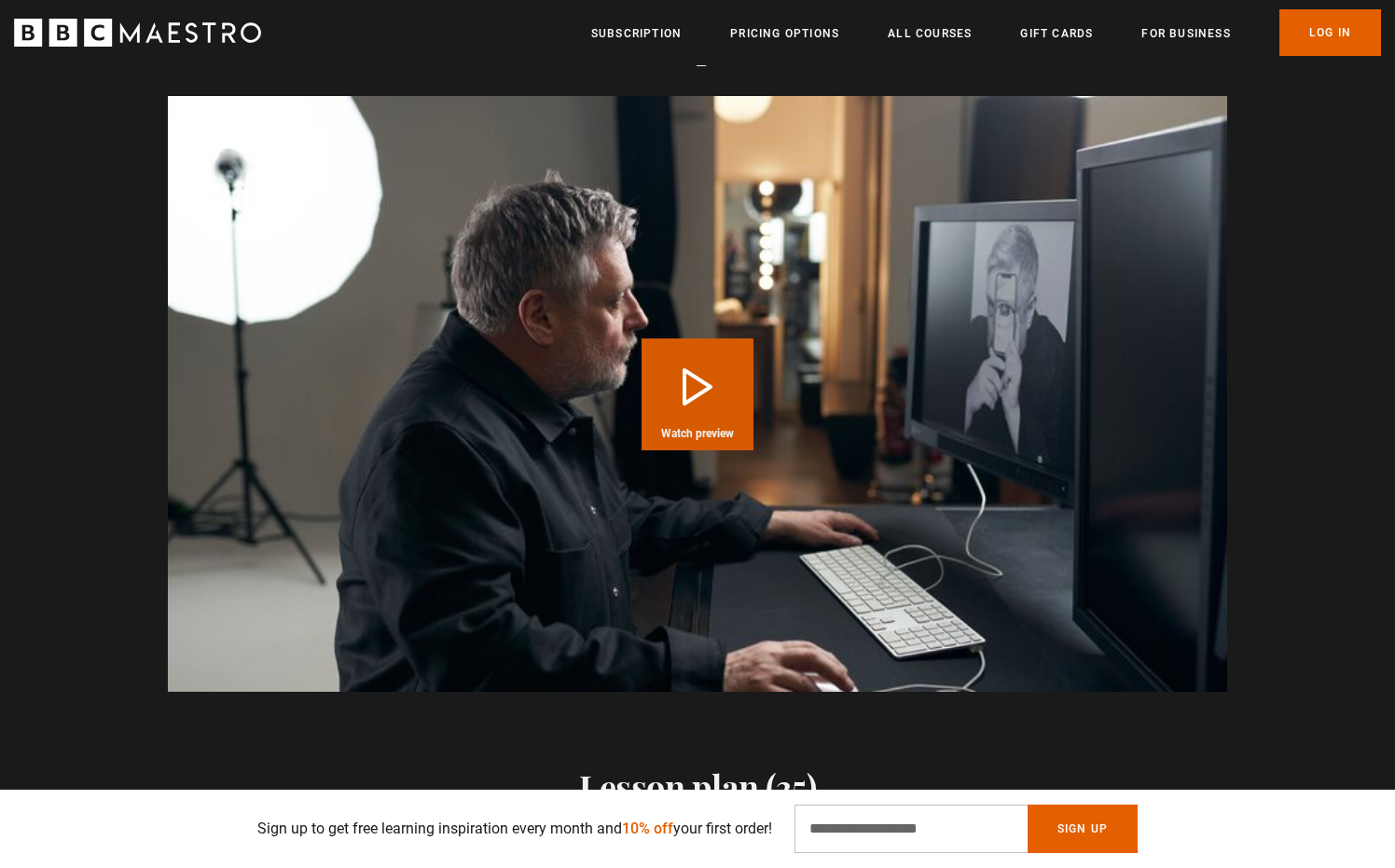 click on "Play Course overview for An Introduction to Photography with Rankin  Watch preview" at bounding box center (698, 394) 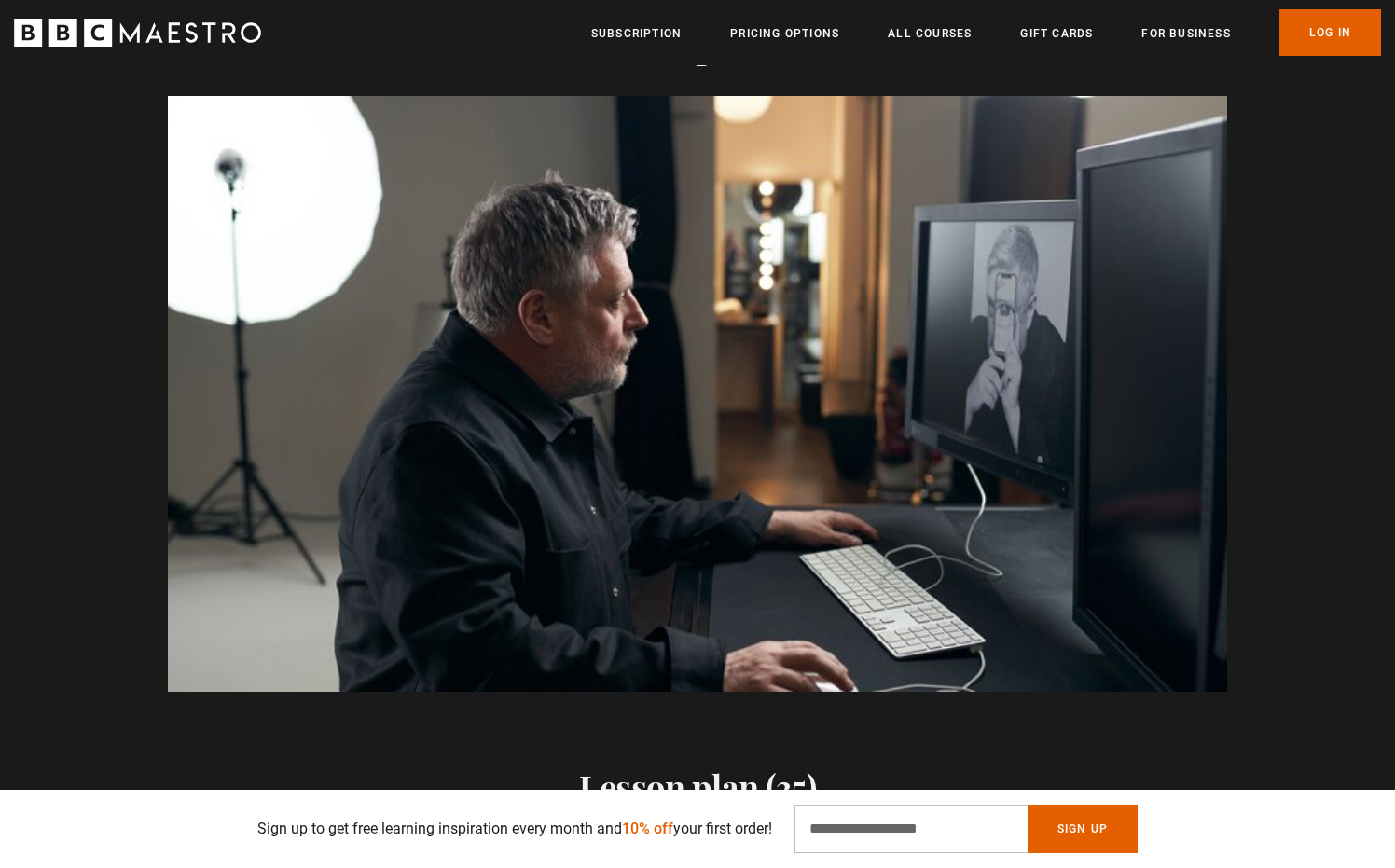scroll, scrollTop: 0, scrollLeft: 3665, axis: horizontal 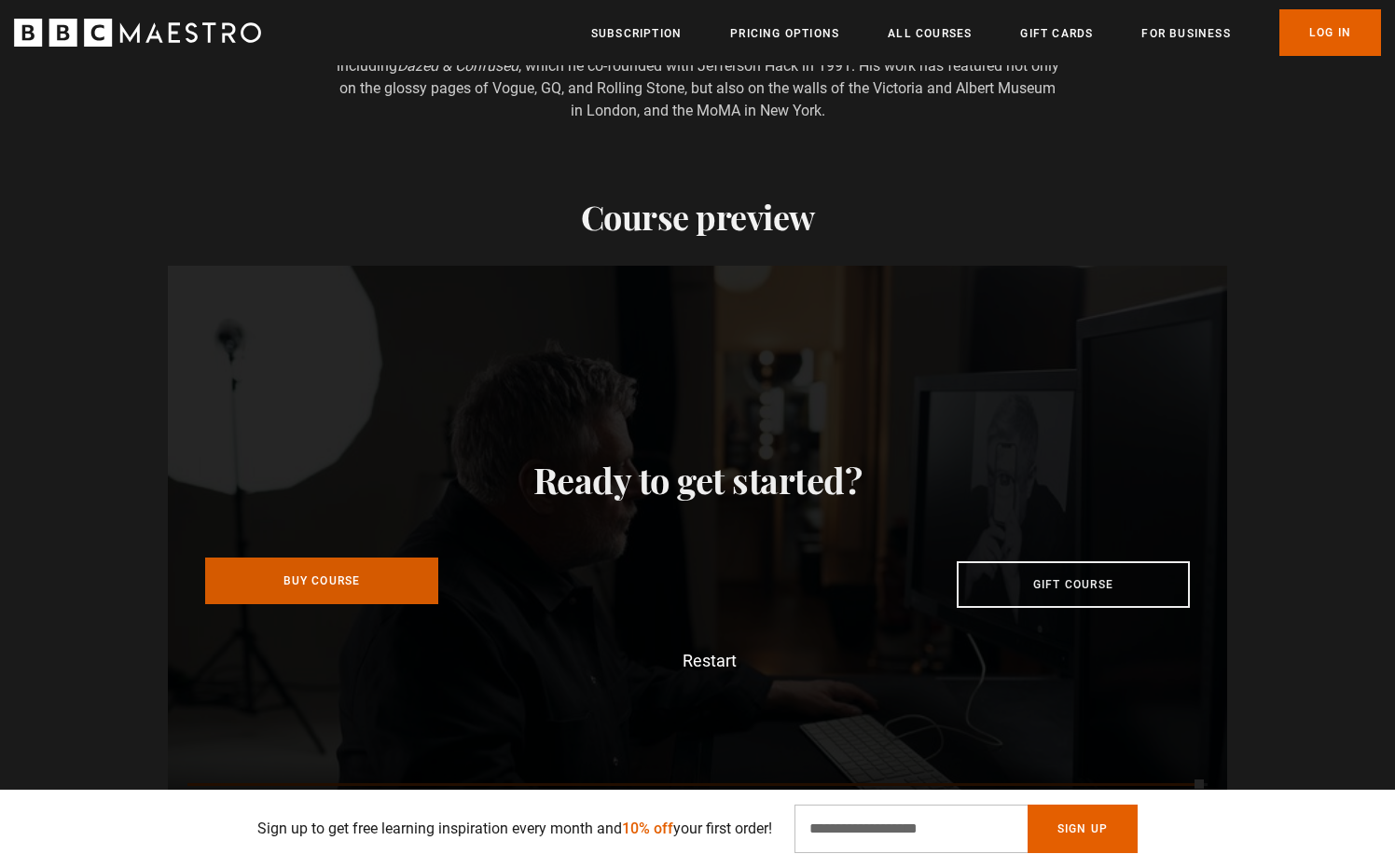 click on "Buy Course" at bounding box center (322, 581) 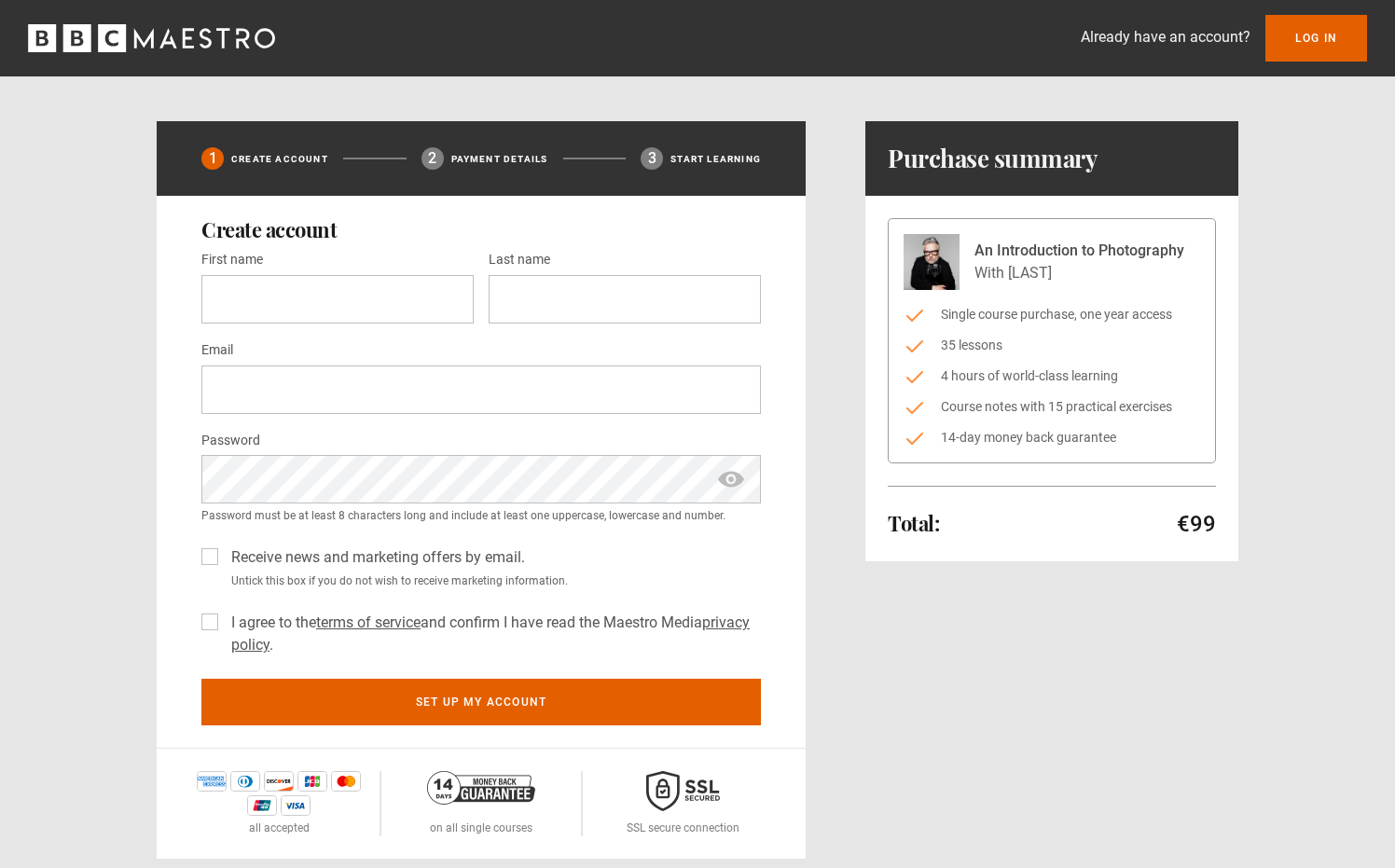 scroll, scrollTop: 0, scrollLeft: 0, axis: both 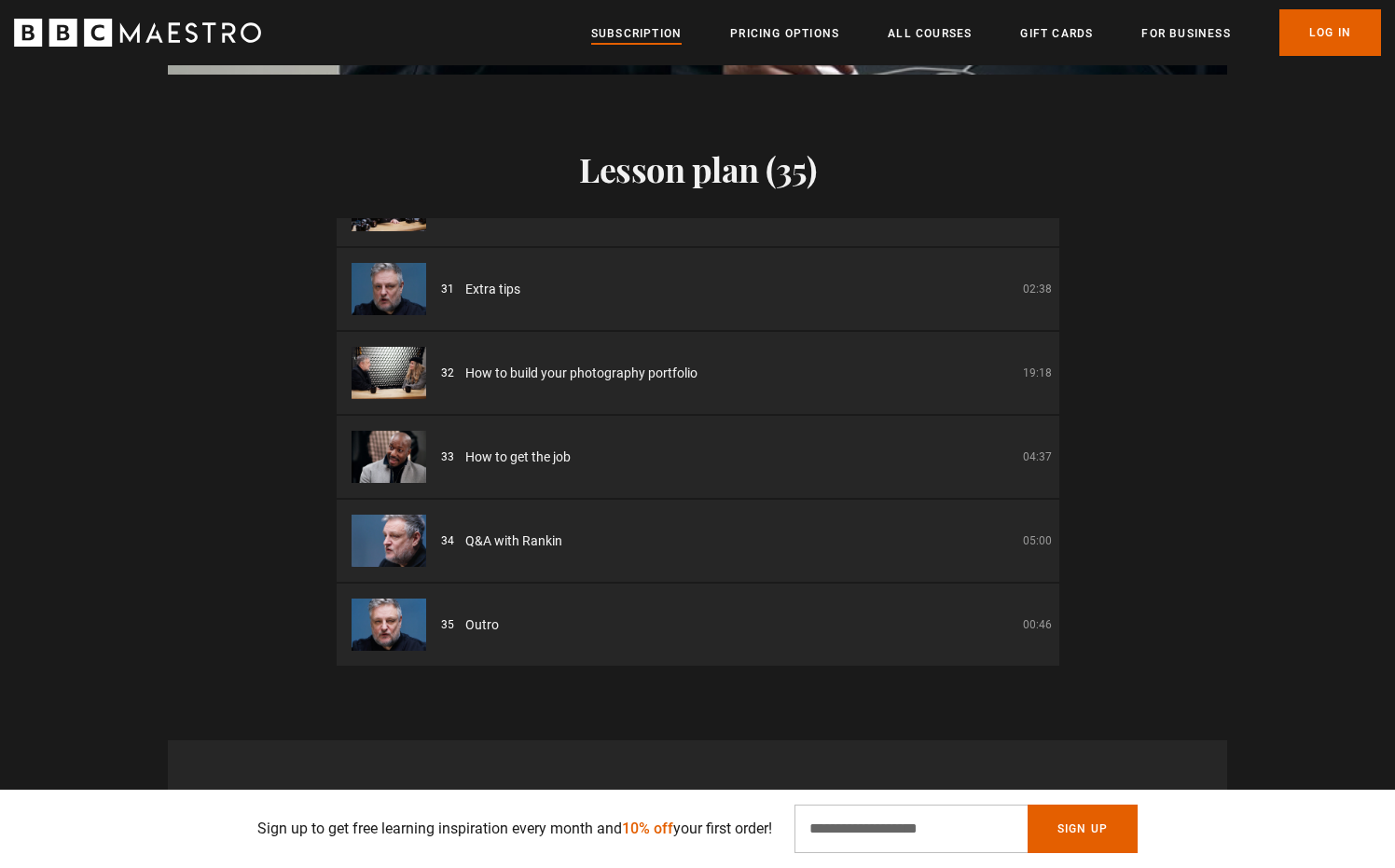 click on "Subscription" at bounding box center (636, 34) 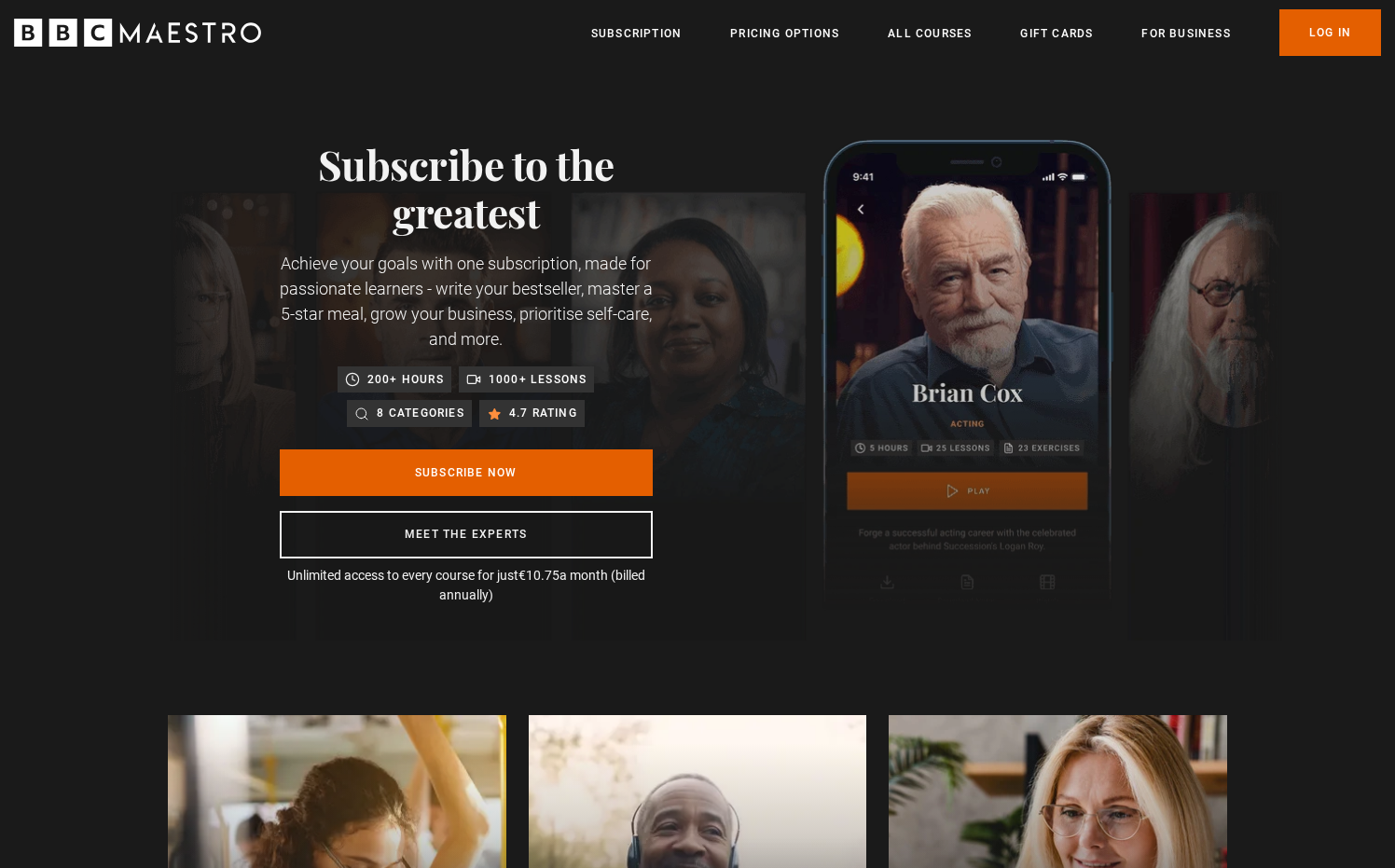 scroll, scrollTop: 0, scrollLeft: 0, axis: both 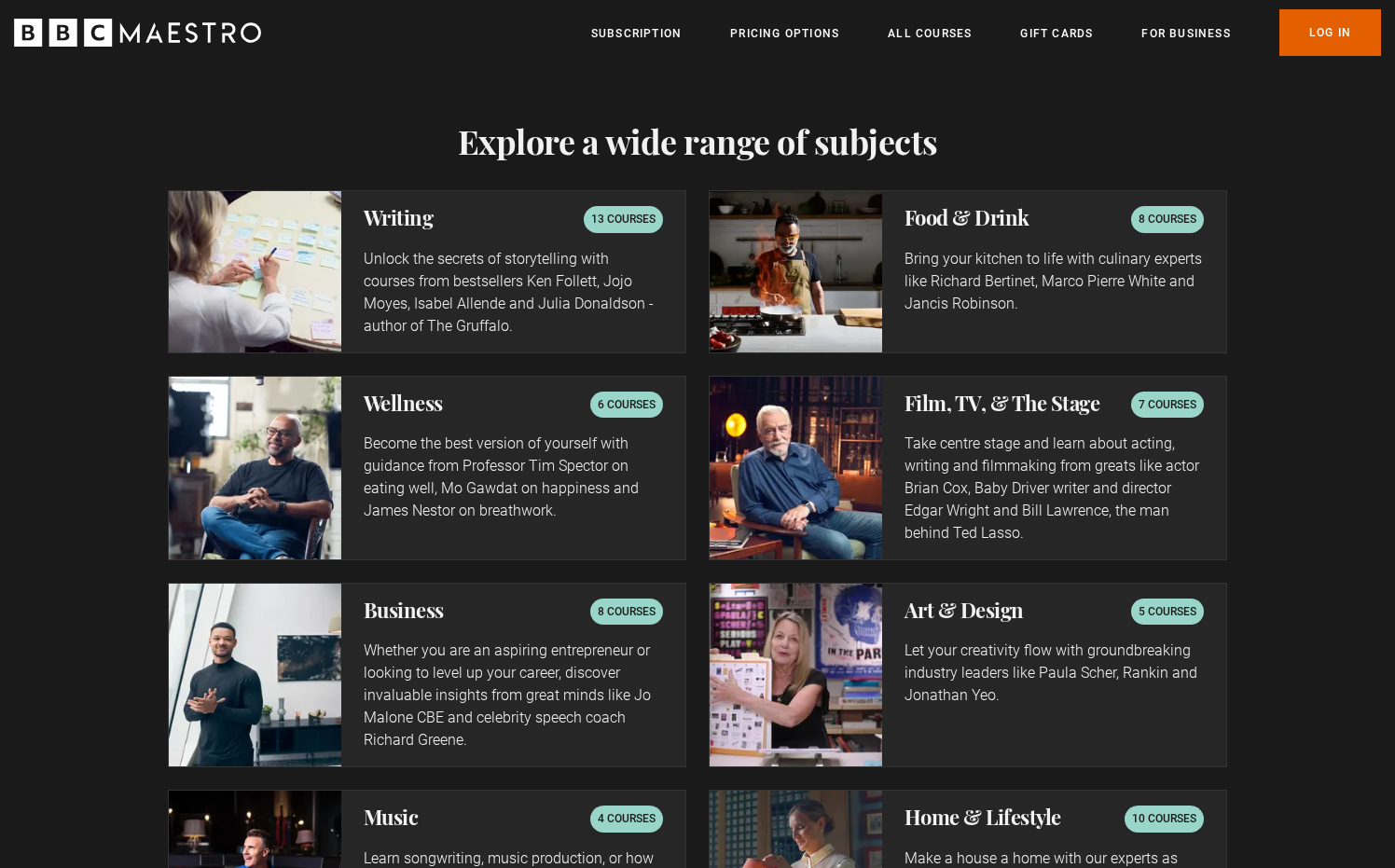 click on "Writing" at bounding box center [398, 217] 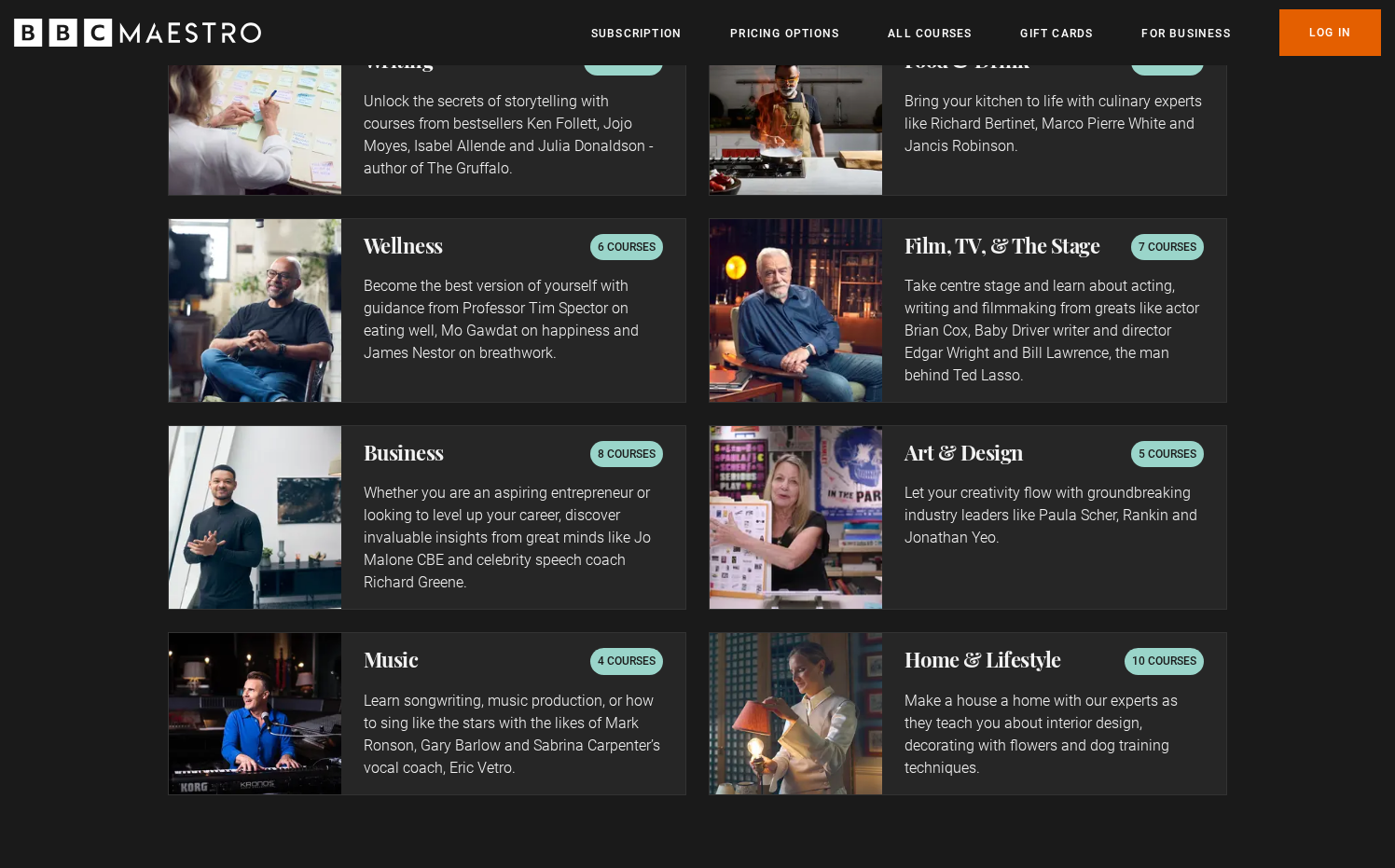 scroll, scrollTop: 3141, scrollLeft: 0, axis: vertical 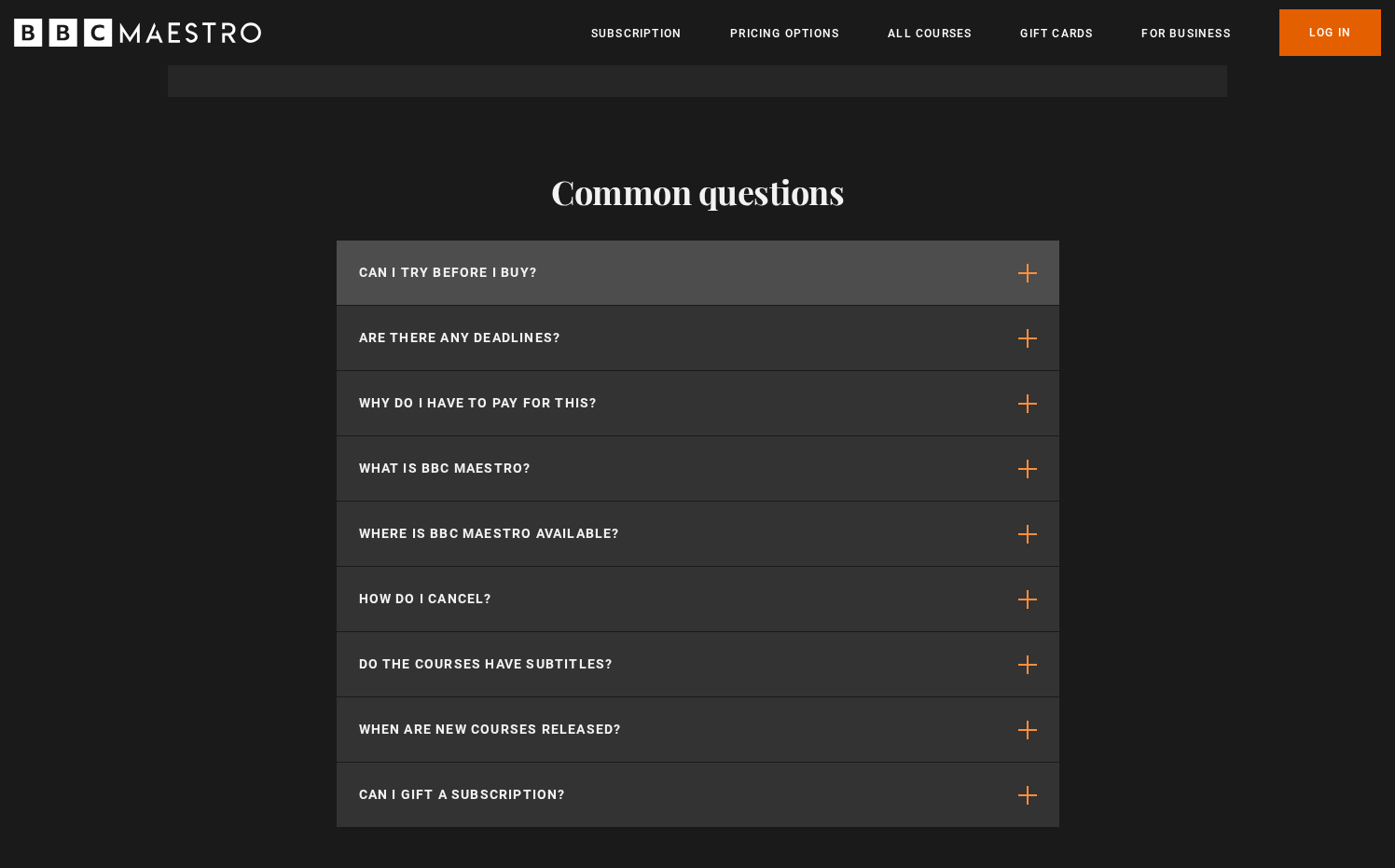 click on "Can I try before I buy?" at bounding box center [698, 272] 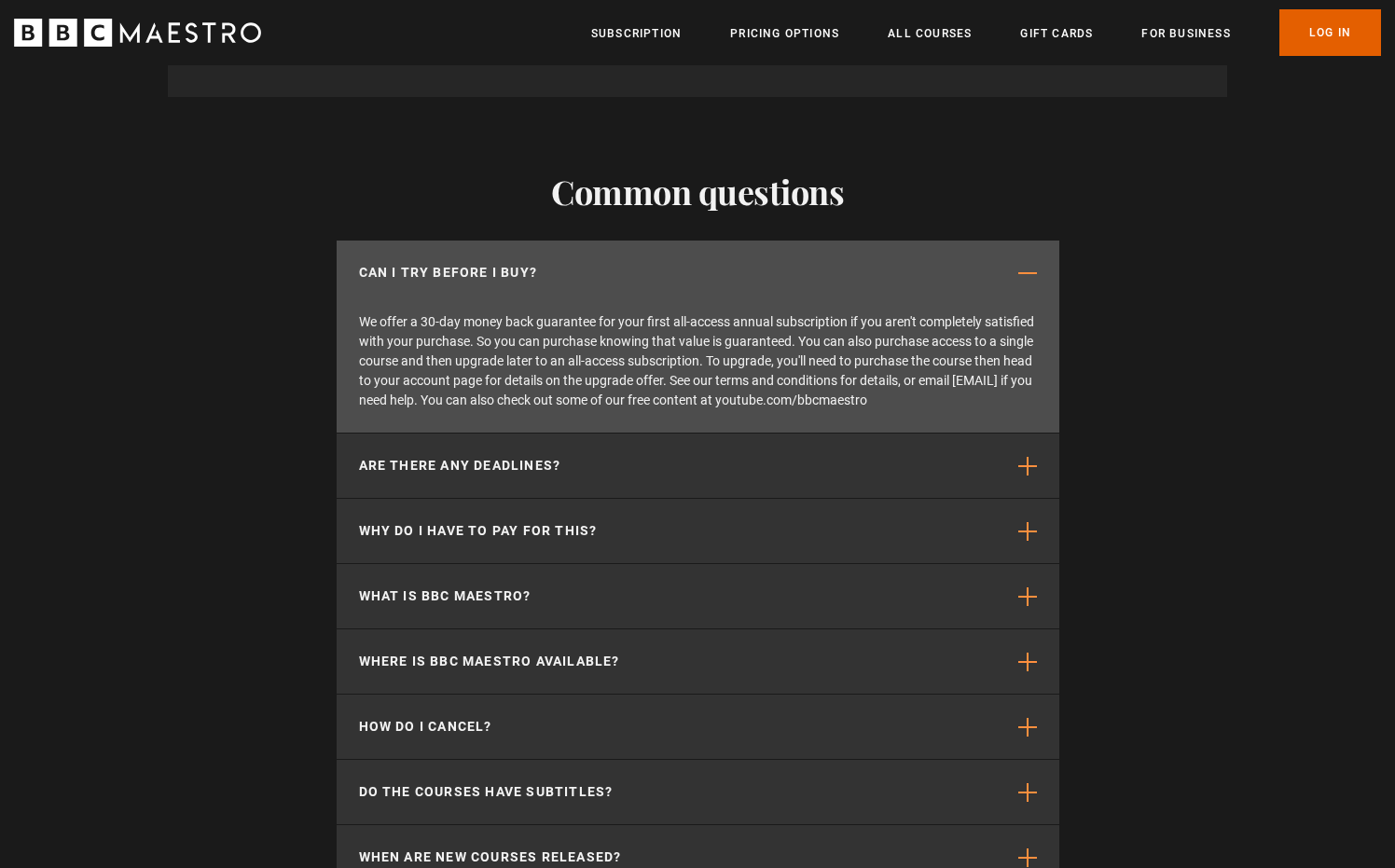 scroll, scrollTop: 0, scrollLeft: 3176, axis: horizontal 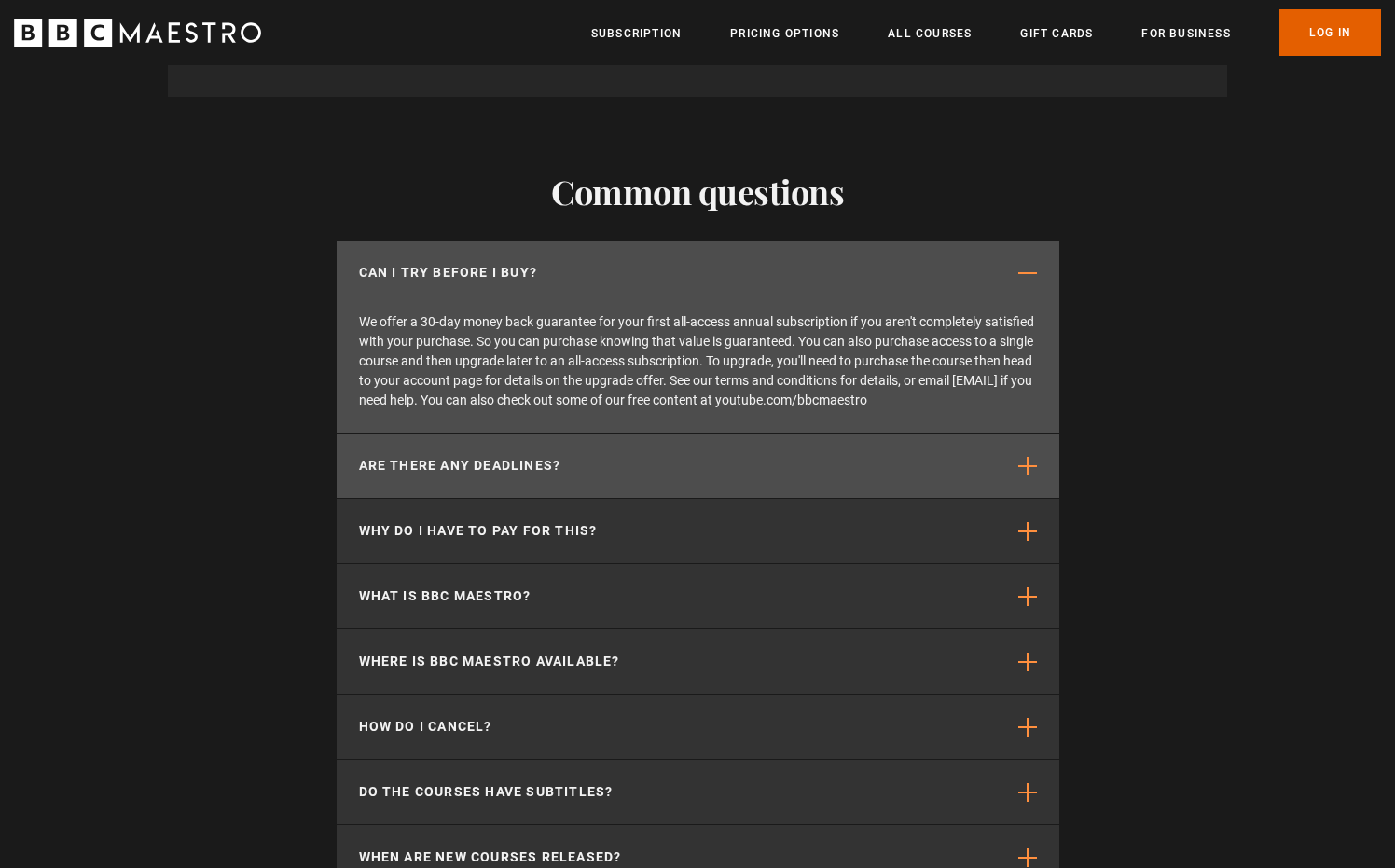 click on "Are there any deadlines?" at bounding box center [460, 465] 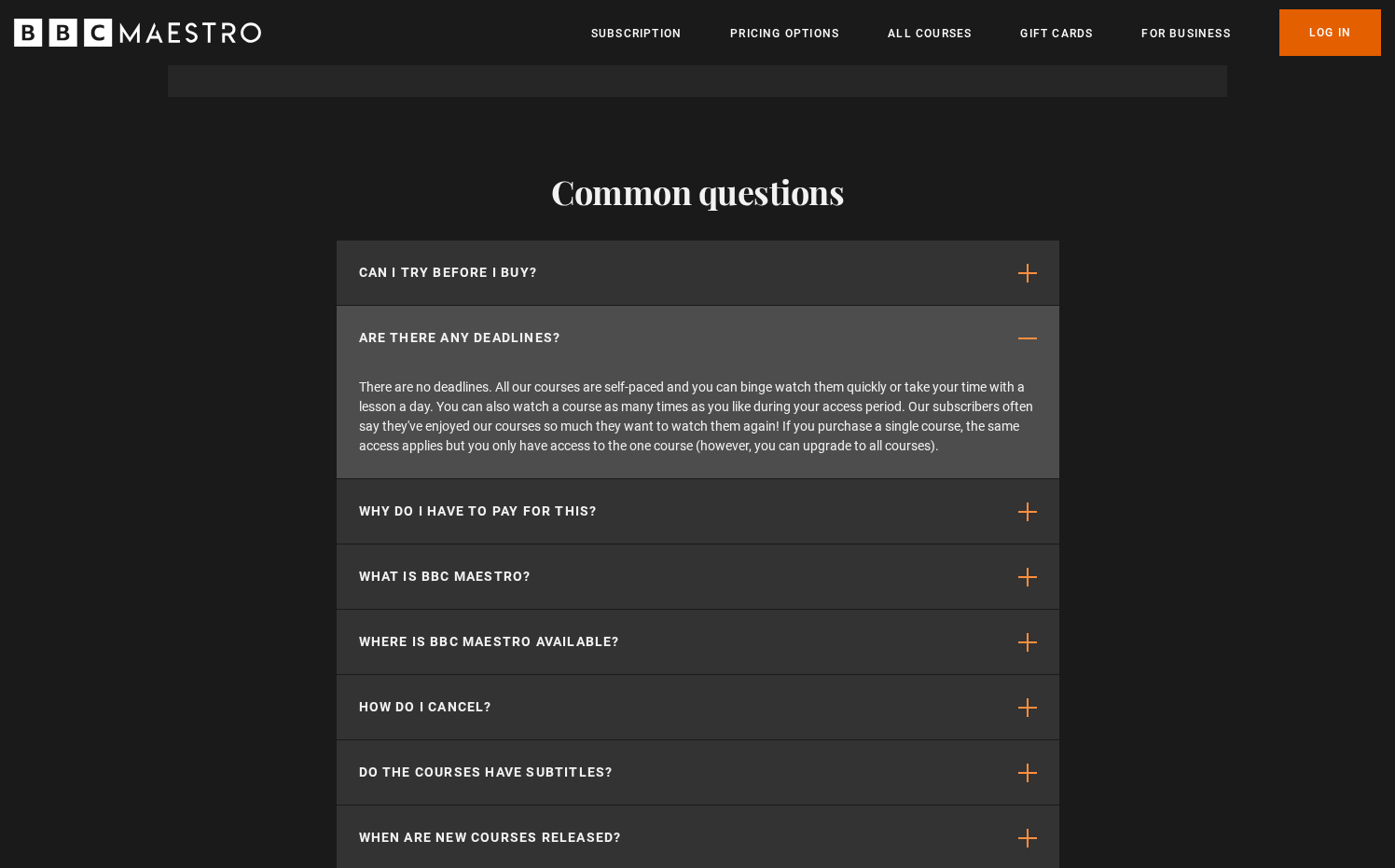 scroll, scrollTop: 0, scrollLeft: 244, axis: horizontal 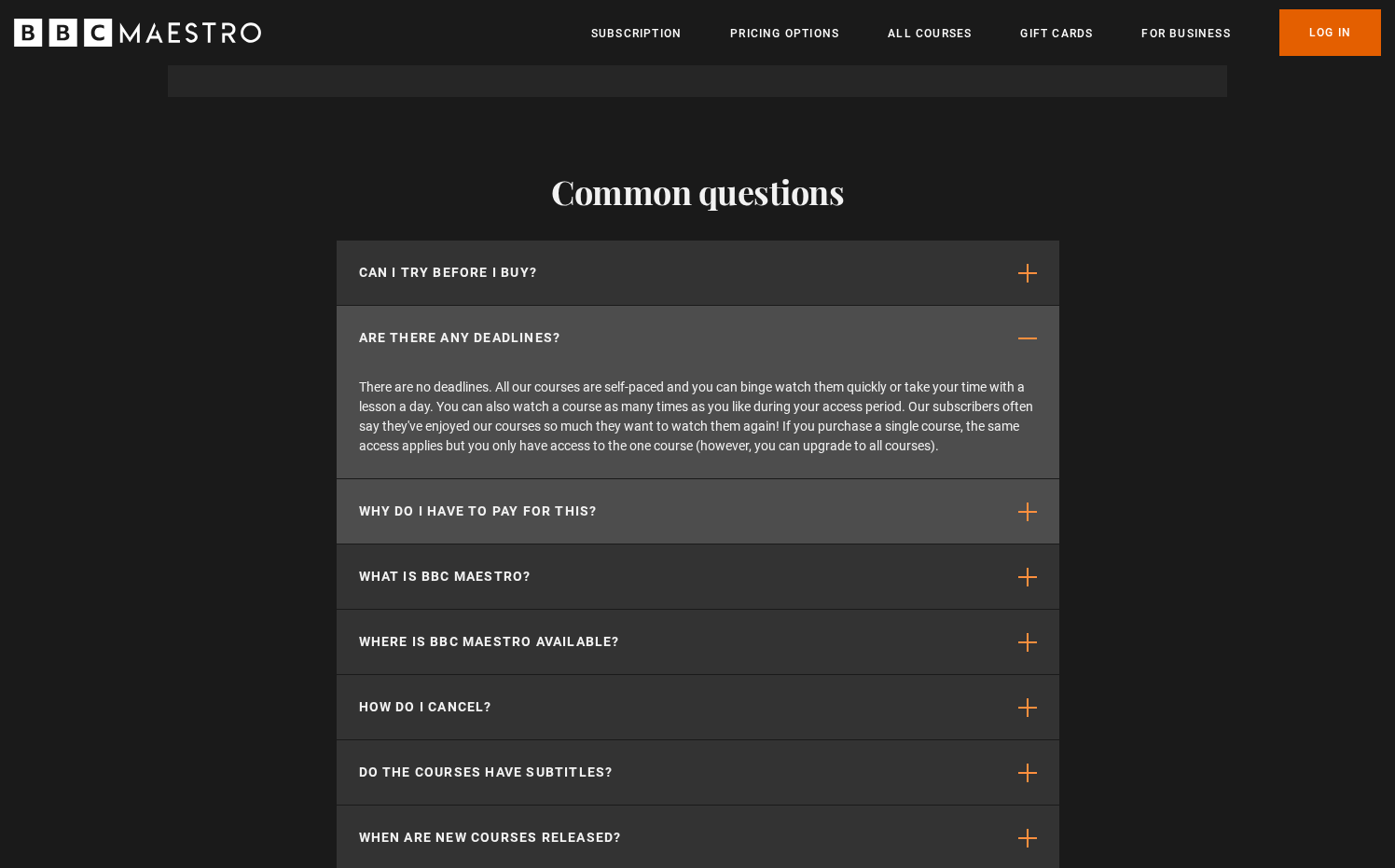click on "Why do I have to pay for this?" at bounding box center [698, 511] 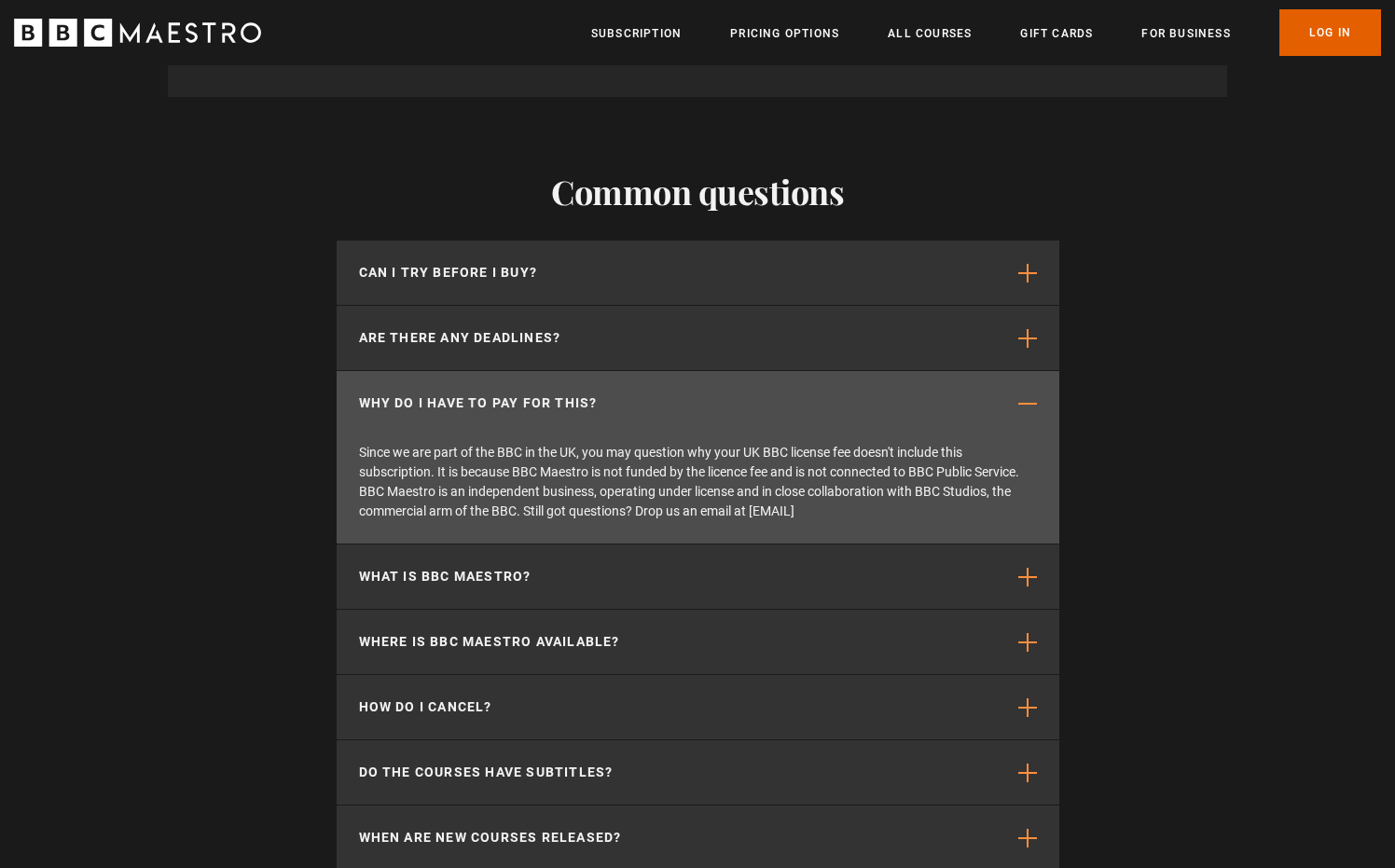 scroll, scrollTop: 0, scrollLeft: 1466, axis: horizontal 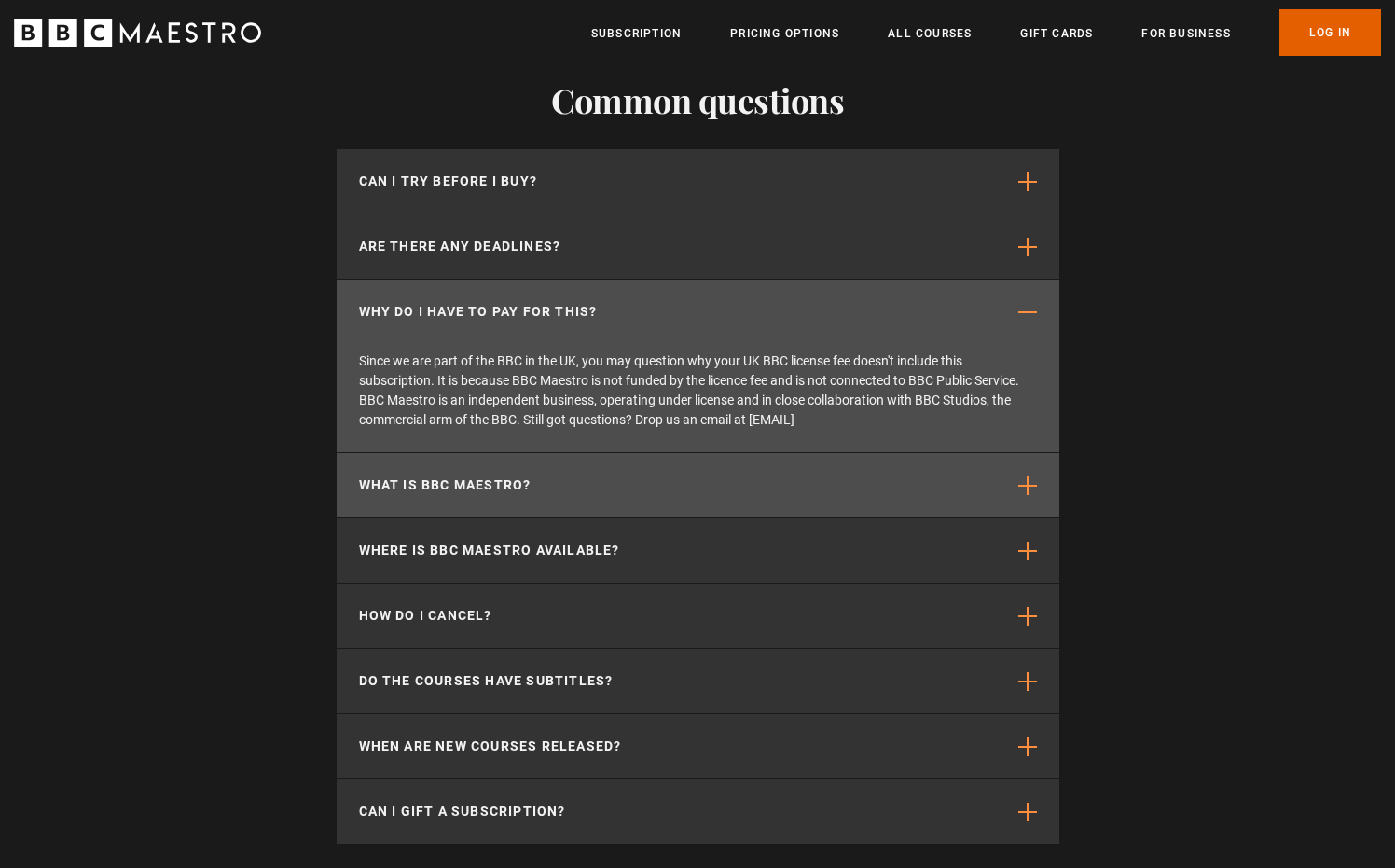 click on "What is BBC Maestro?" at bounding box center [445, 485] 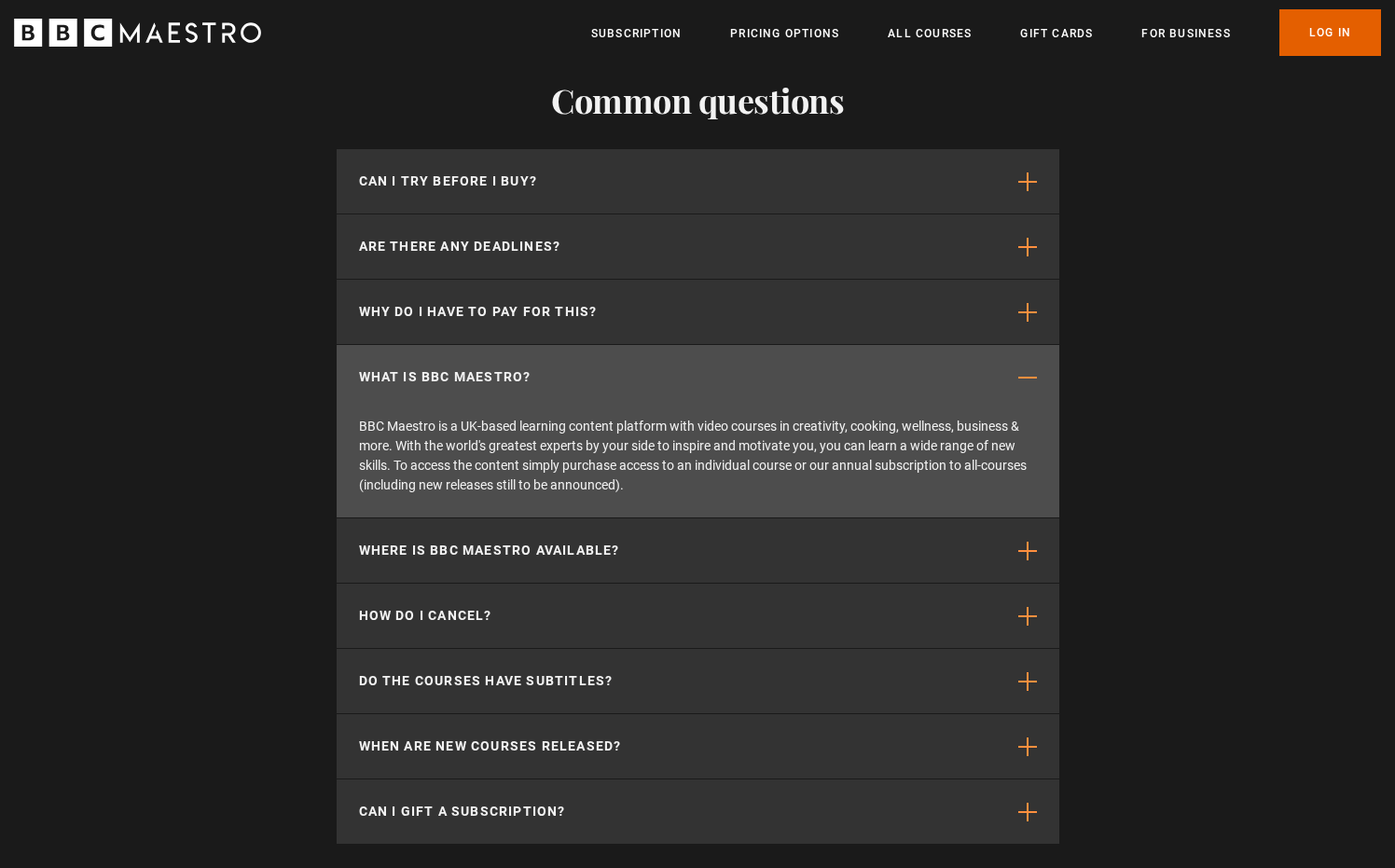 scroll, scrollTop: 0, scrollLeft: 2199, axis: horizontal 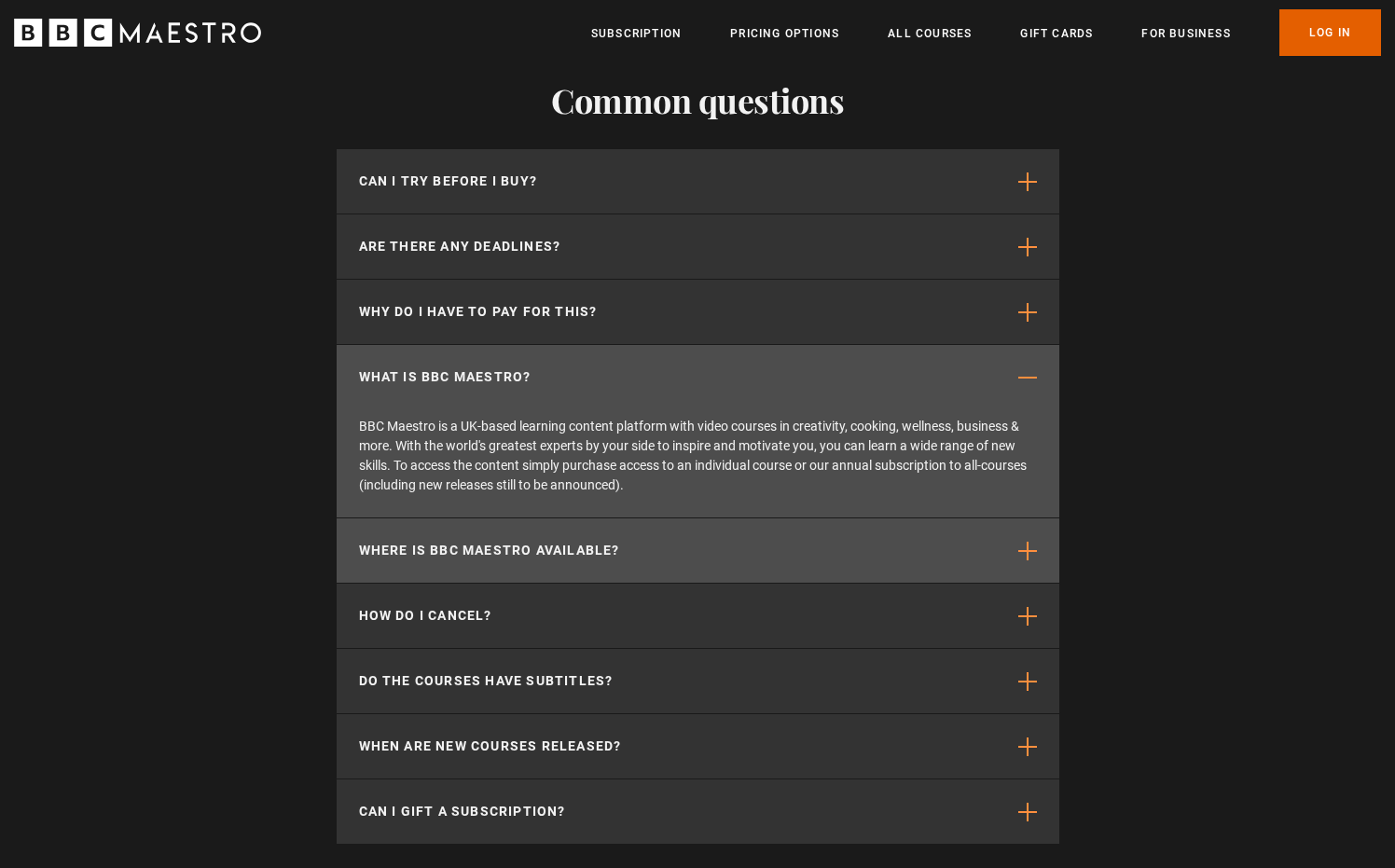 click on "Where is BBC Maestro available?" at bounding box center [490, 550] 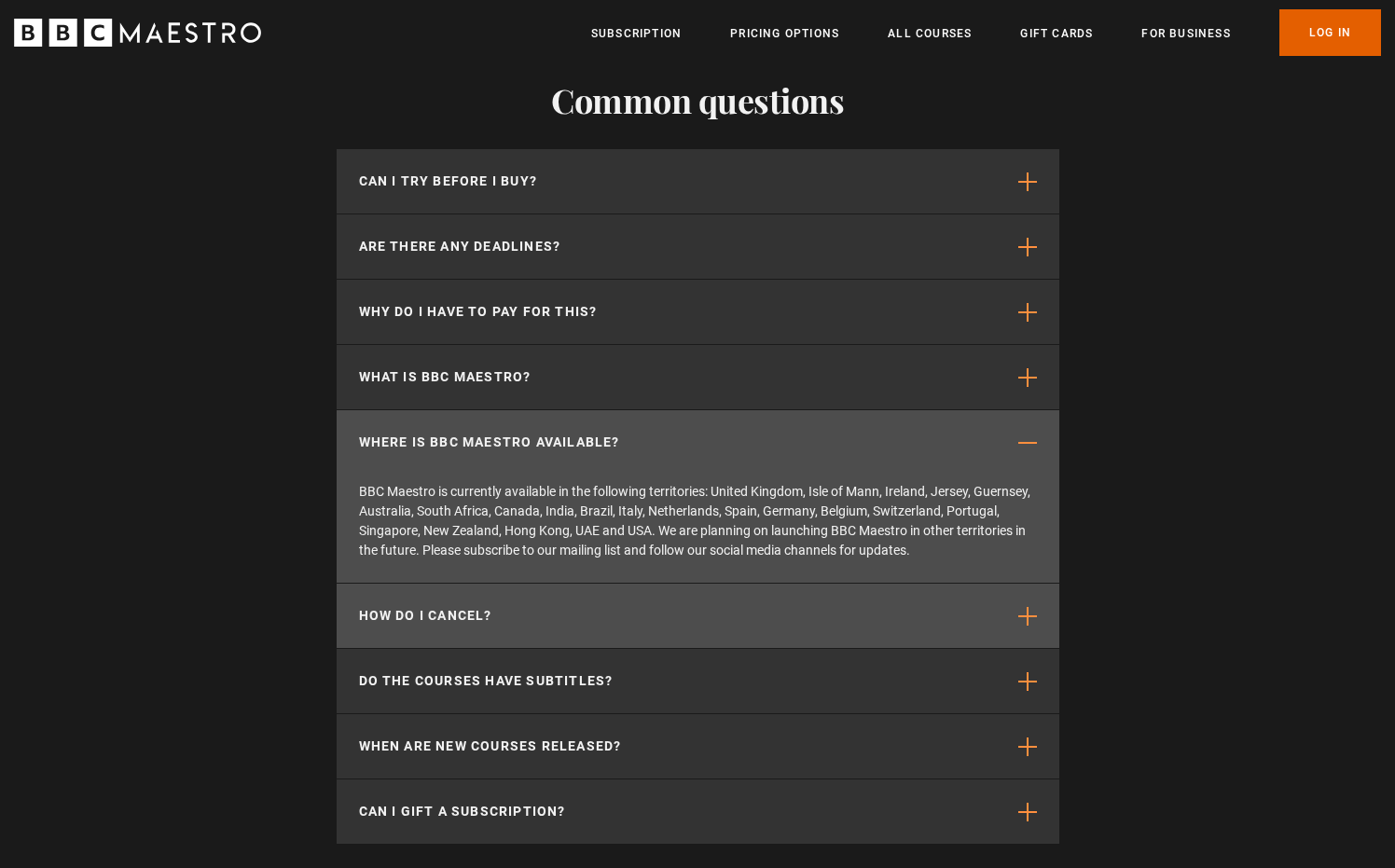 click on "How do I cancel?" at bounding box center (425, 615) 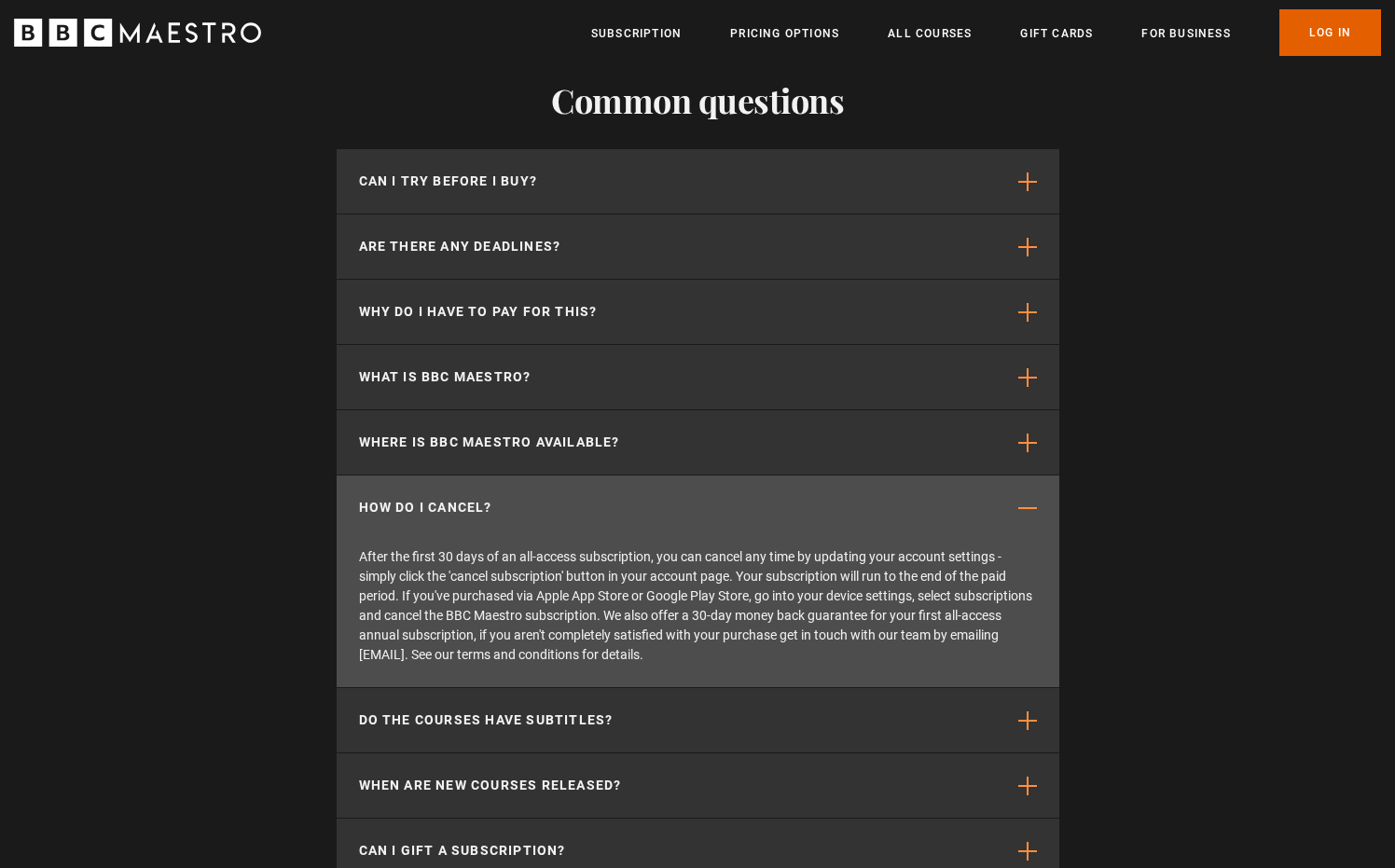 scroll, scrollTop: 0, scrollLeft: 2443, axis: horizontal 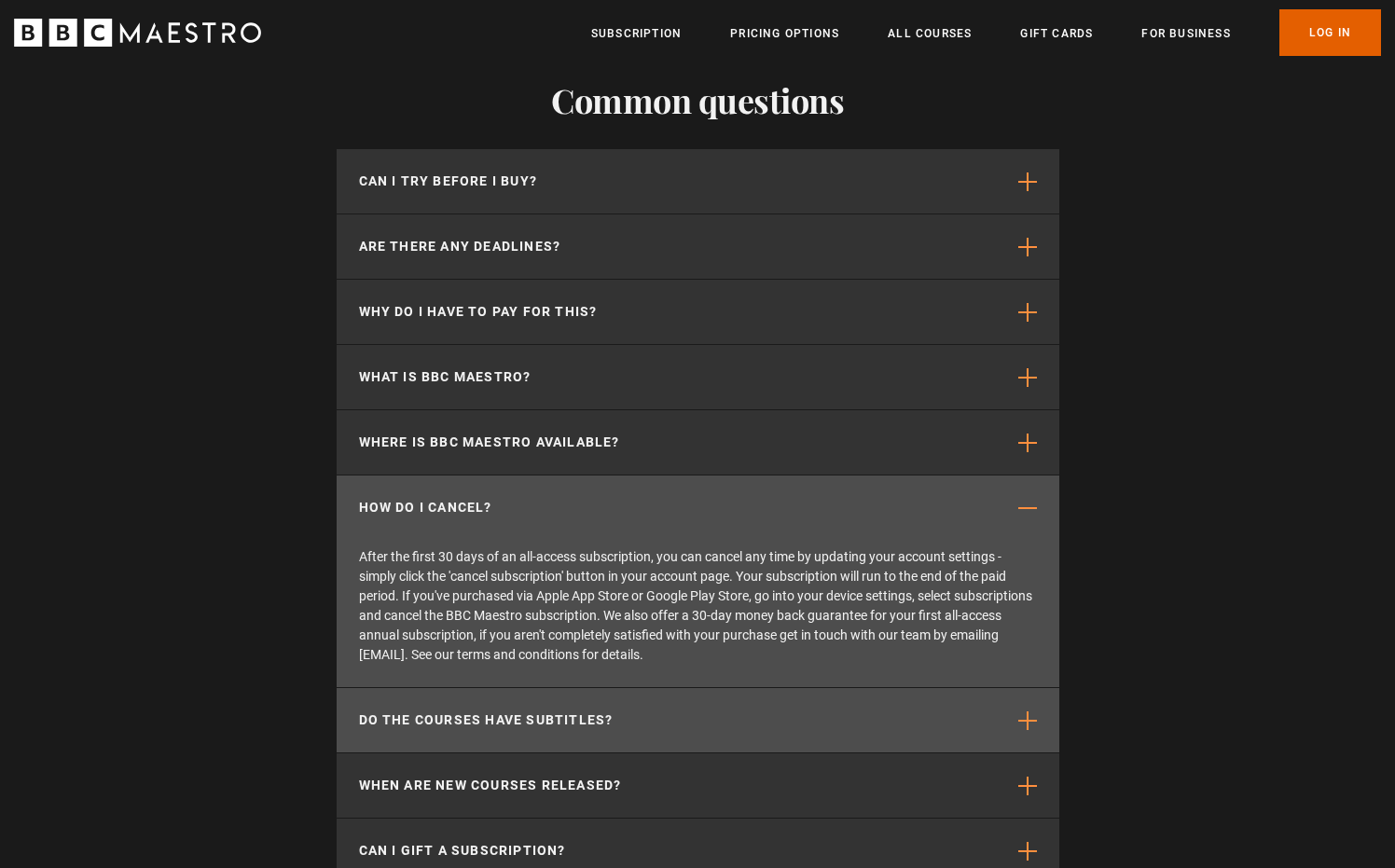 click on "Do the courses have subtitles?" at bounding box center [486, 720] 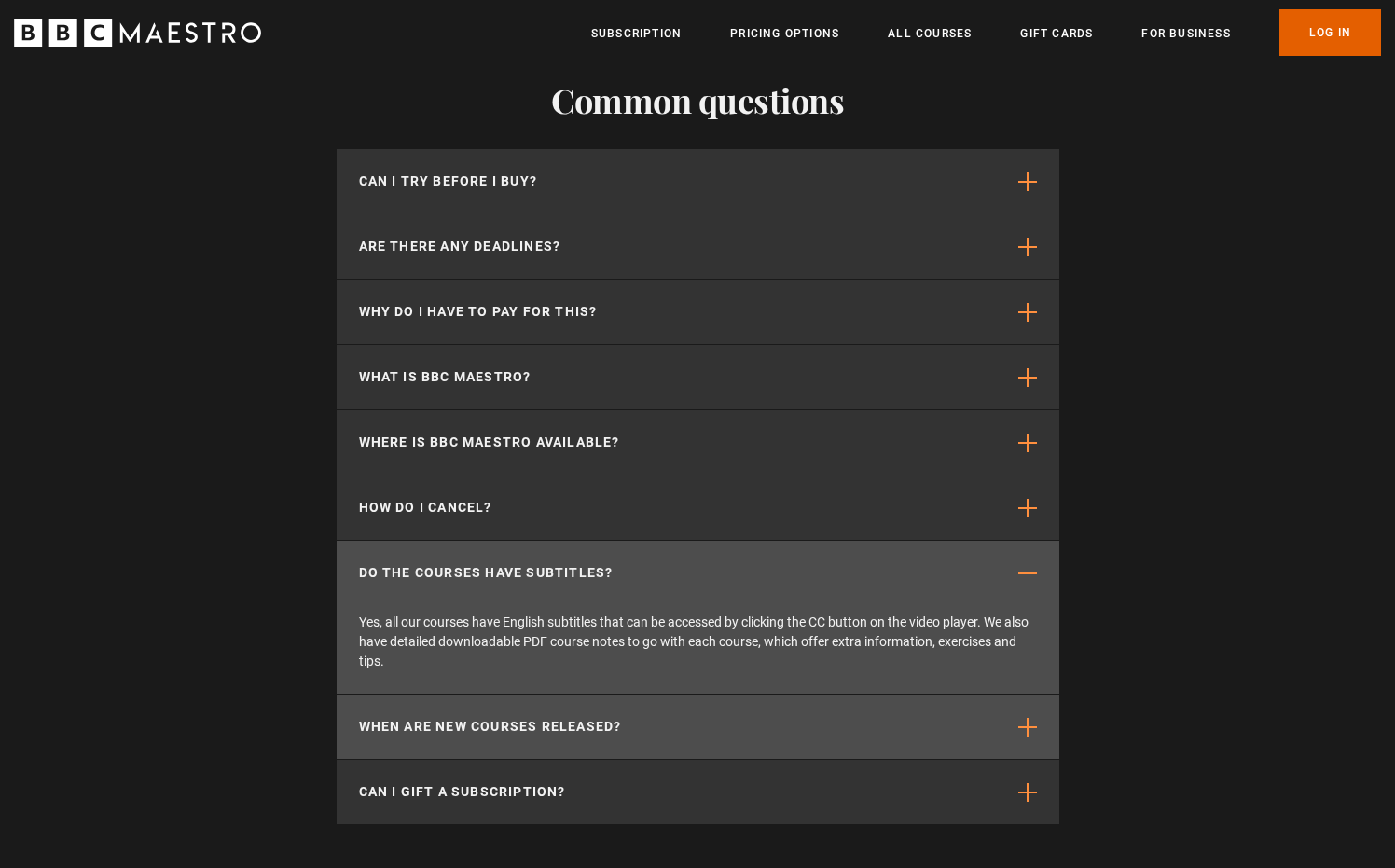 scroll, scrollTop: 0, scrollLeft: 2687, axis: horizontal 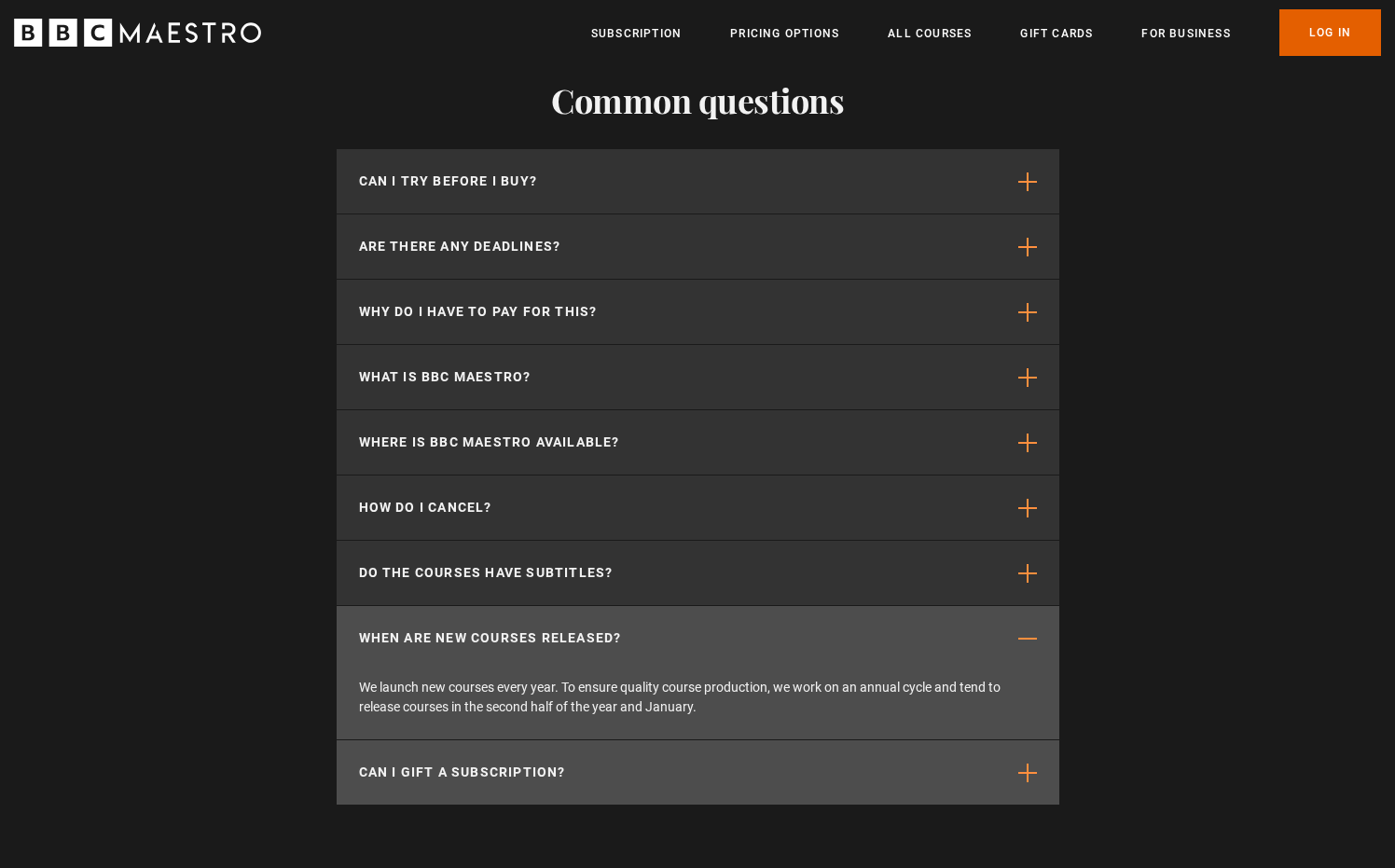 click on "Can I gift a subscription?" at bounding box center (463, 772) 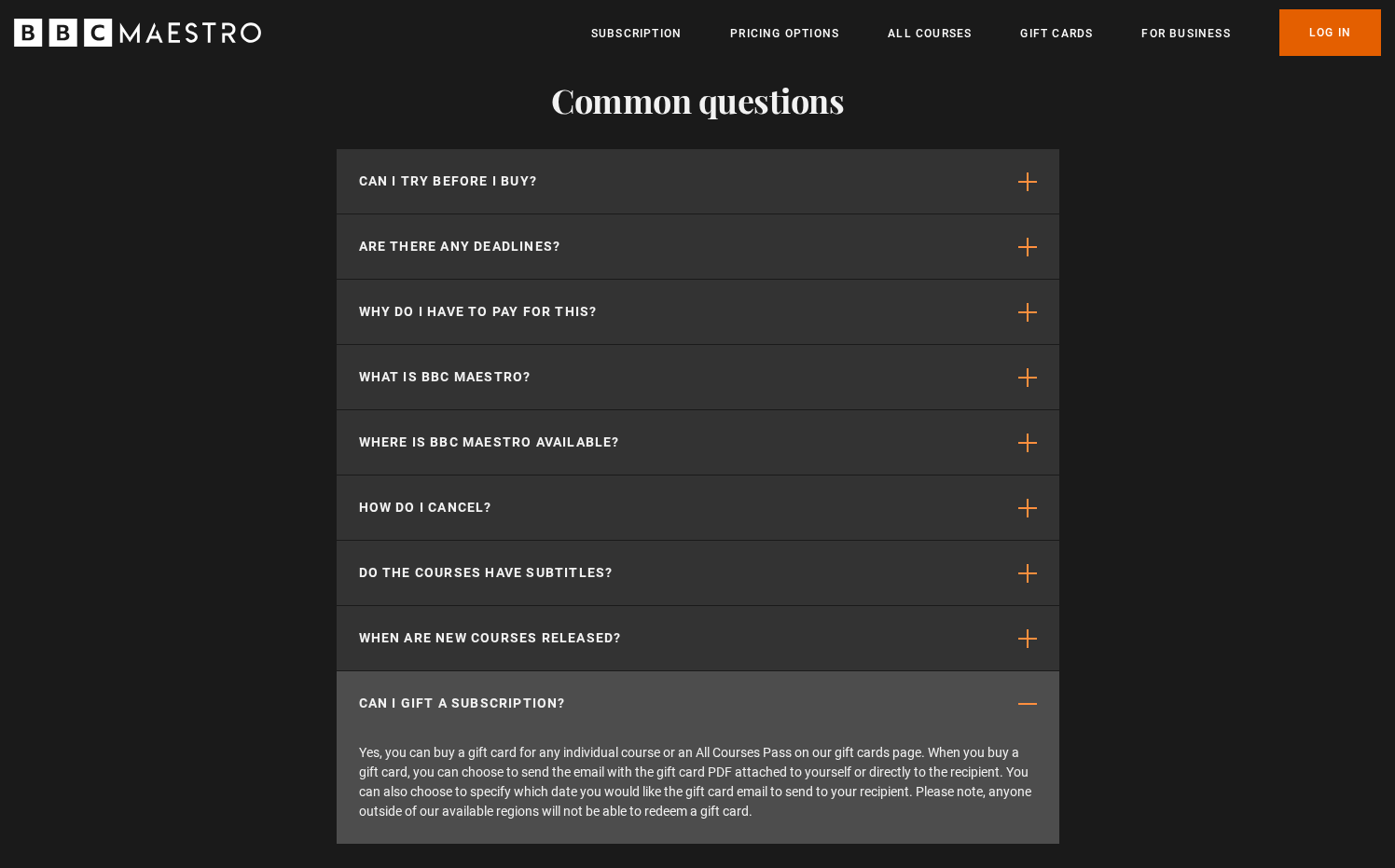 scroll, scrollTop: 0, scrollLeft: 2932, axis: horizontal 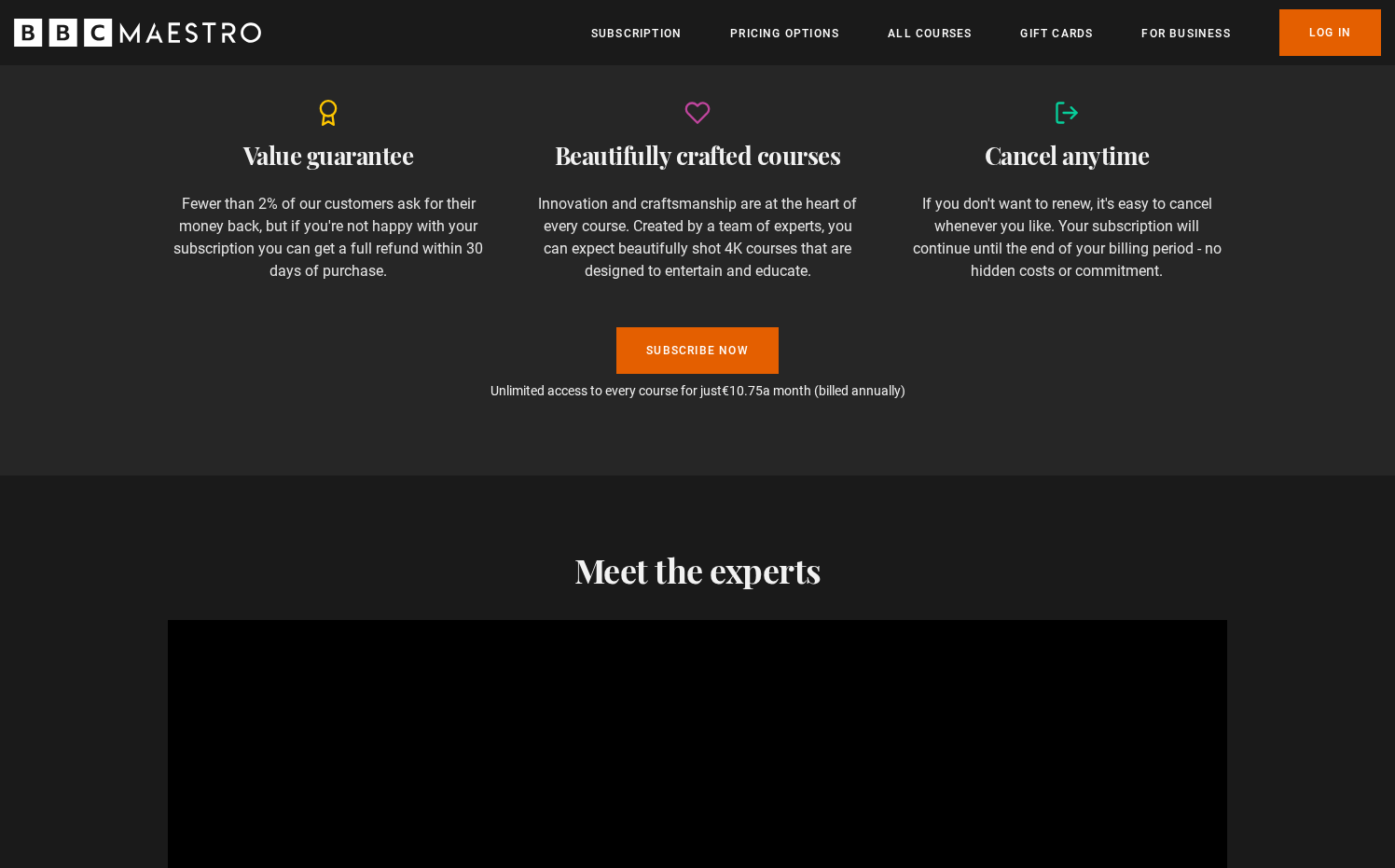 click on "Pricing Options" at bounding box center (784, 33) 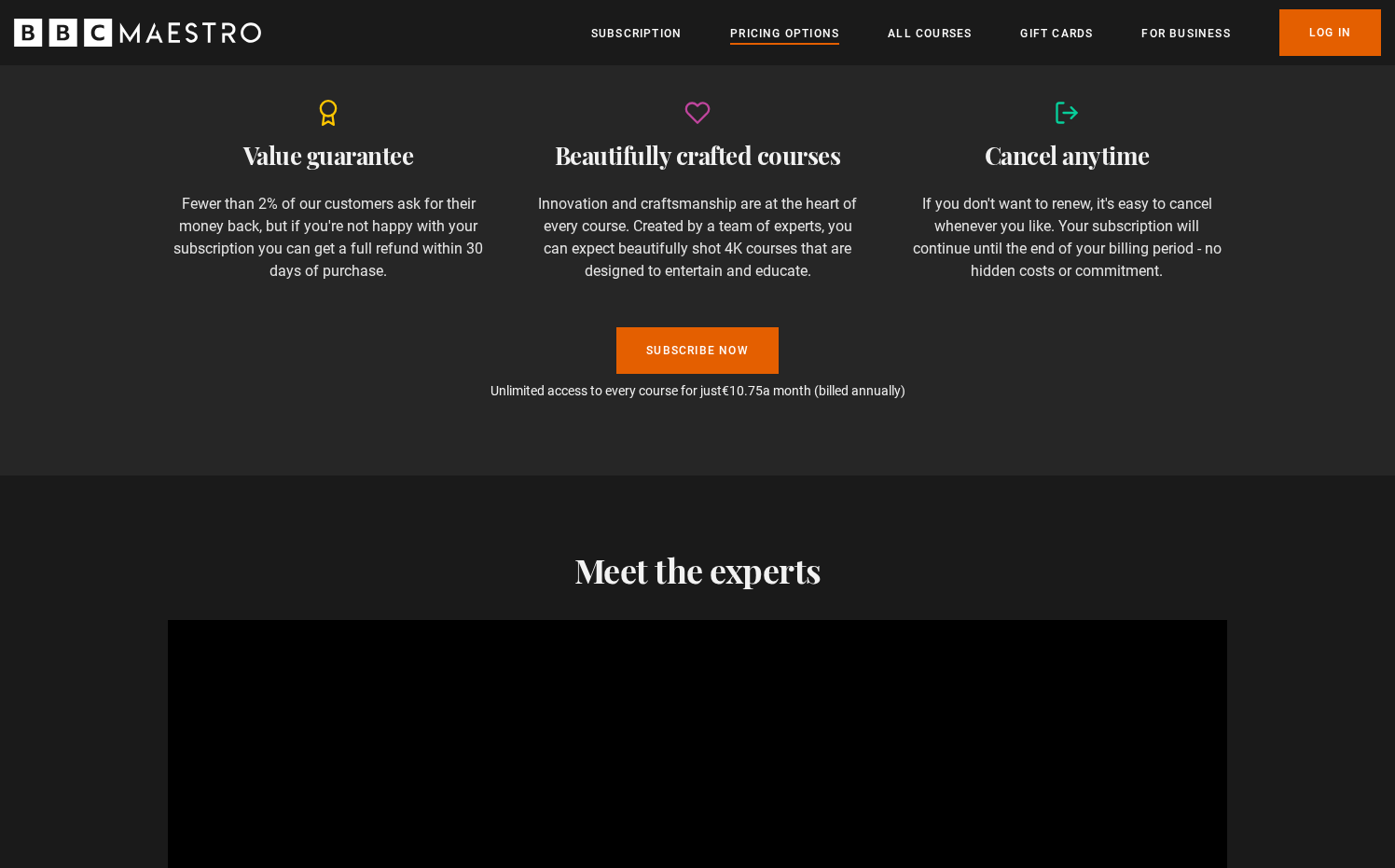 click on "Pricing Options" at bounding box center [784, 34] 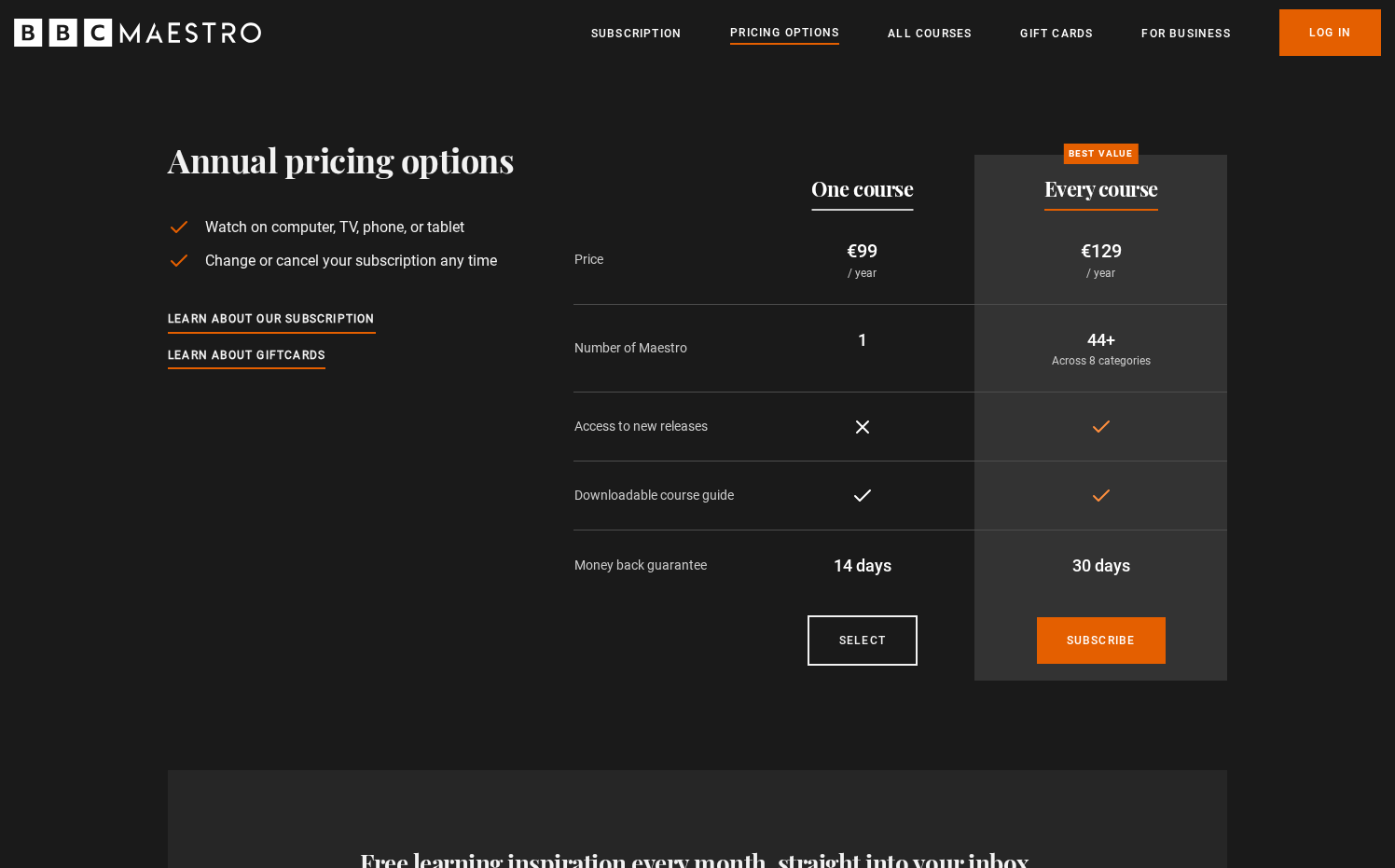 scroll, scrollTop: 0, scrollLeft: 0, axis: both 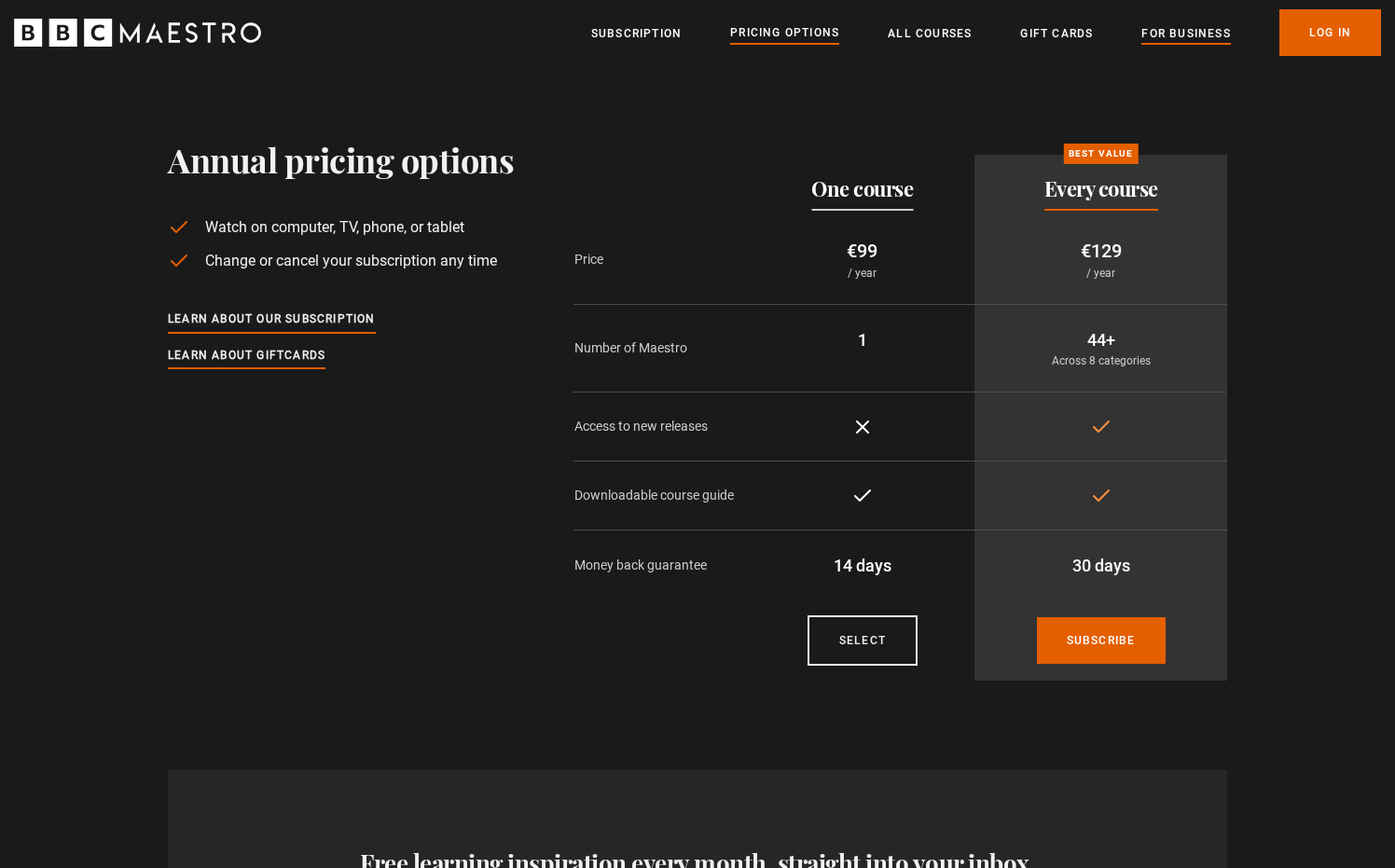click on "For business" at bounding box center [1185, 34] 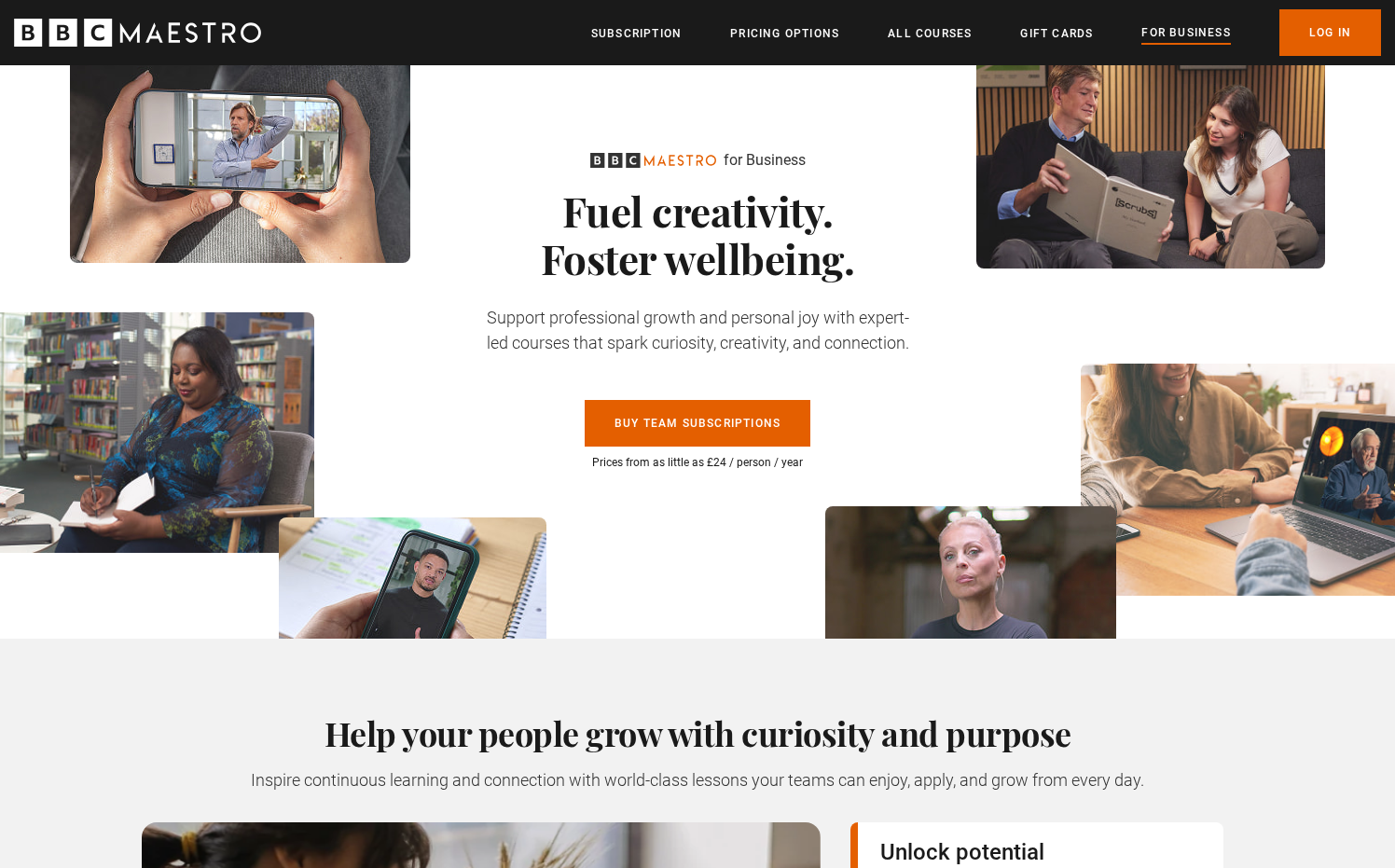 scroll, scrollTop: 0, scrollLeft: 0, axis: both 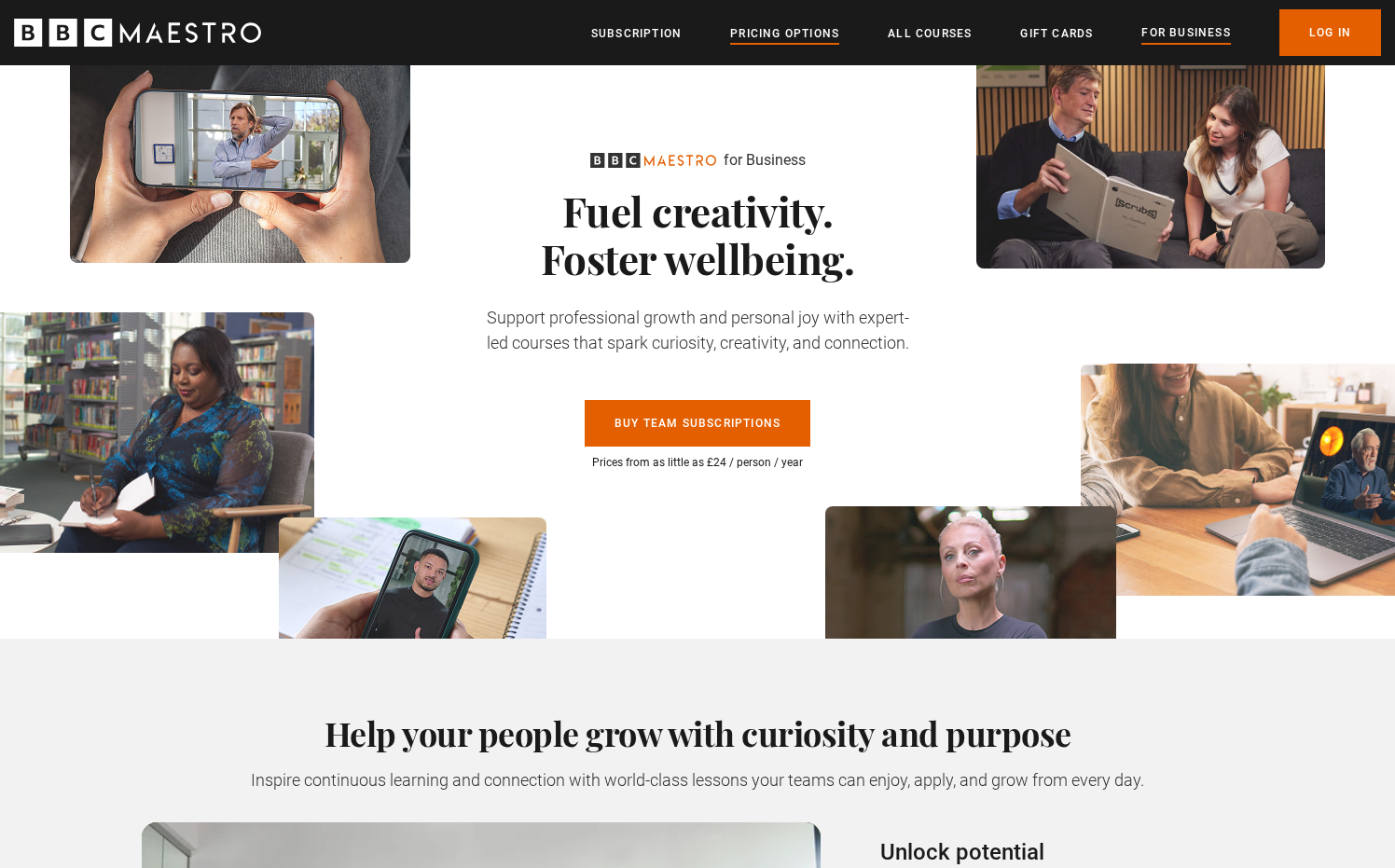 click on "Pricing Options" at bounding box center (784, 34) 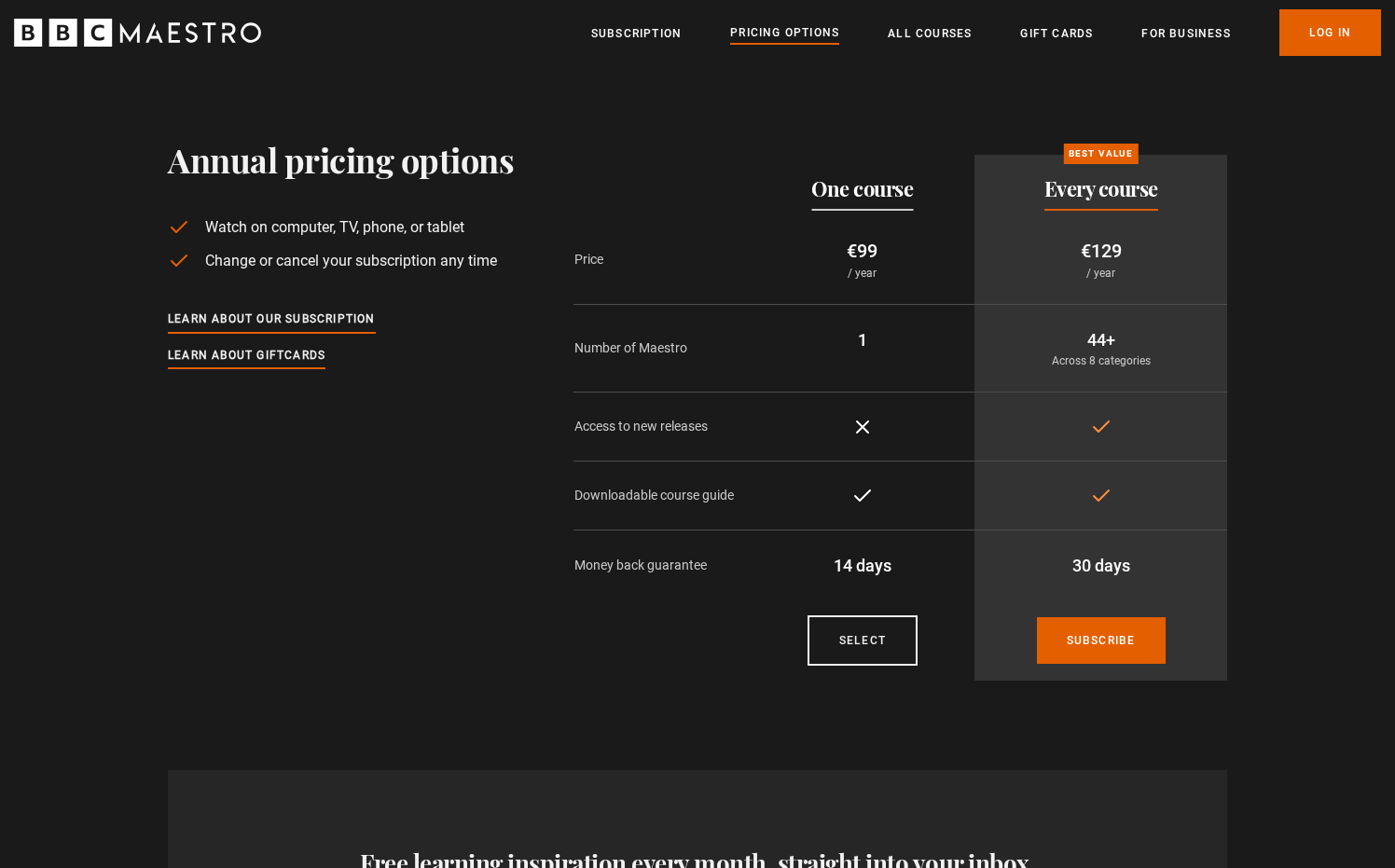 scroll, scrollTop: 0, scrollLeft: 0, axis: both 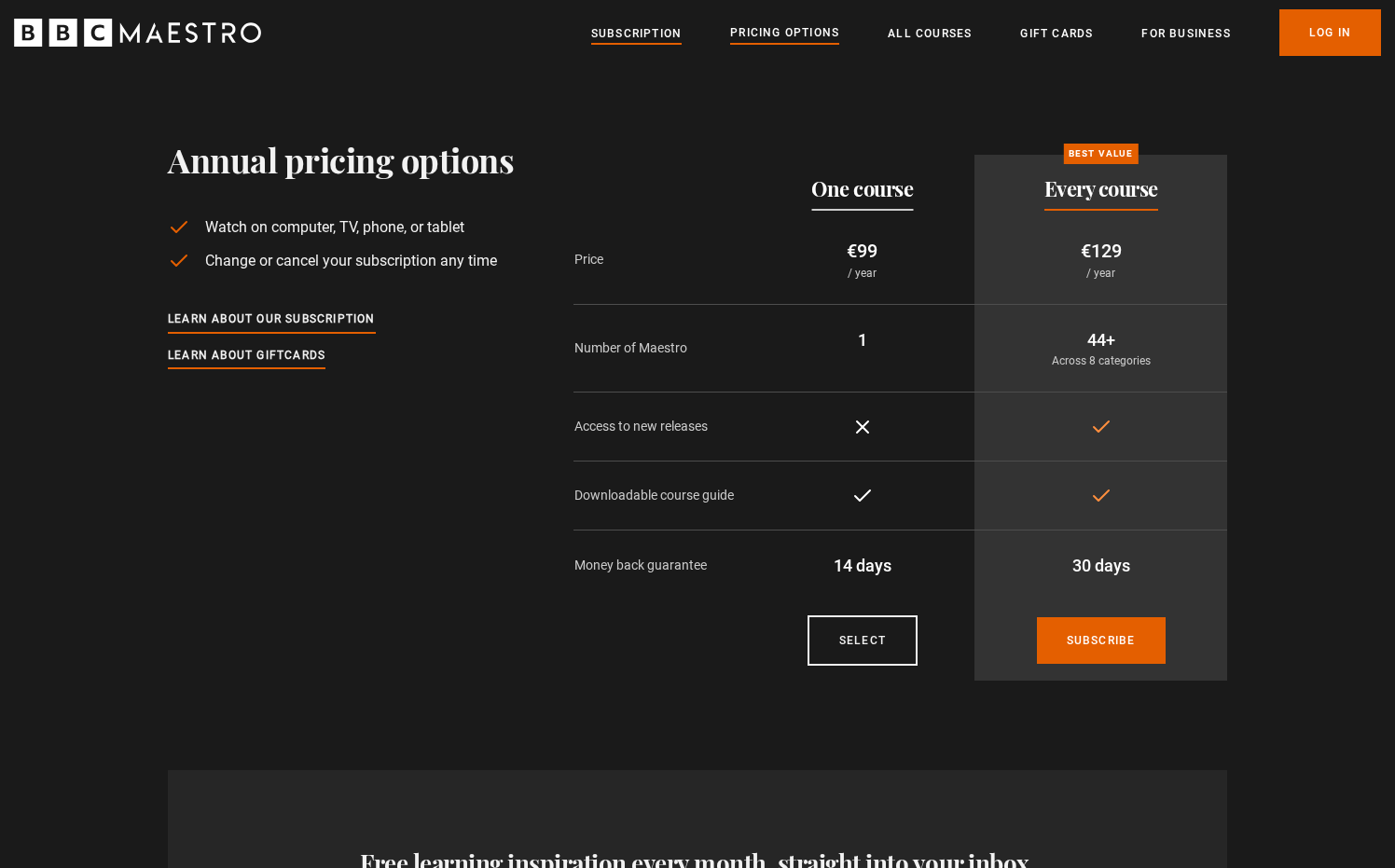 click on "Subscription" at bounding box center (636, 34) 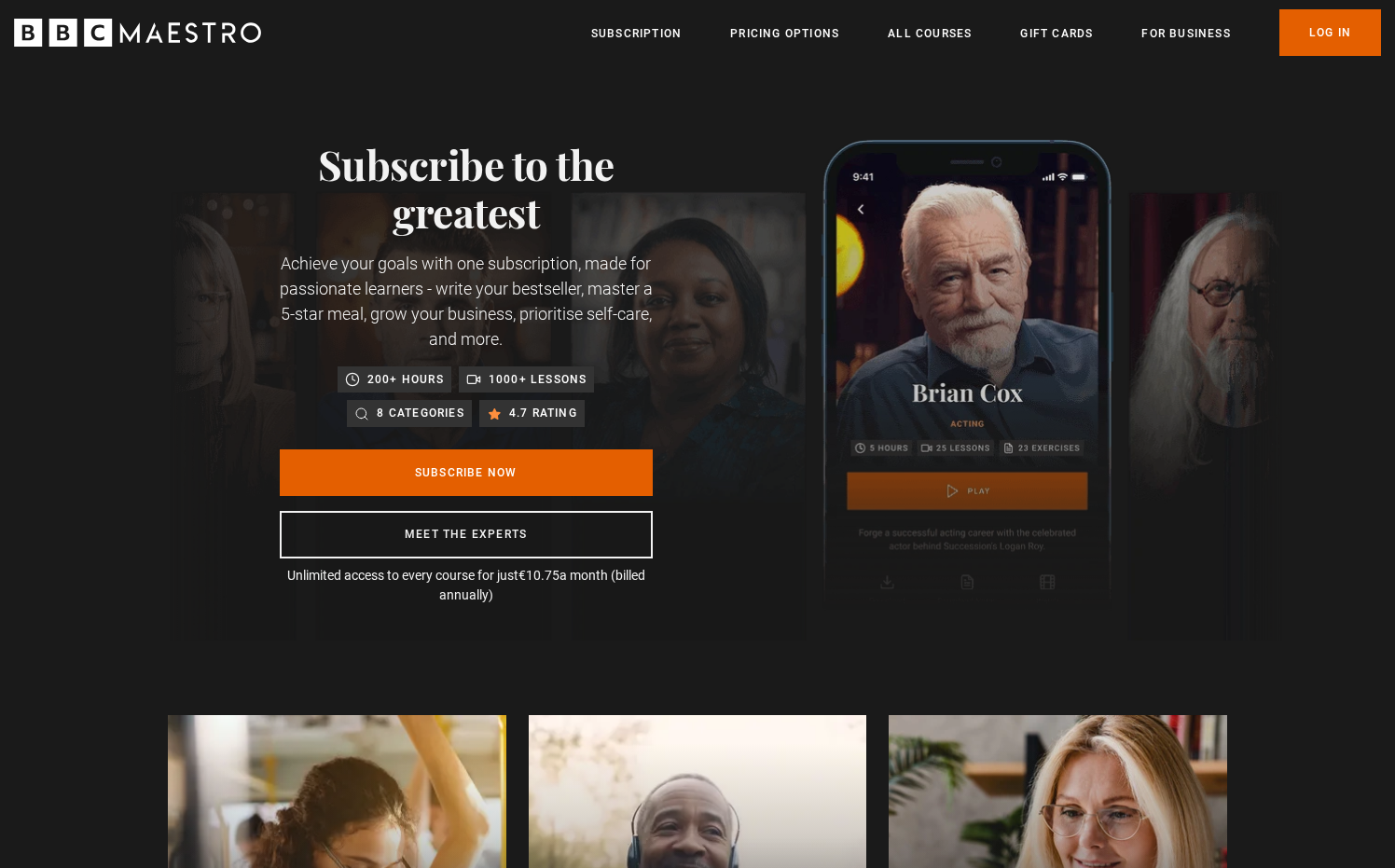 scroll, scrollTop: 0, scrollLeft: 0, axis: both 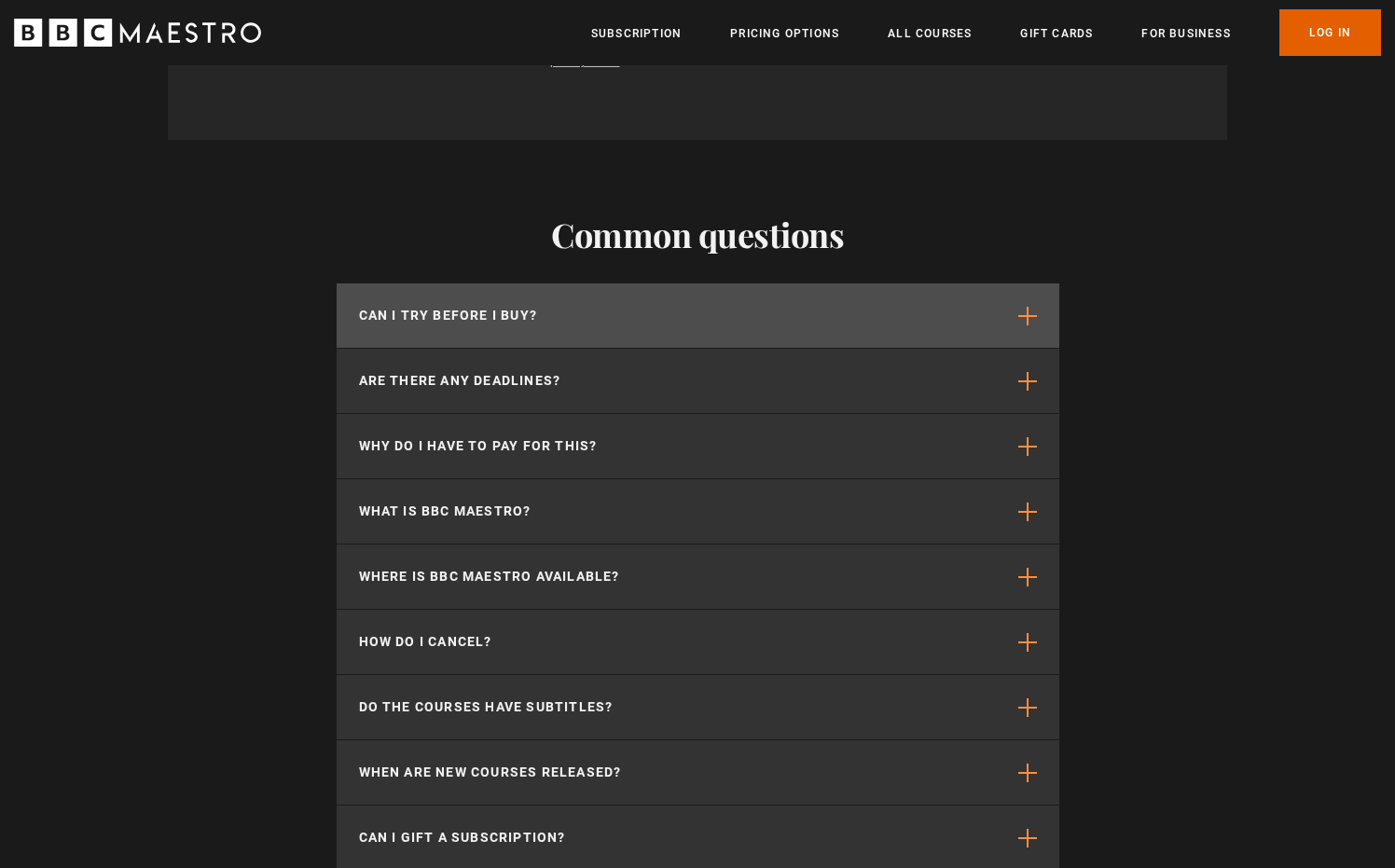 click on "Can I try before I buy?" at bounding box center [449, 315] 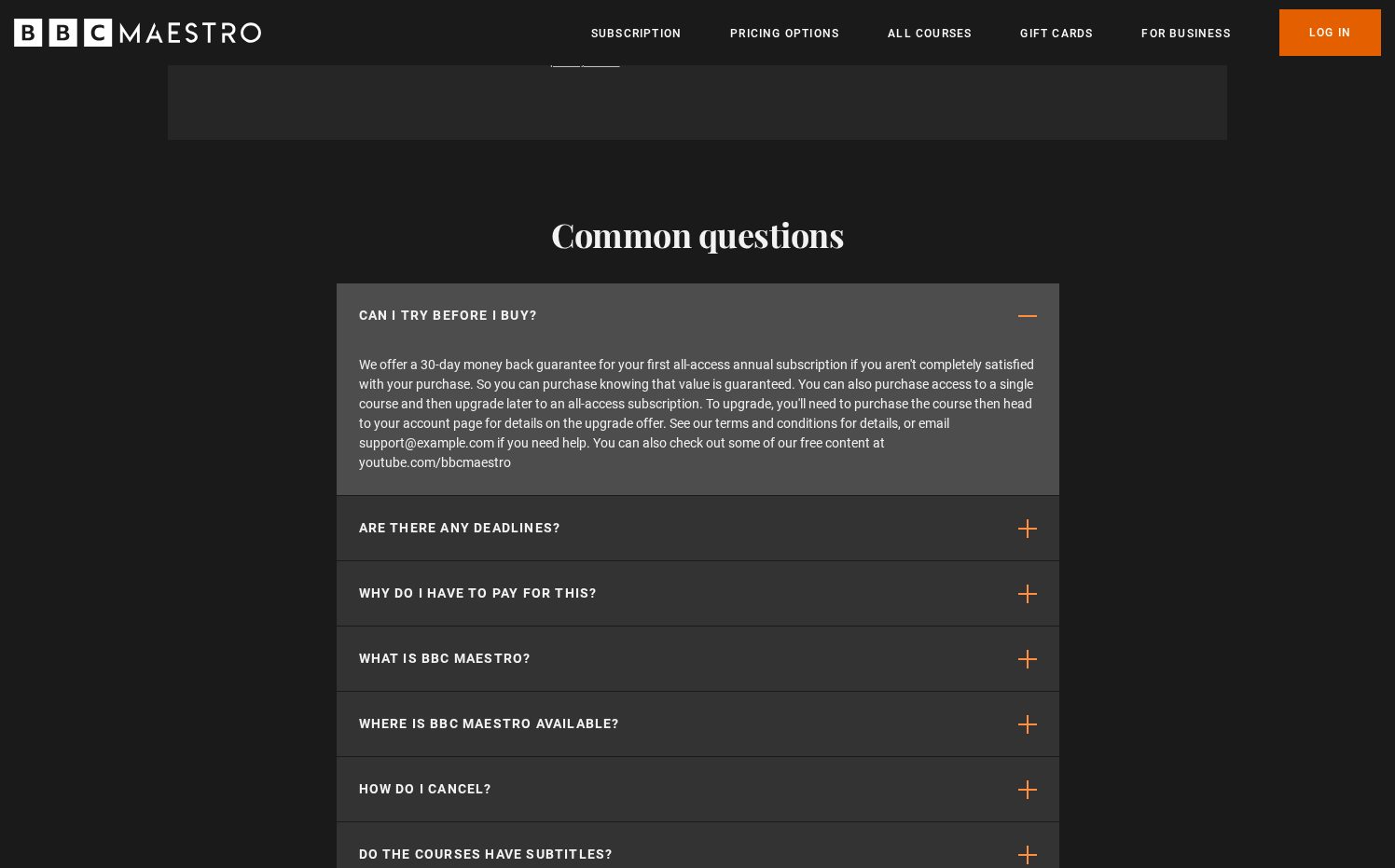 scroll, scrollTop: 0, scrollLeft: 489, axis: horizontal 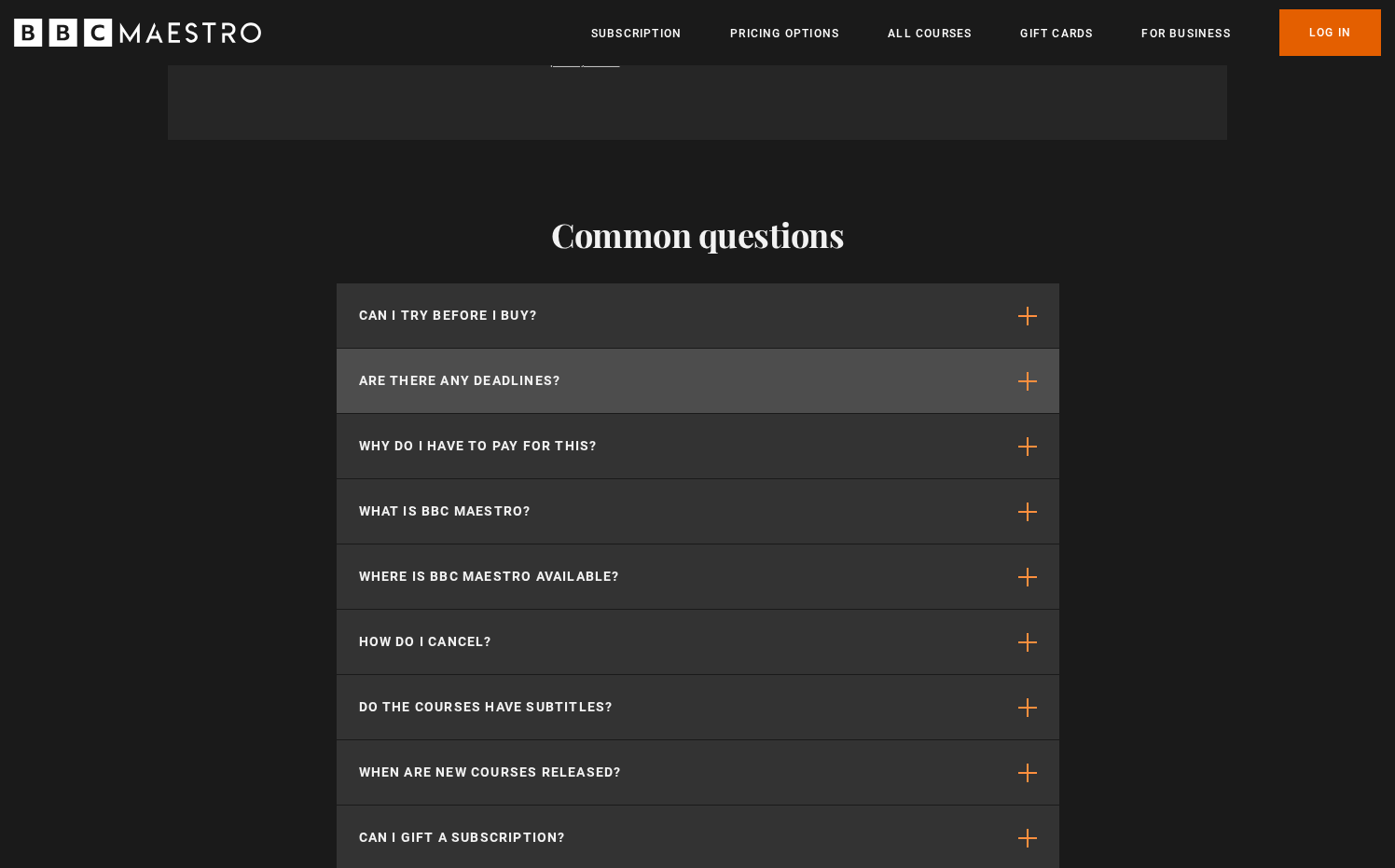 click on "Are there any deadlines?" at bounding box center [460, 380] 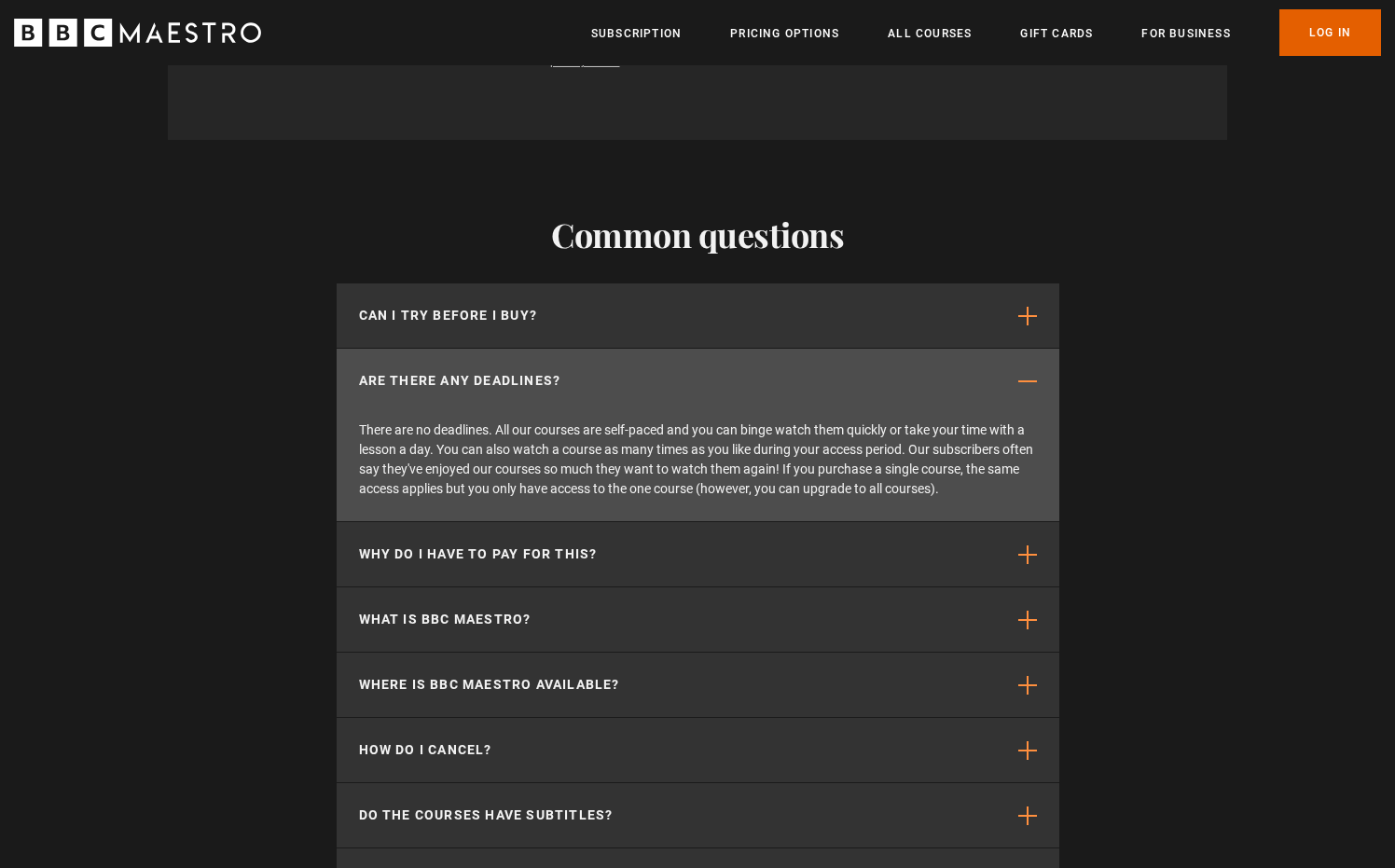 scroll, scrollTop: 0, scrollLeft: 733, axis: horizontal 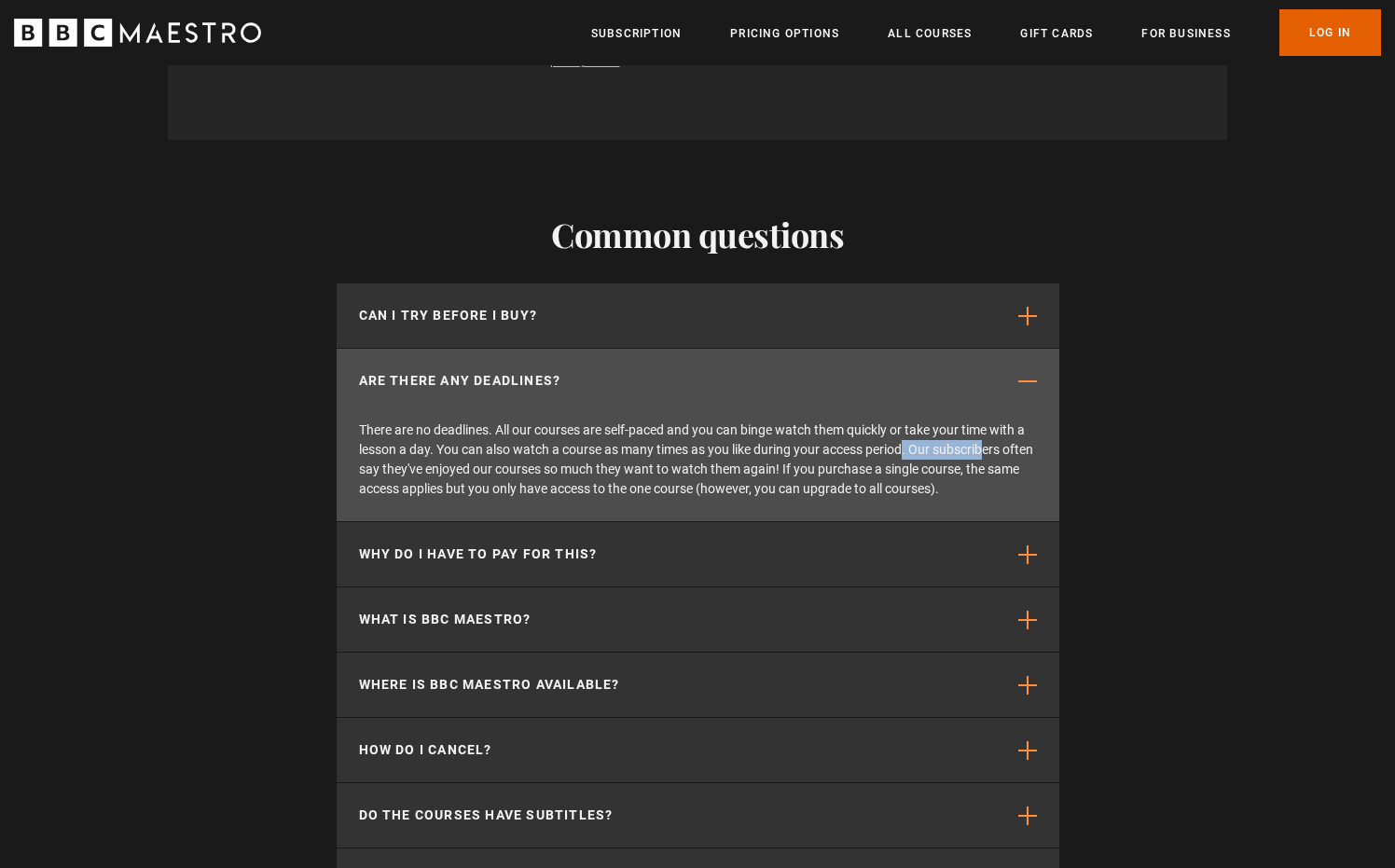 drag, startPoint x: 819, startPoint y: 441, endPoint x: 906, endPoint y: 450, distance: 87.46428 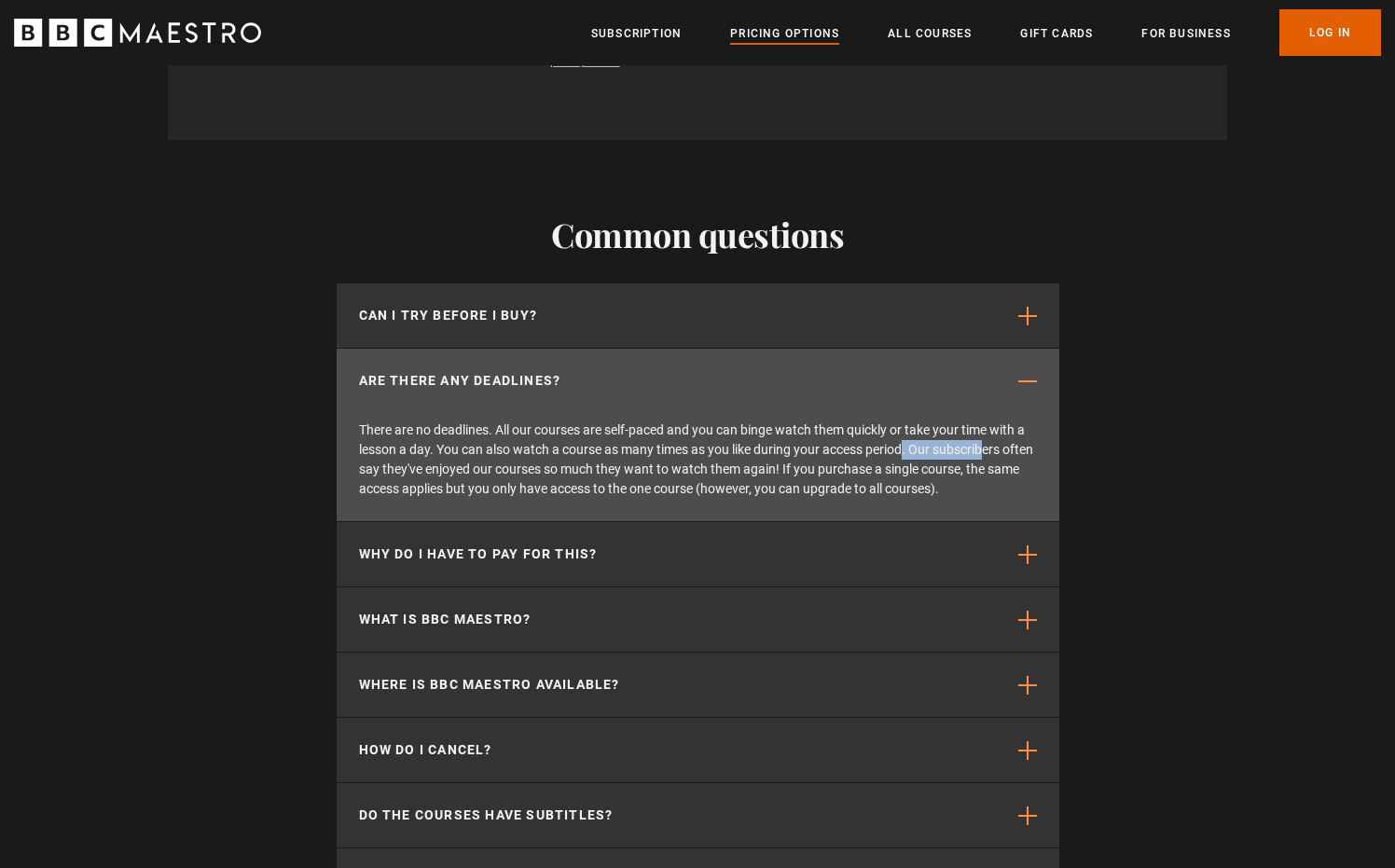 click on "Pricing Options" at bounding box center (784, 34) 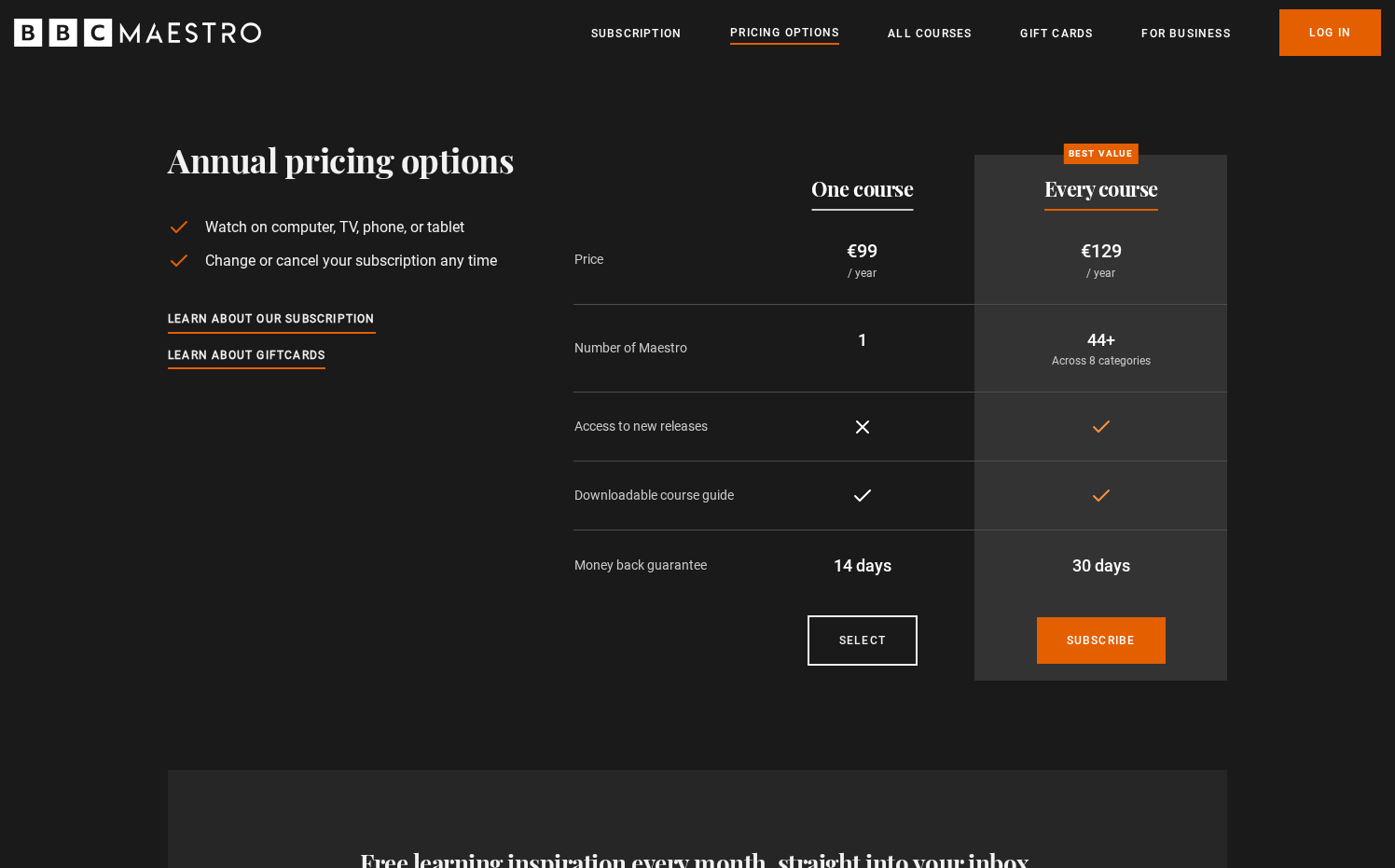 scroll, scrollTop: 0, scrollLeft: 0, axis: both 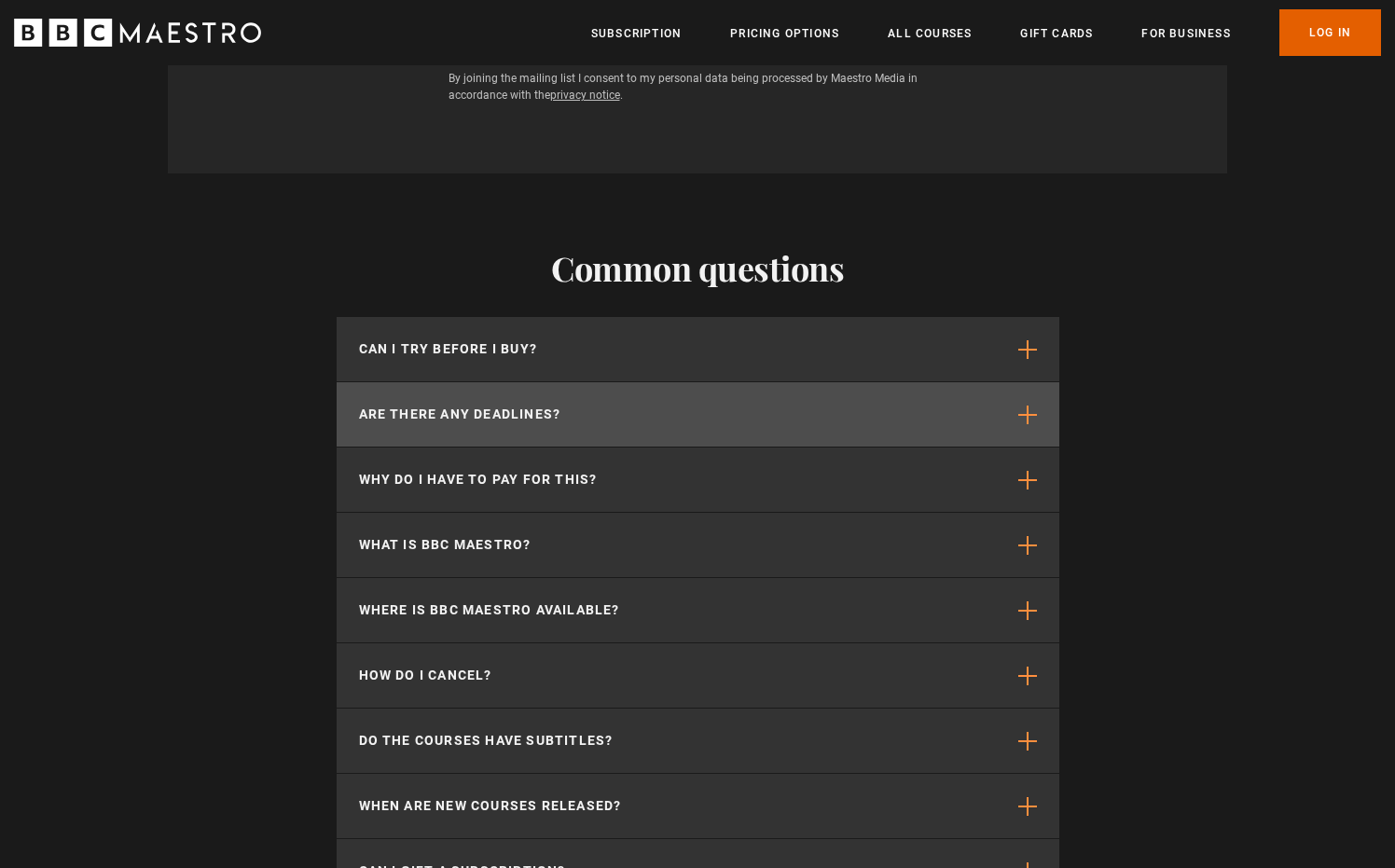 click on "Are there any deadlines?" at bounding box center [460, 414] 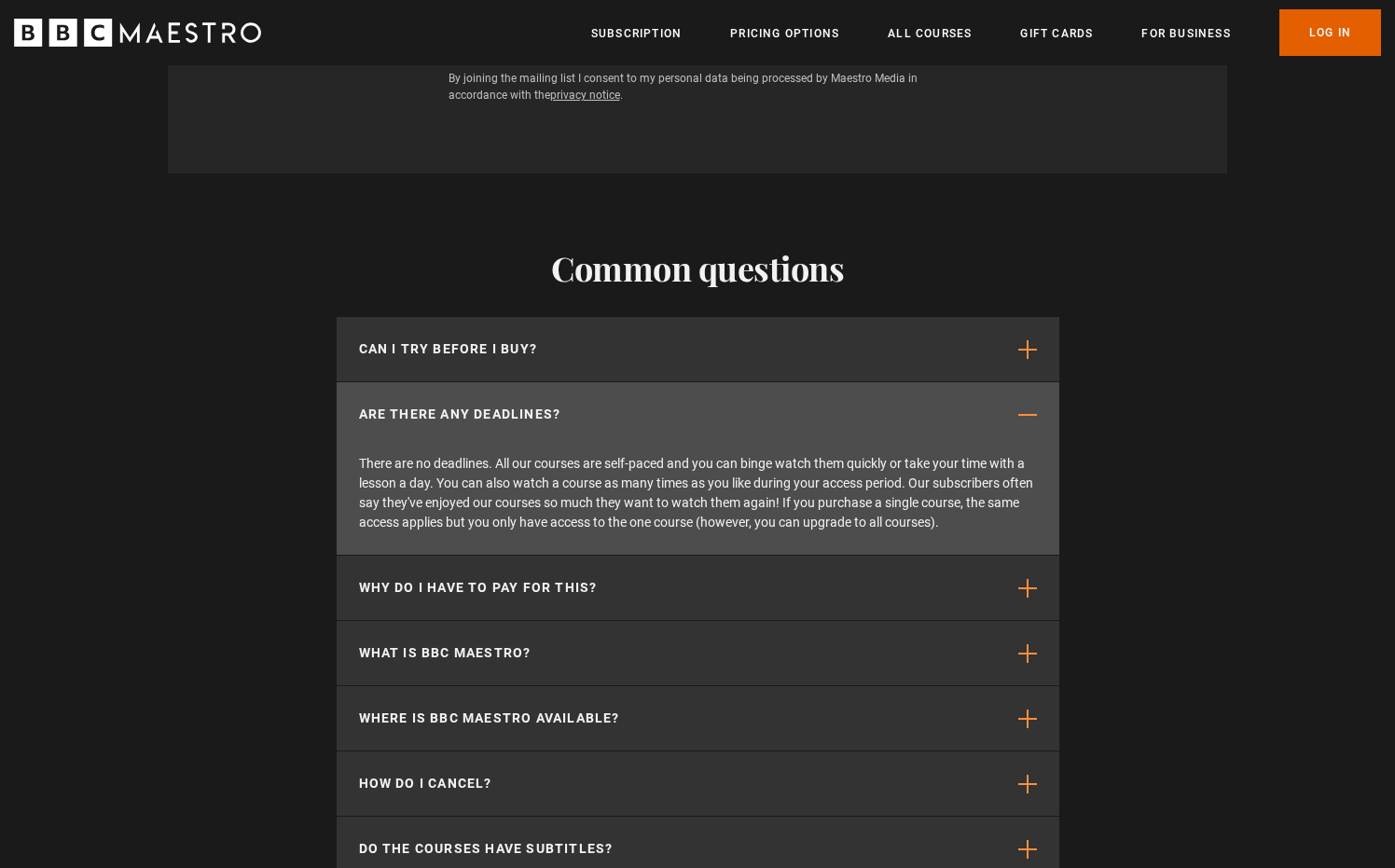 scroll, scrollTop: 0, scrollLeft: 244, axis: horizontal 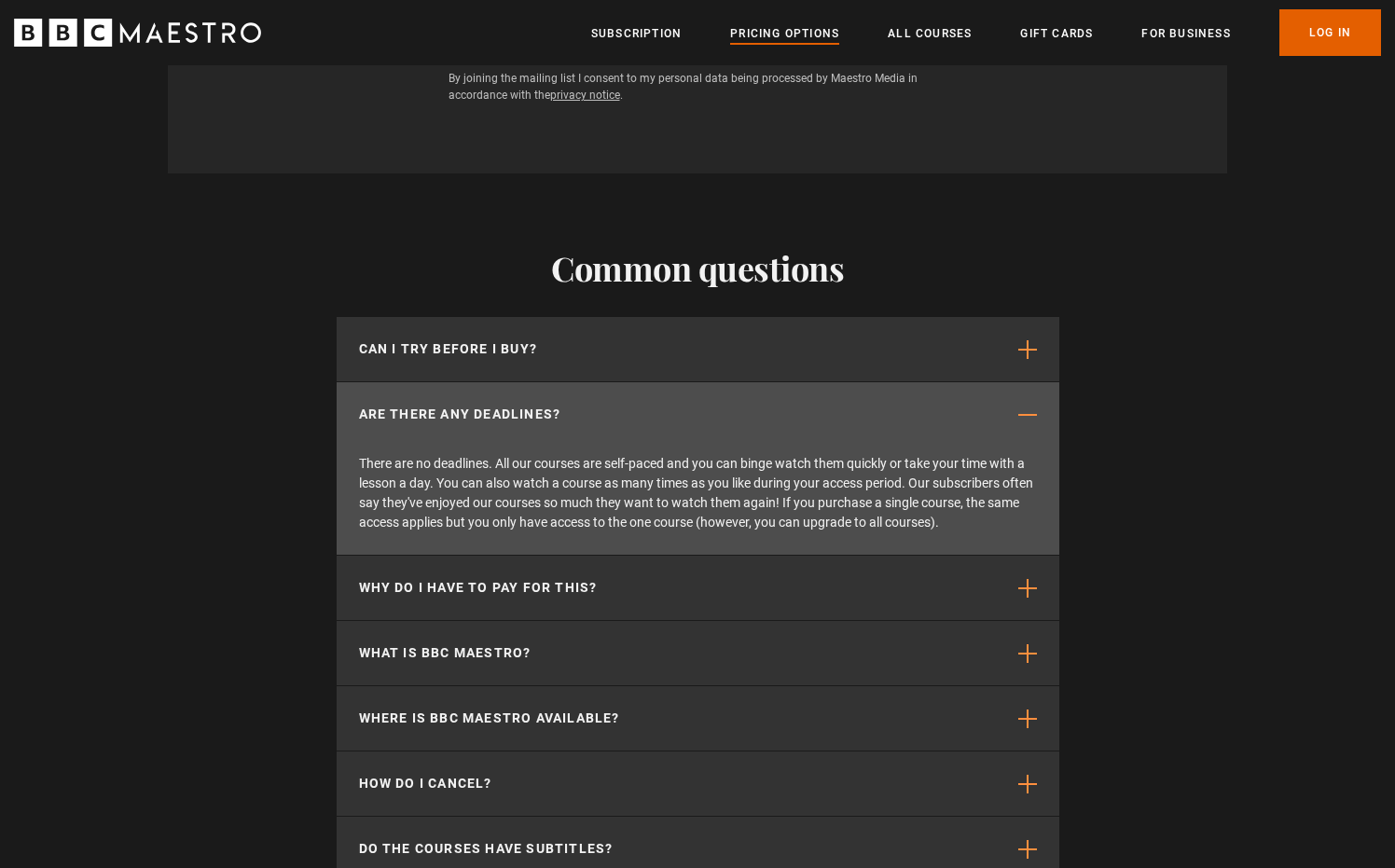 click on "Pricing Options" at bounding box center (784, 34) 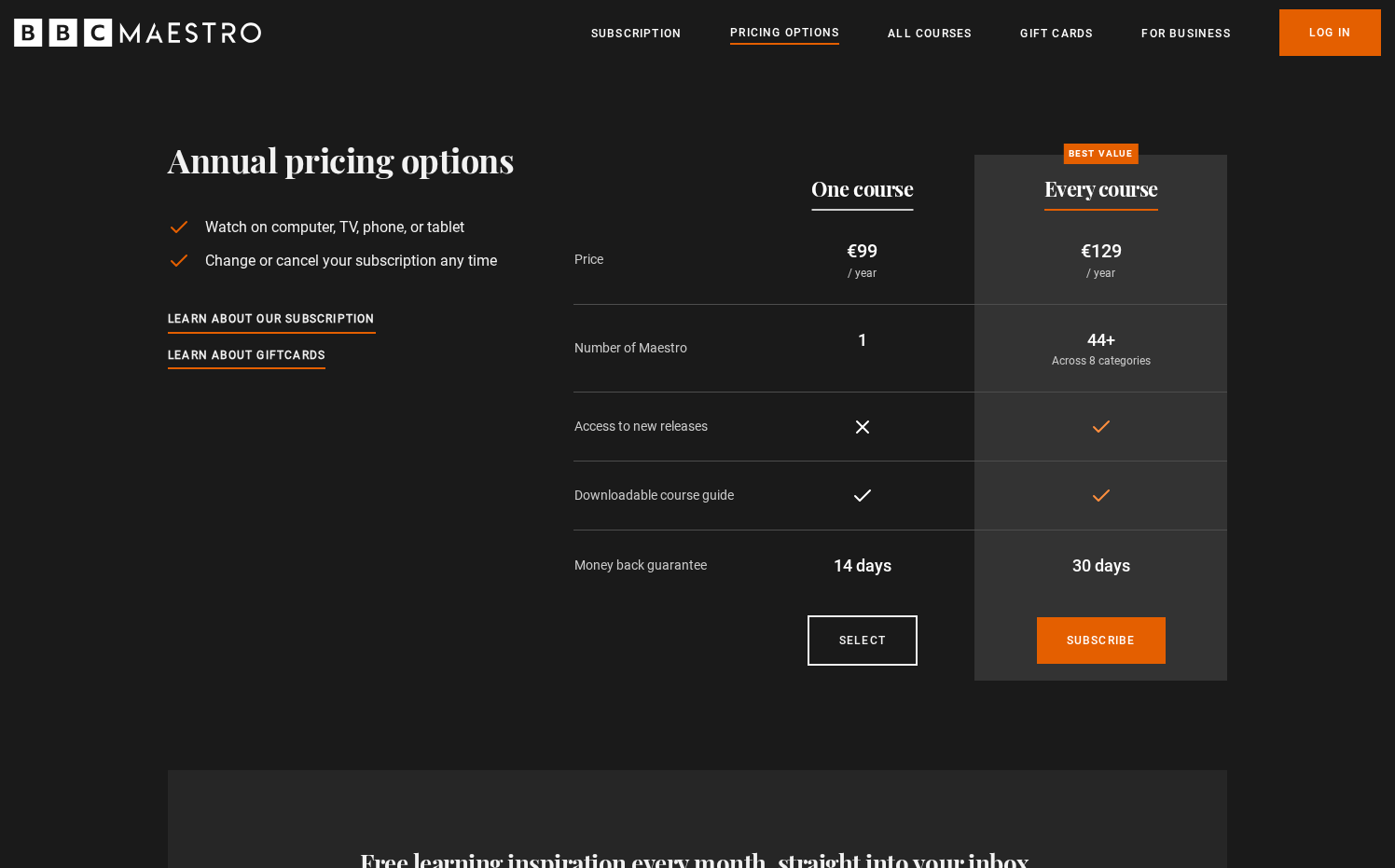 scroll, scrollTop: 0, scrollLeft: 0, axis: both 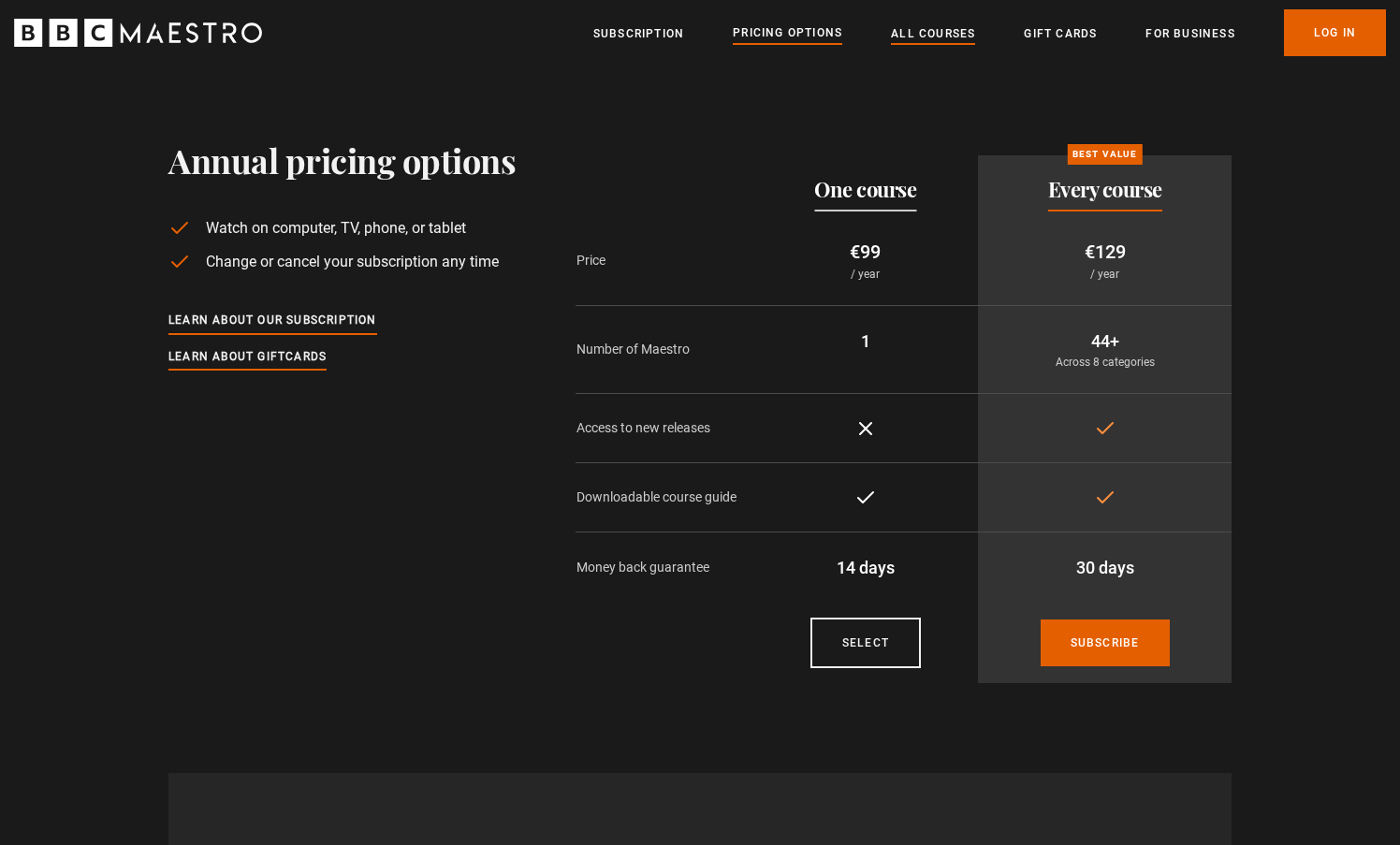click on "All Courses" at bounding box center [933, 34] 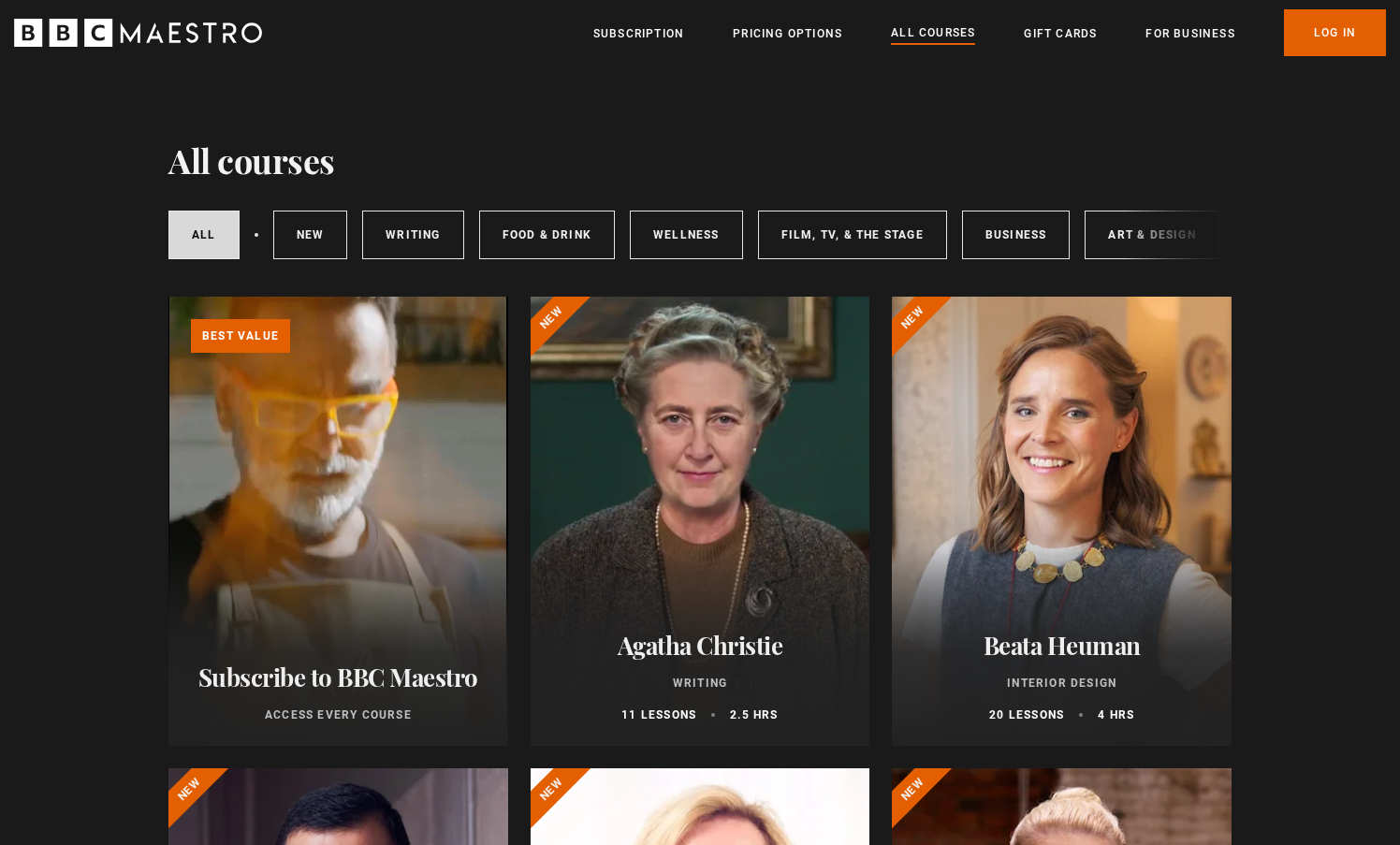 scroll, scrollTop: 0, scrollLeft: 0, axis: both 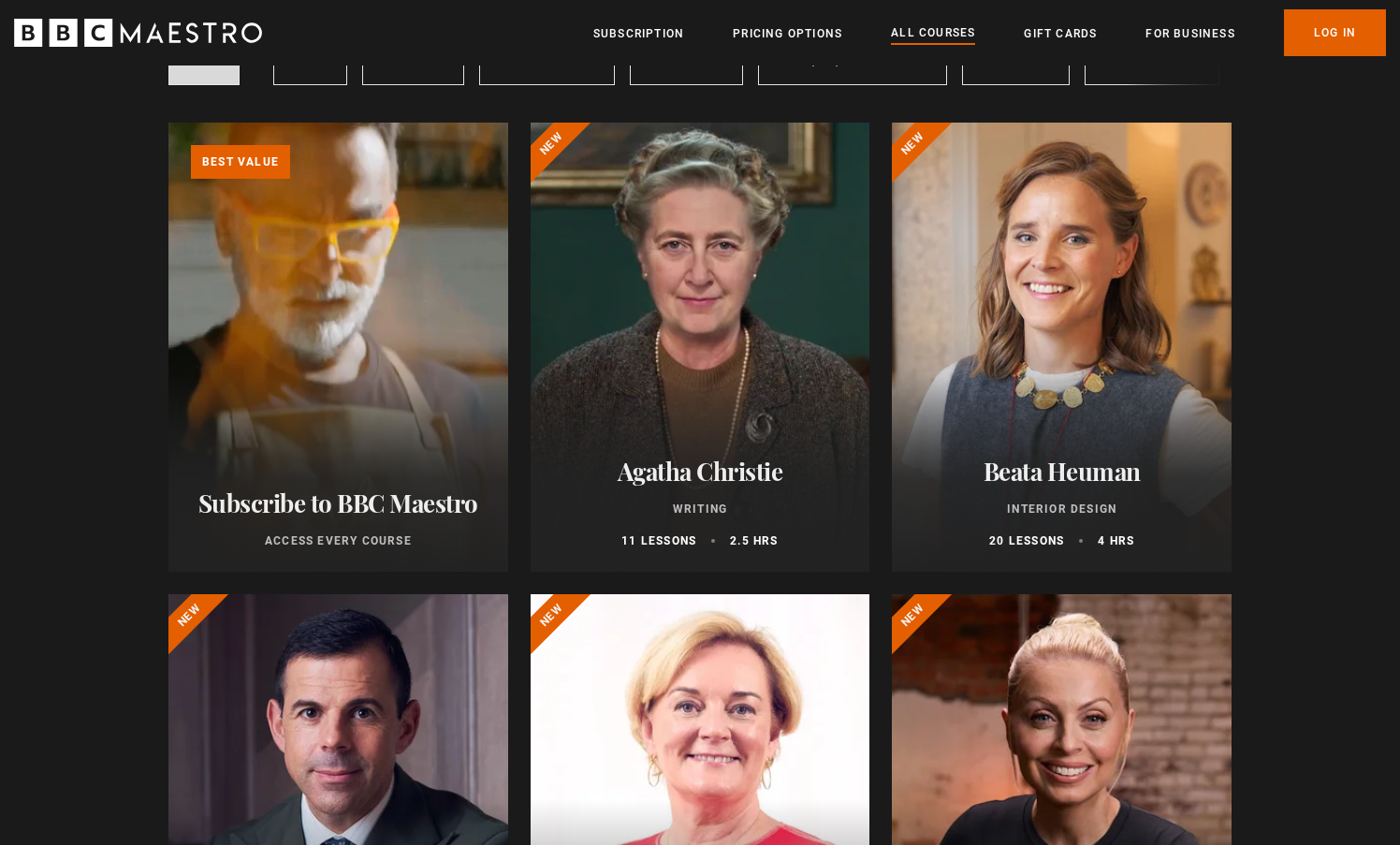 click on "Agatha Christie" at bounding box center (700, 471) 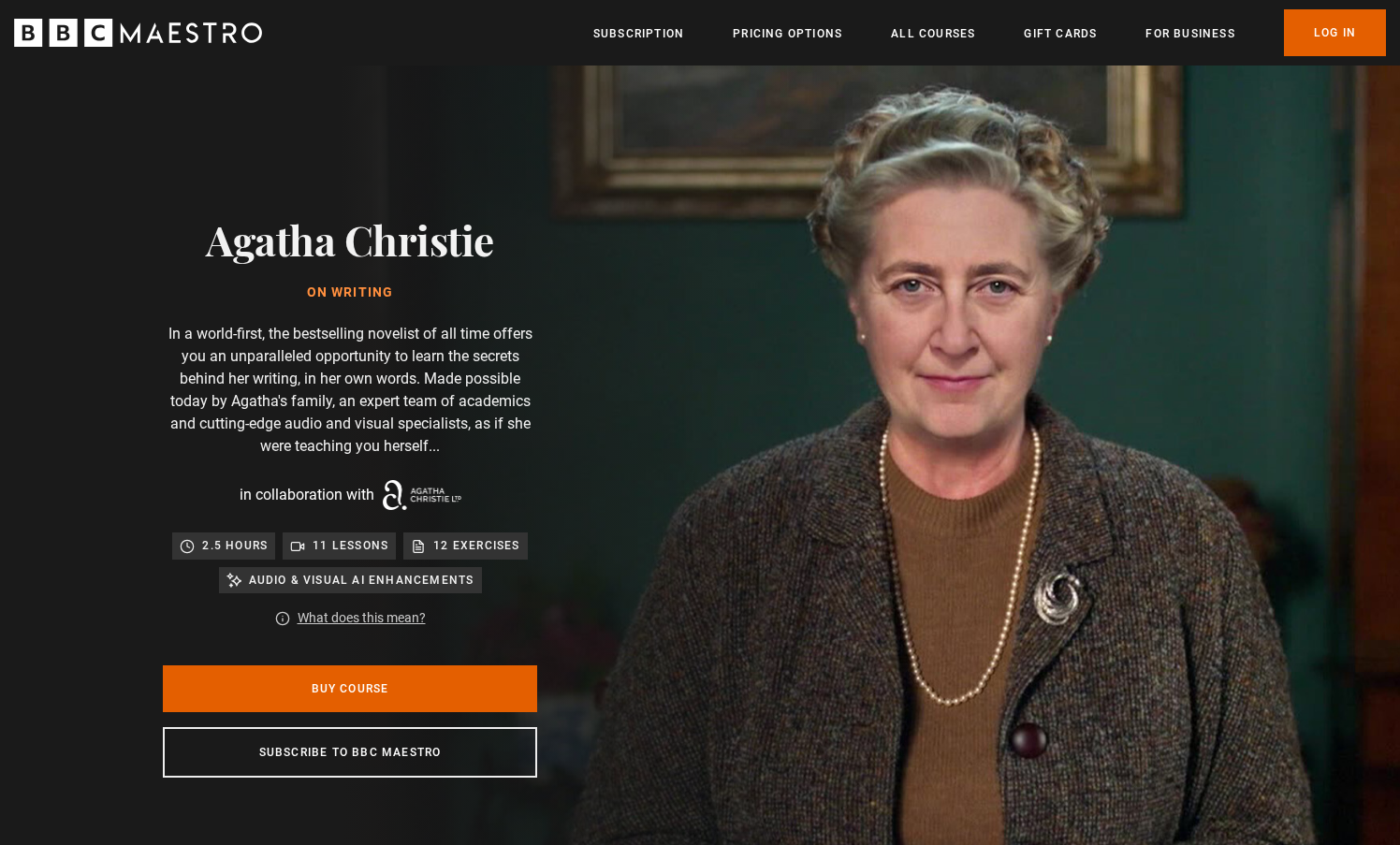 scroll, scrollTop: 0, scrollLeft: 0, axis: both 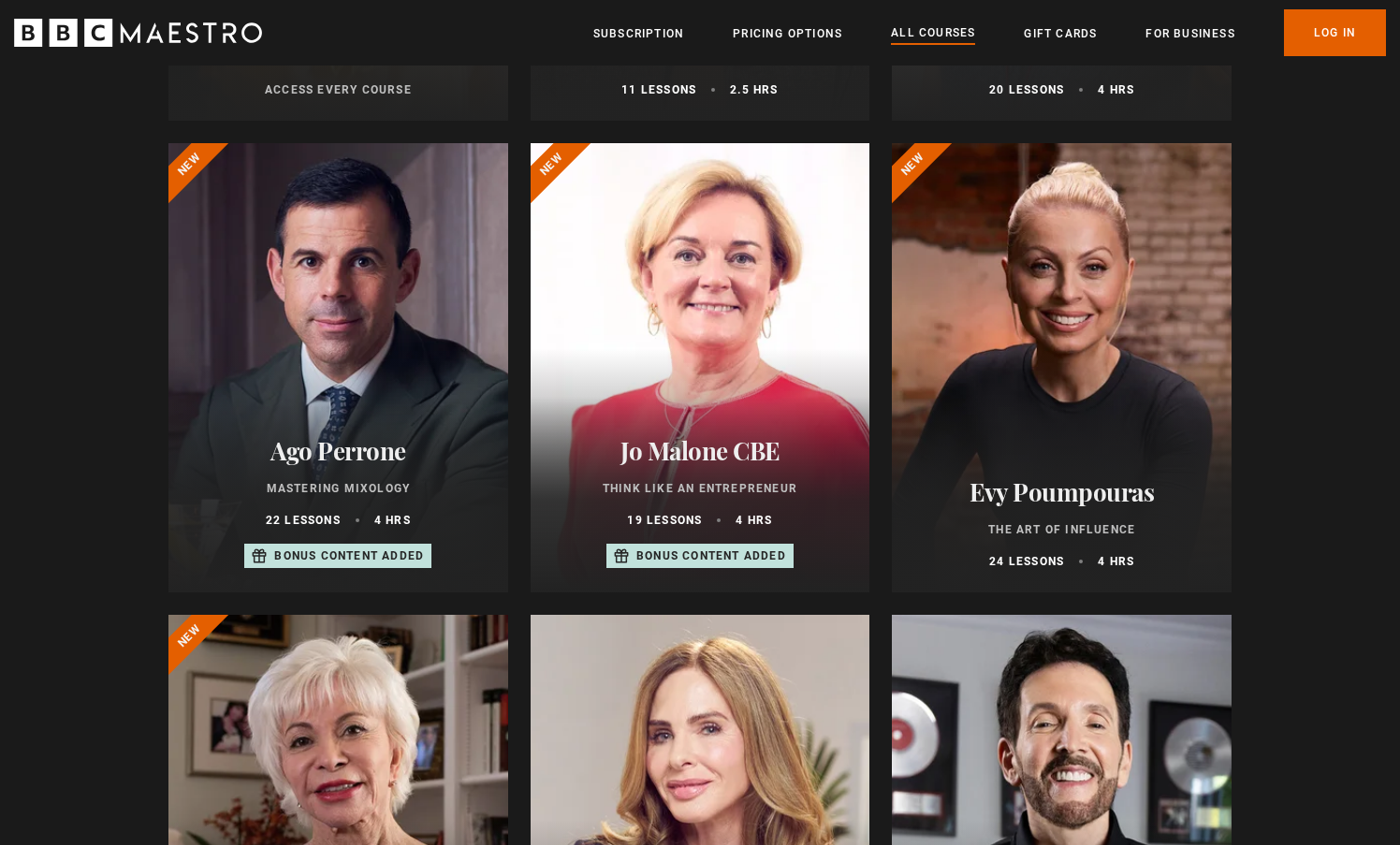click on "Ago Perrone" at bounding box center (338, 450) 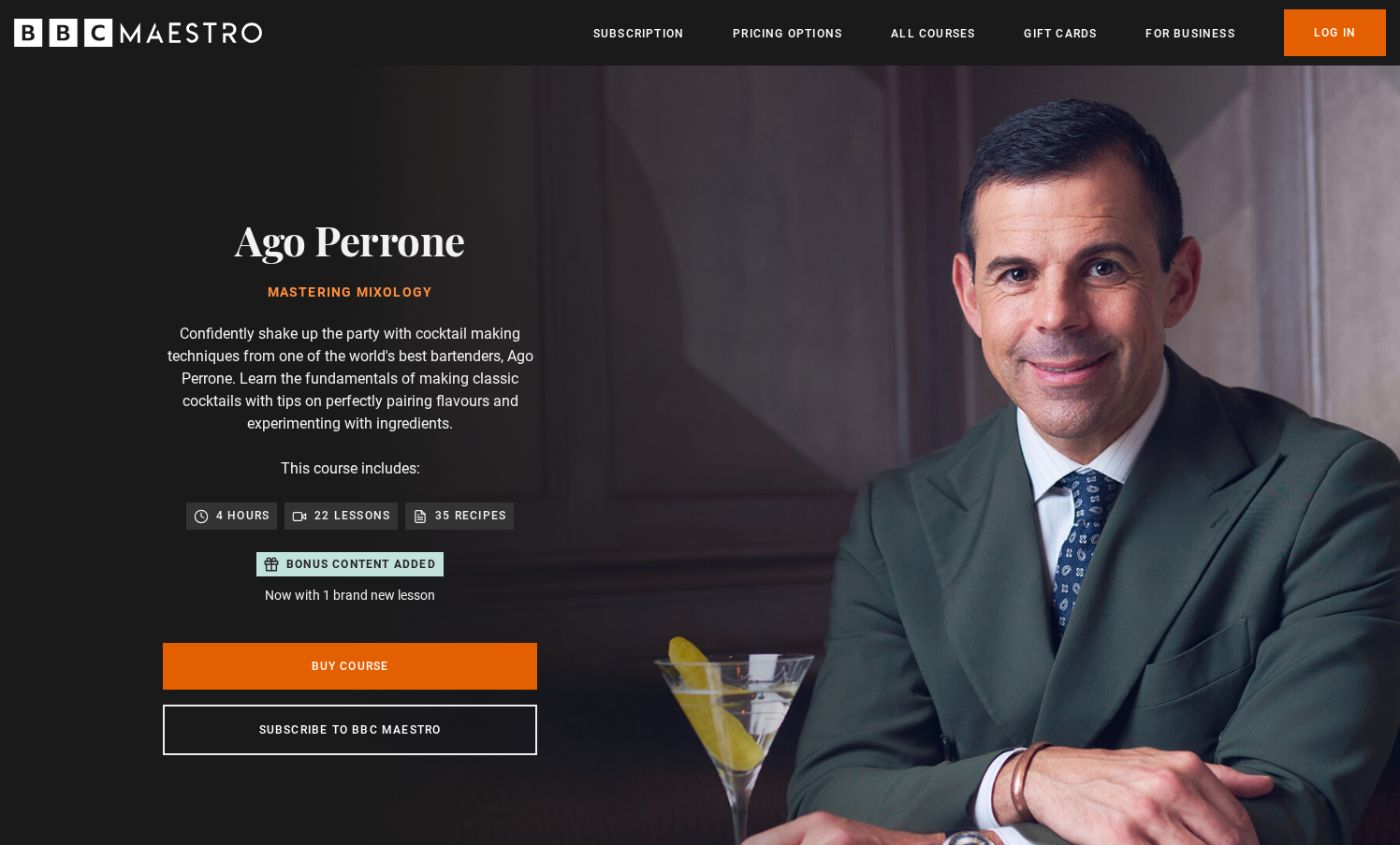 scroll, scrollTop: 0, scrollLeft: 0, axis: both 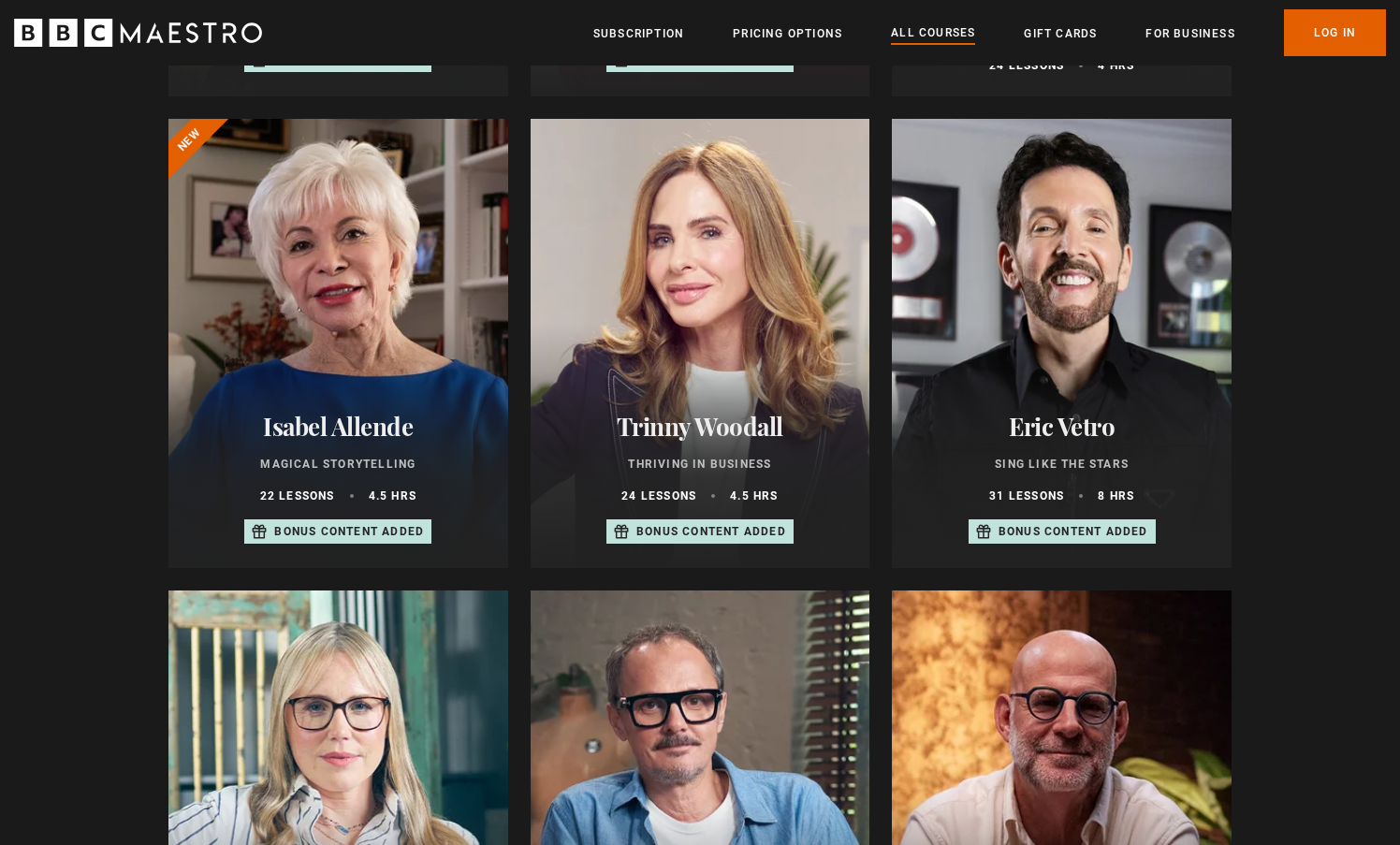 click on "Isabel Allende" at bounding box center (338, 426) 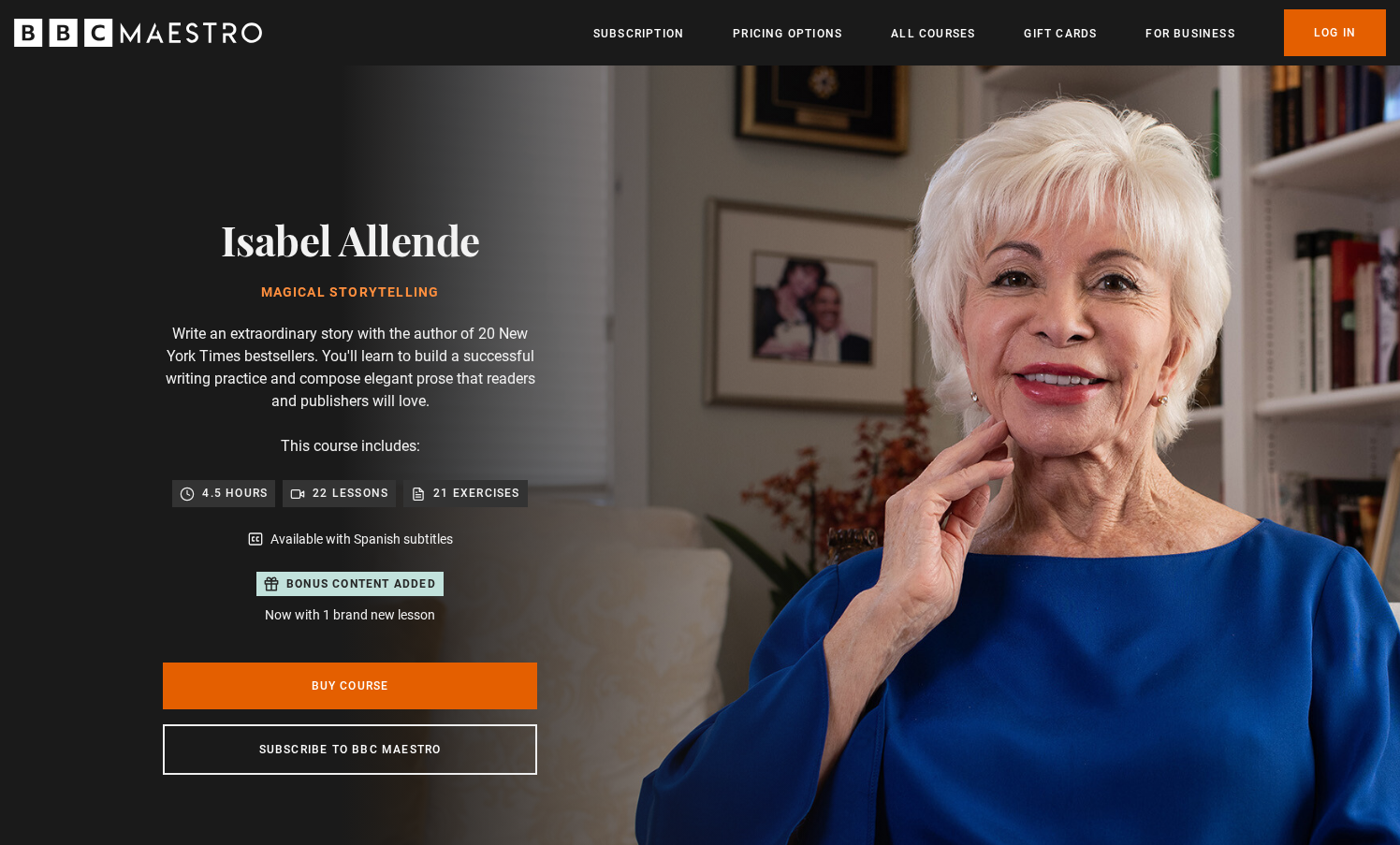 scroll, scrollTop: 0, scrollLeft: 0, axis: both 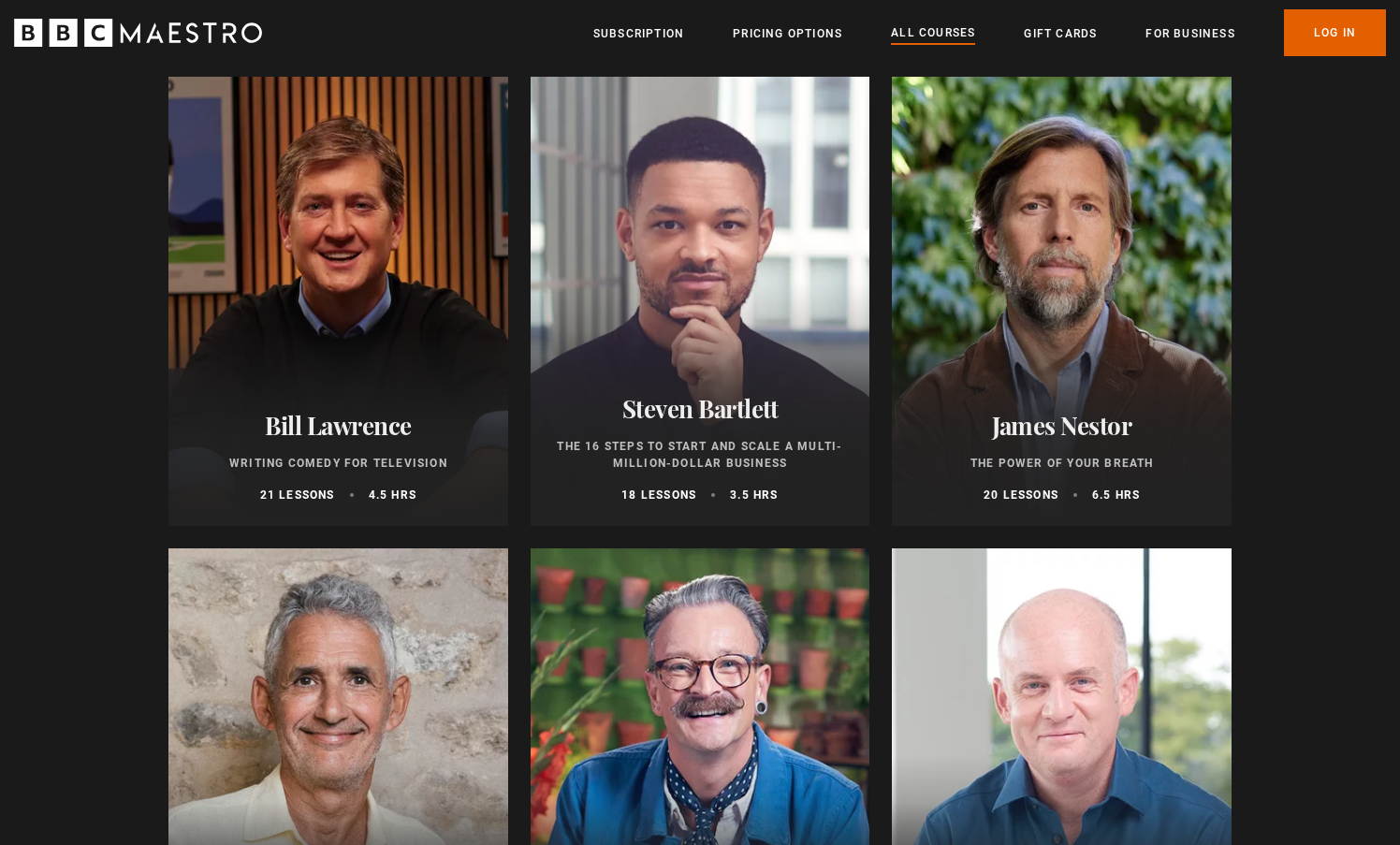 click on "James Nestor" at bounding box center [1061, 425] 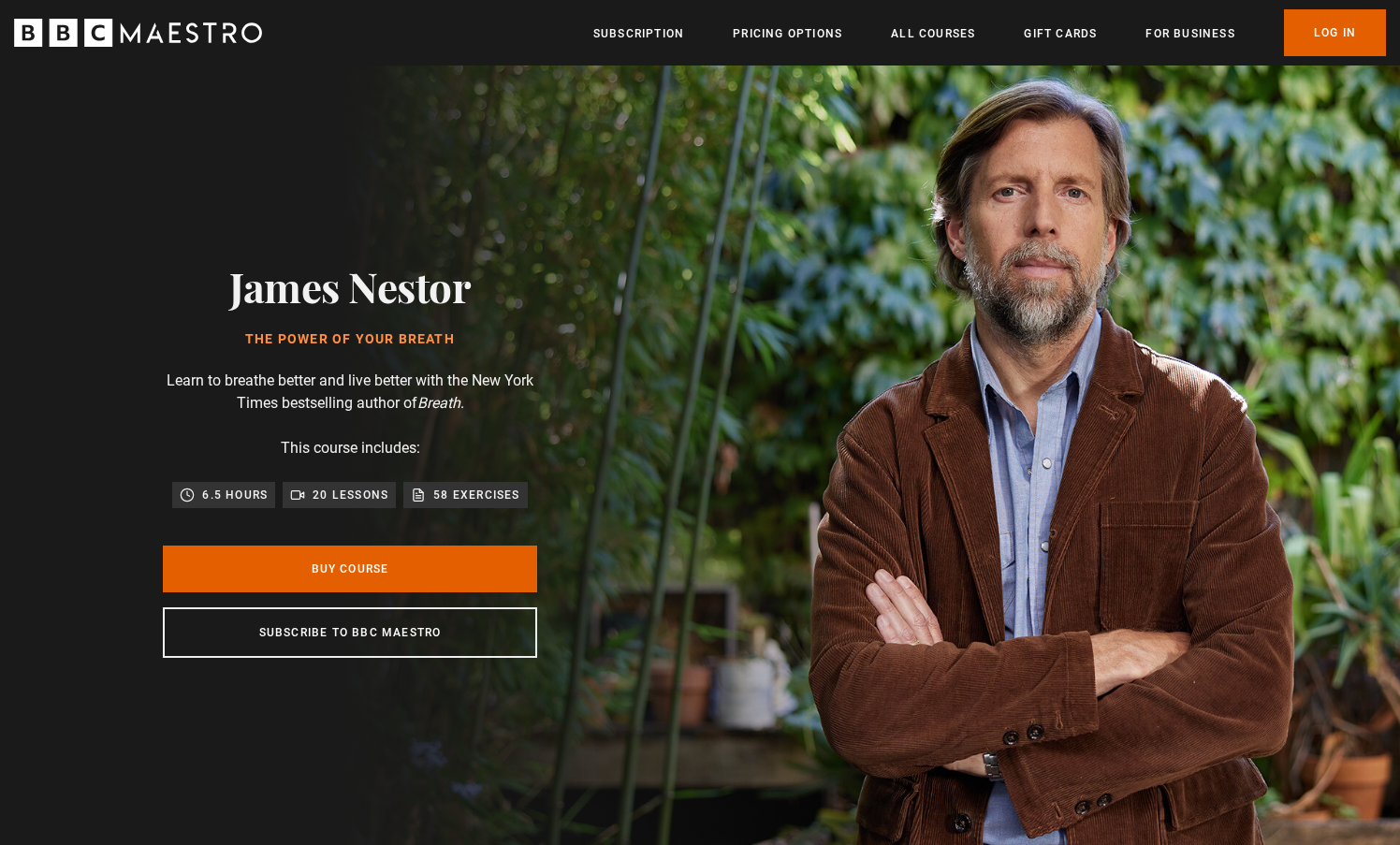 scroll, scrollTop: 0, scrollLeft: 0, axis: both 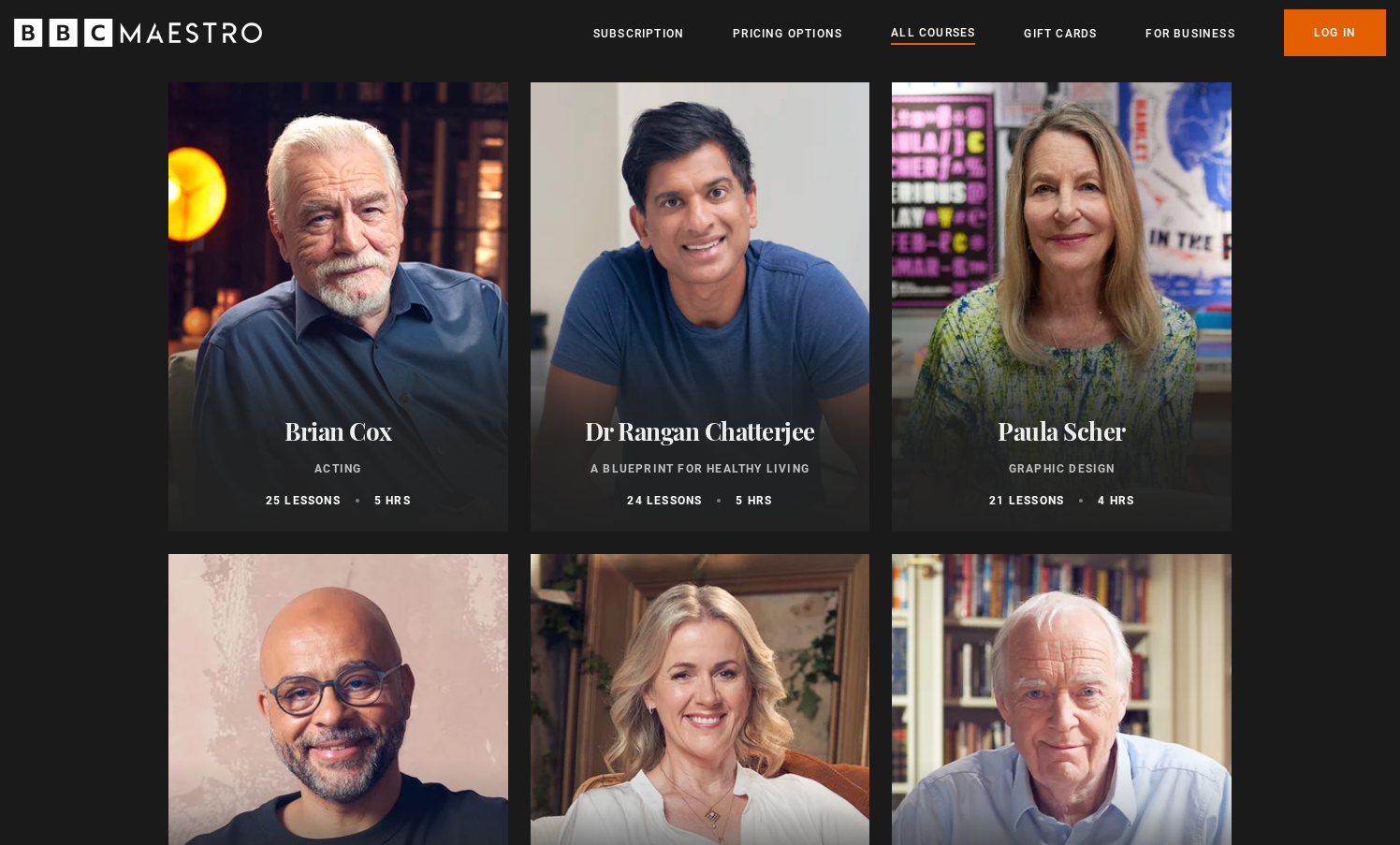 click on "Paula Scher" at bounding box center (1061, 430) 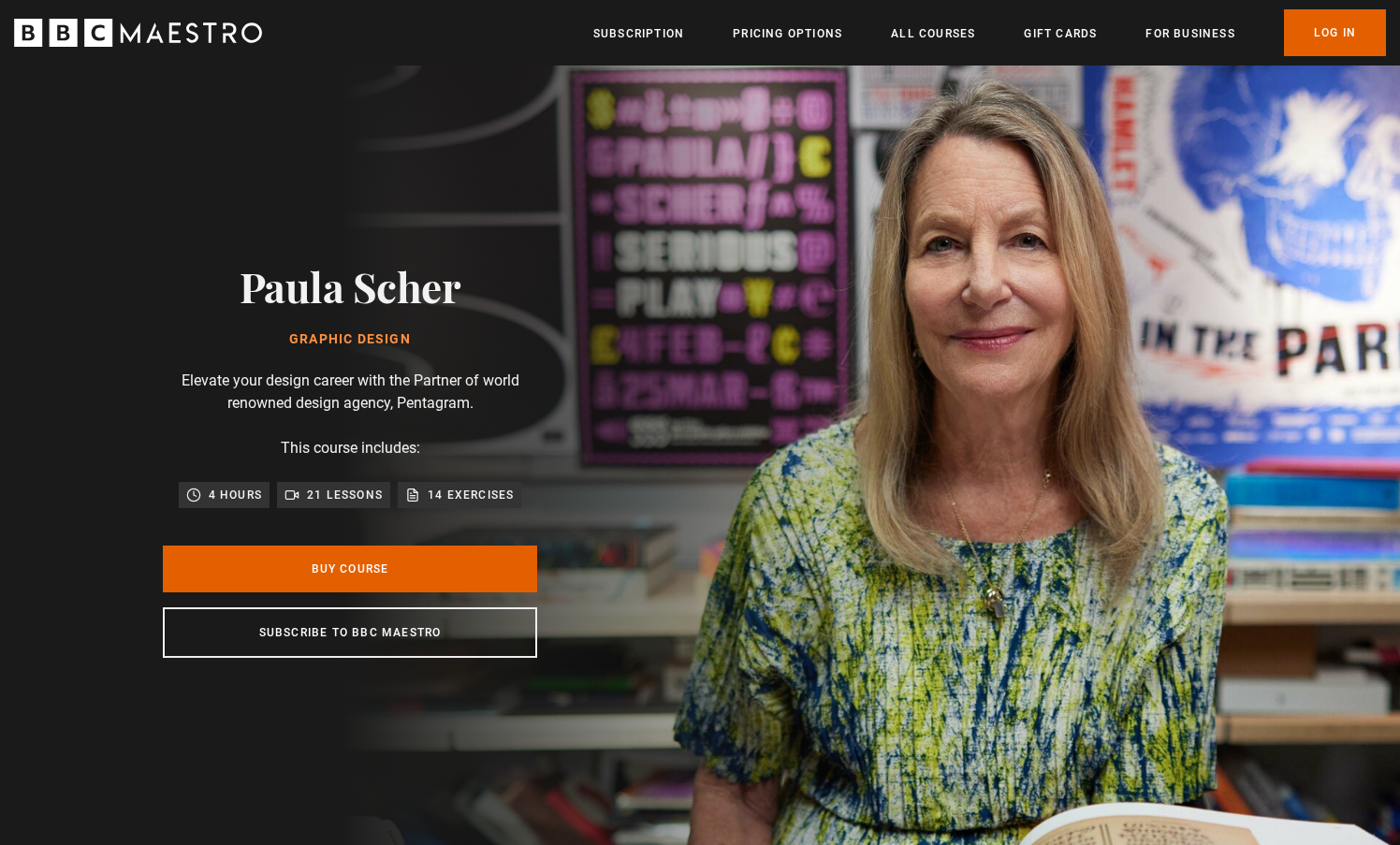 scroll, scrollTop: 0, scrollLeft: 0, axis: both 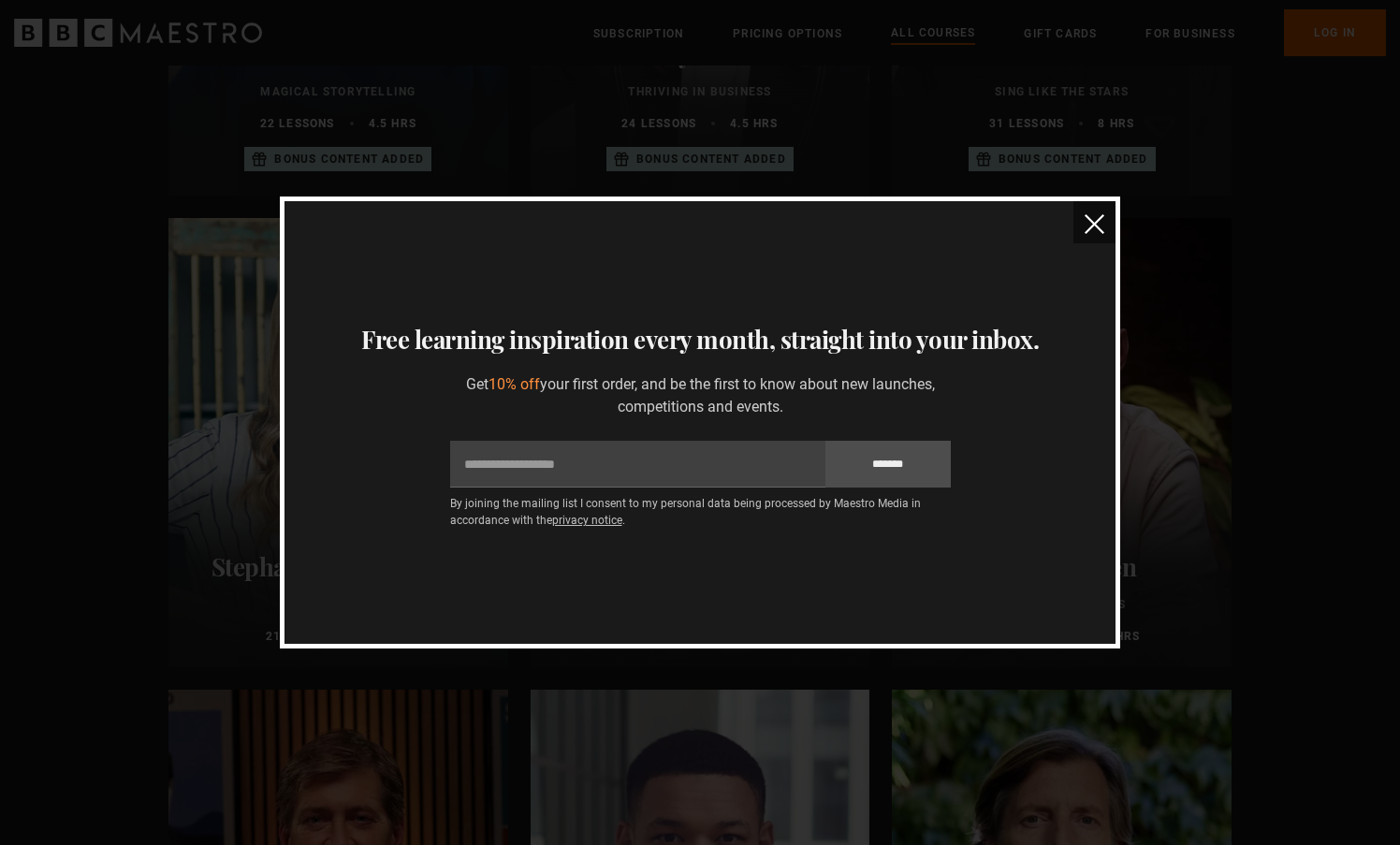 click at bounding box center [1094, 224] 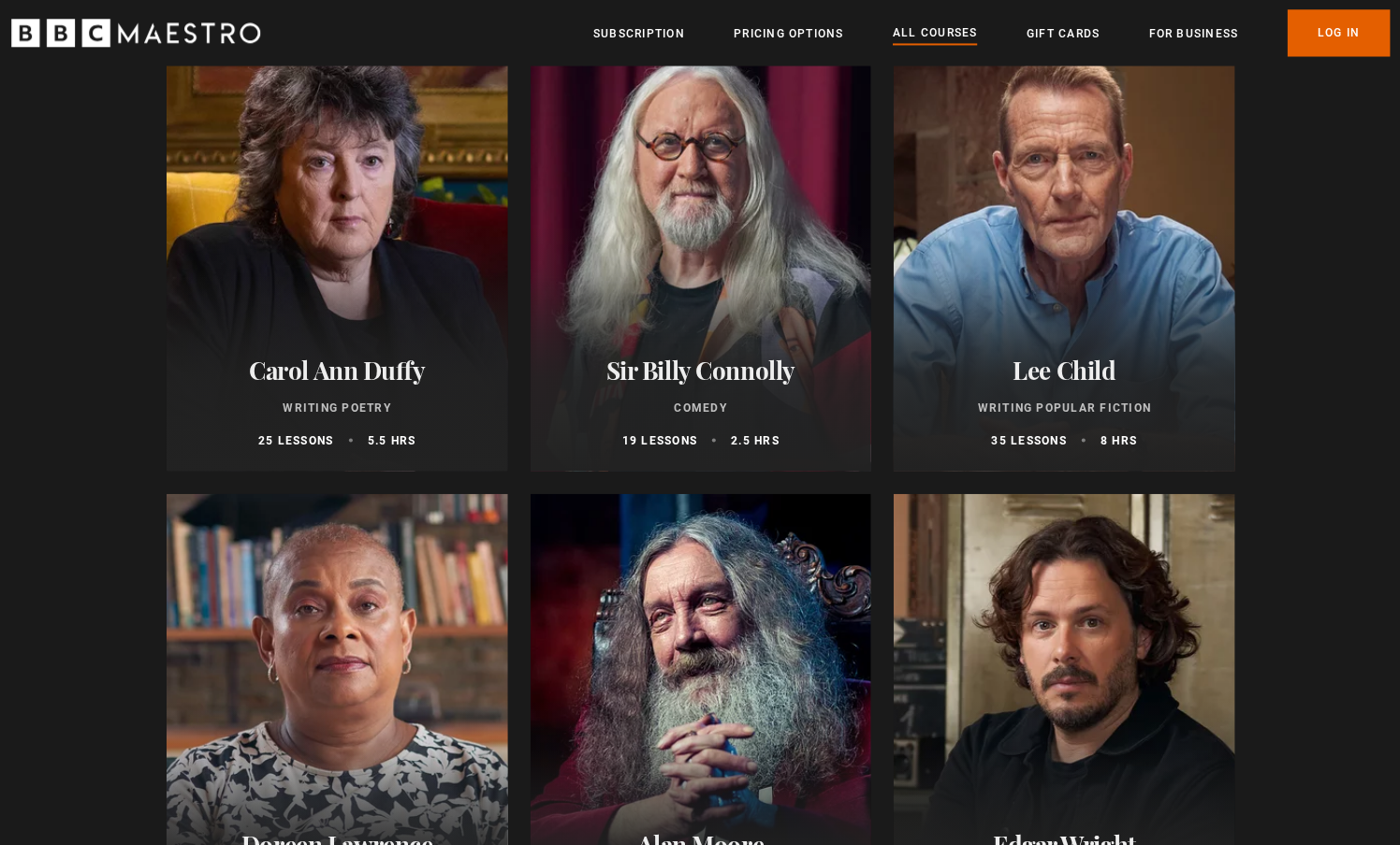 scroll, scrollTop: 4513, scrollLeft: 0, axis: vertical 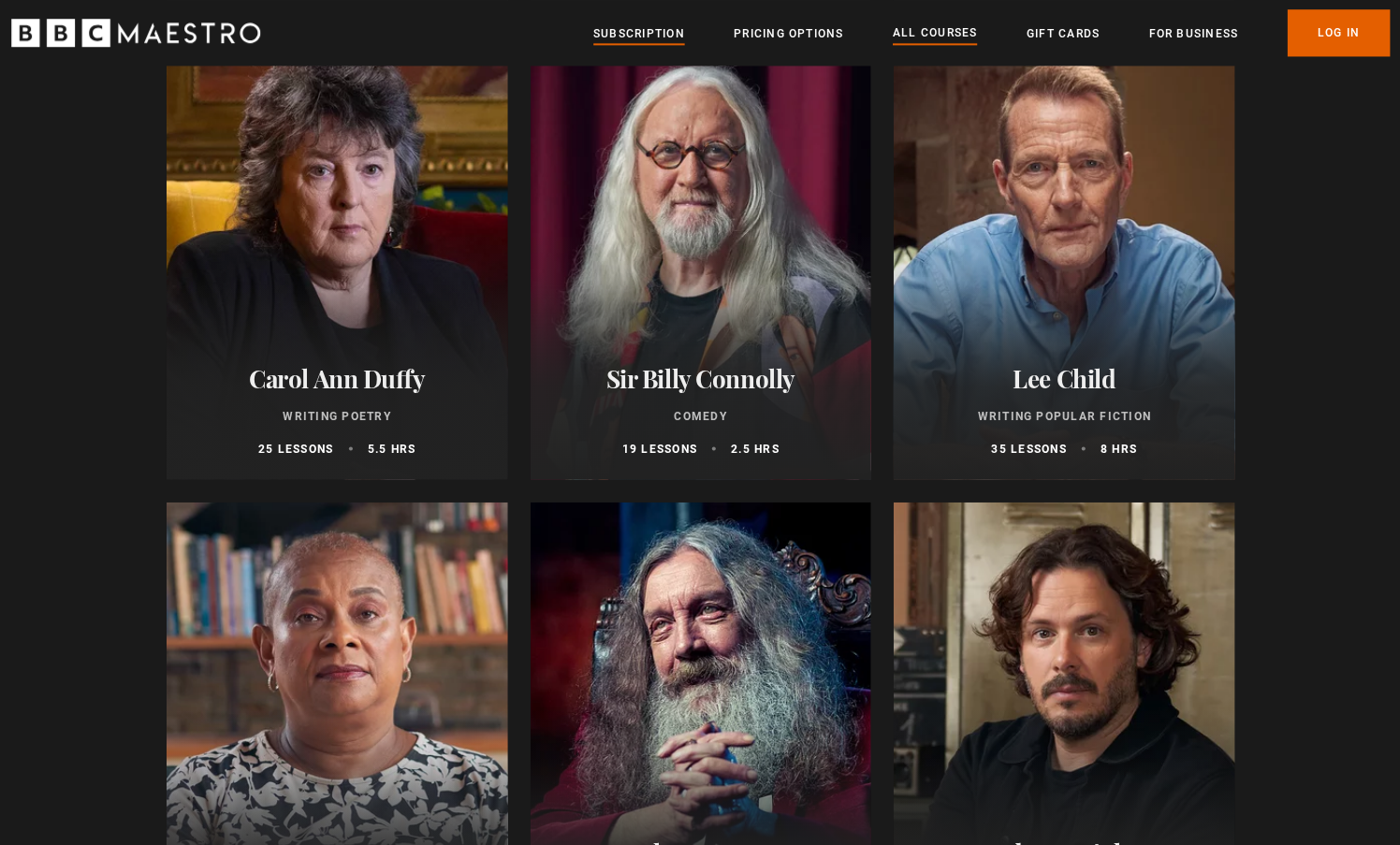 click on "Subscription" at bounding box center (638, 34) 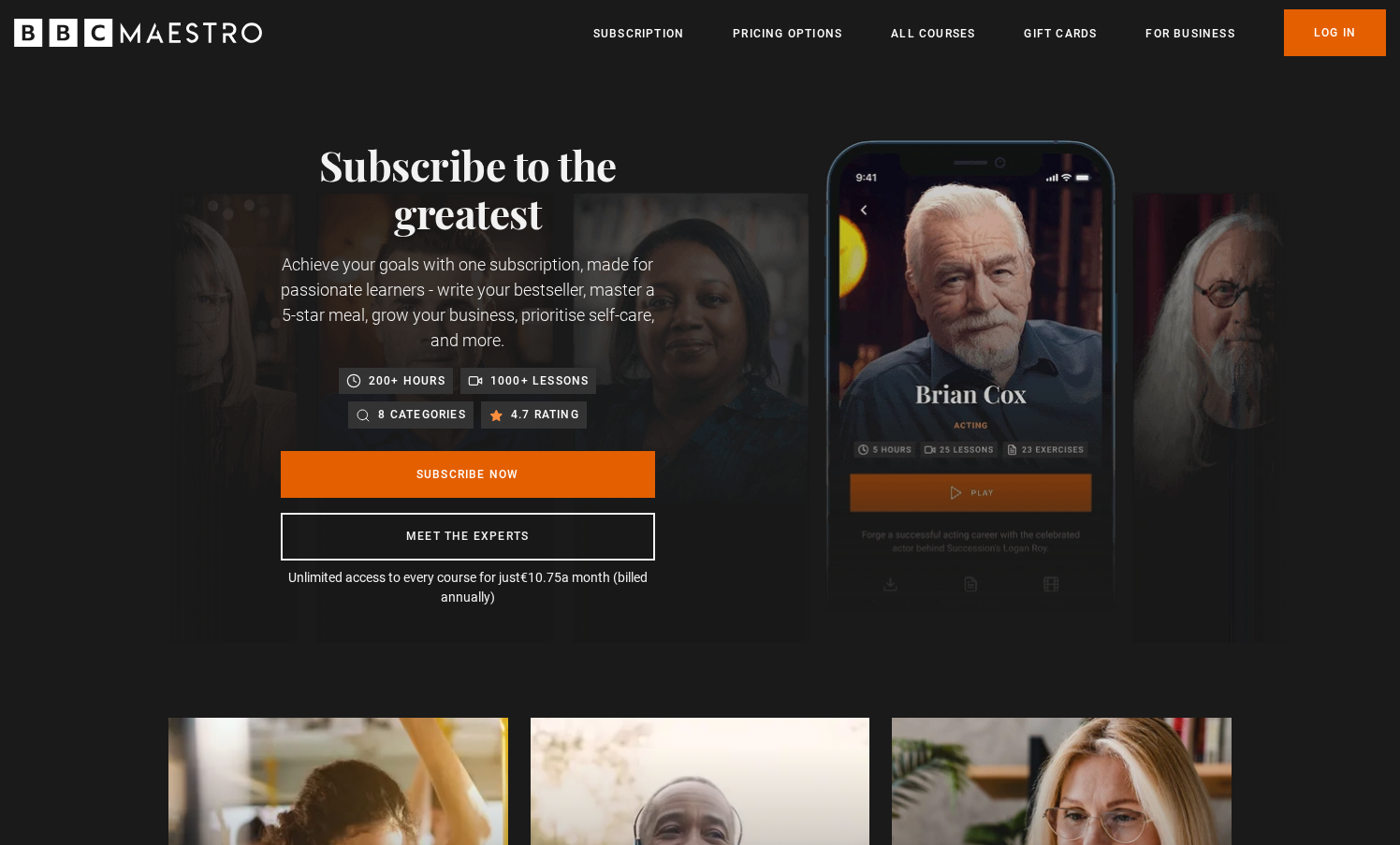 scroll, scrollTop: 0, scrollLeft: 0, axis: both 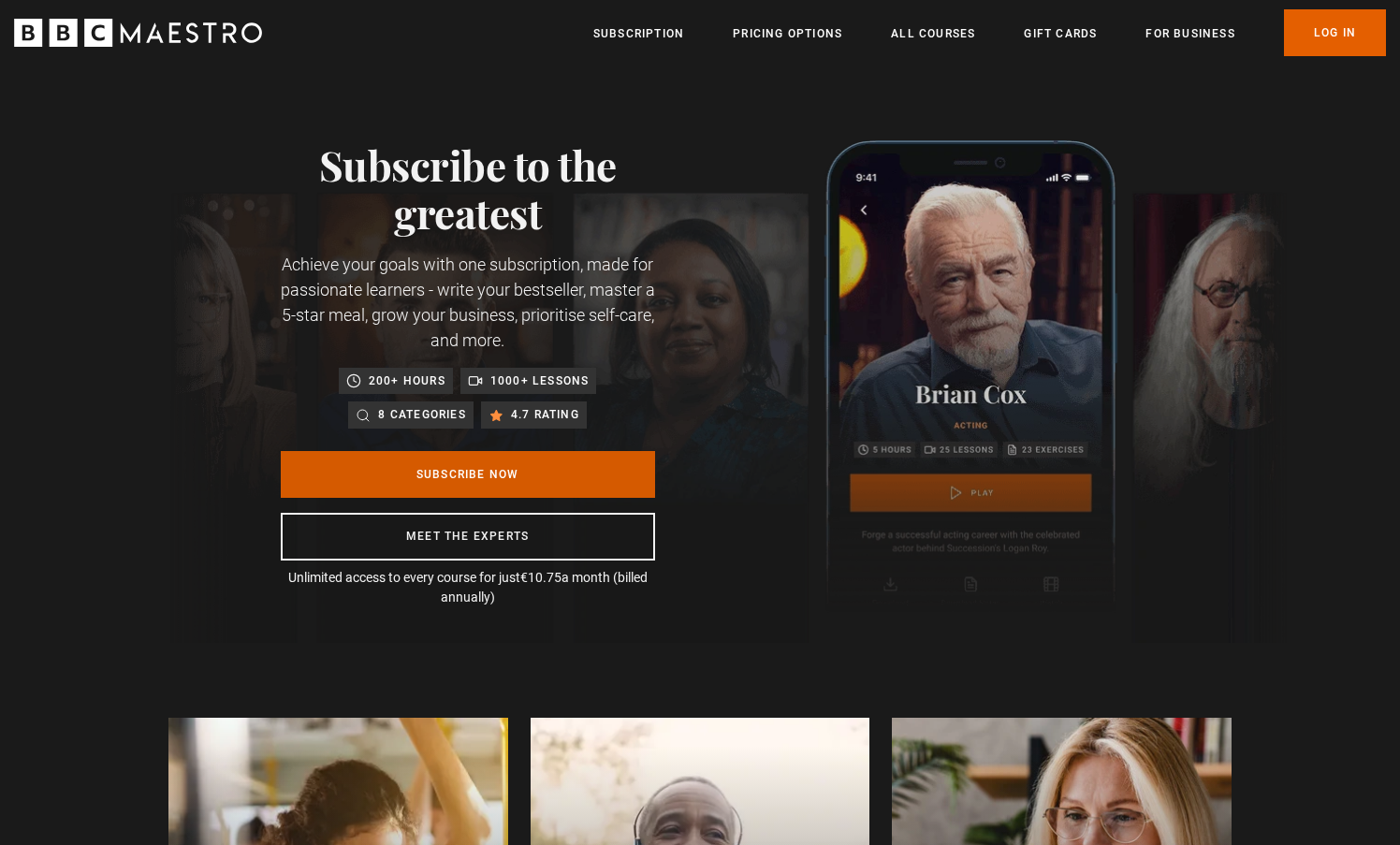 click on "Subscribe Now" at bounding box center [468, 474] 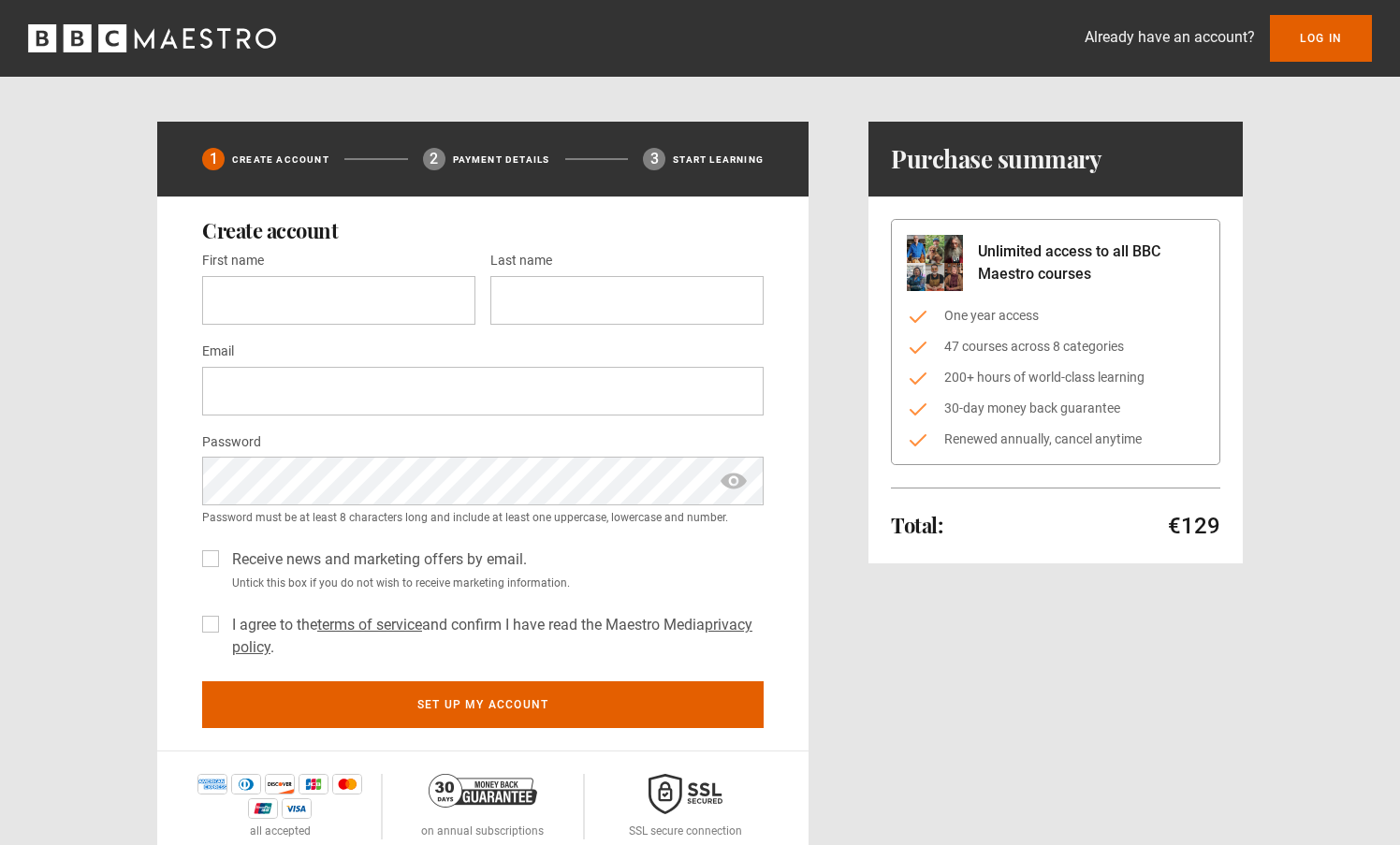 scroll, scrollTop: 0, scrollLeft: 0, axis: both 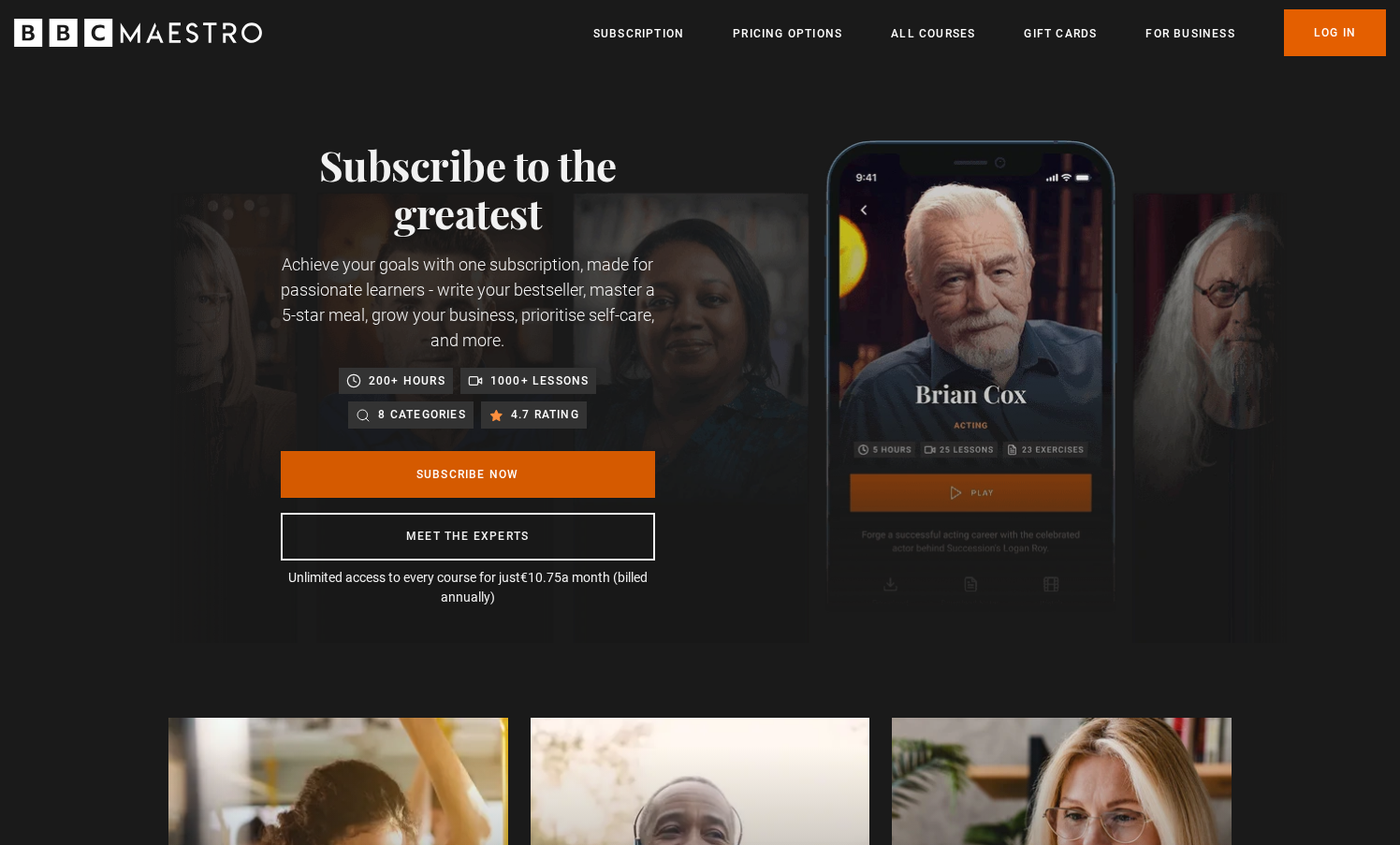 click on "Subscribe Now" at bounding box center (468, 474) 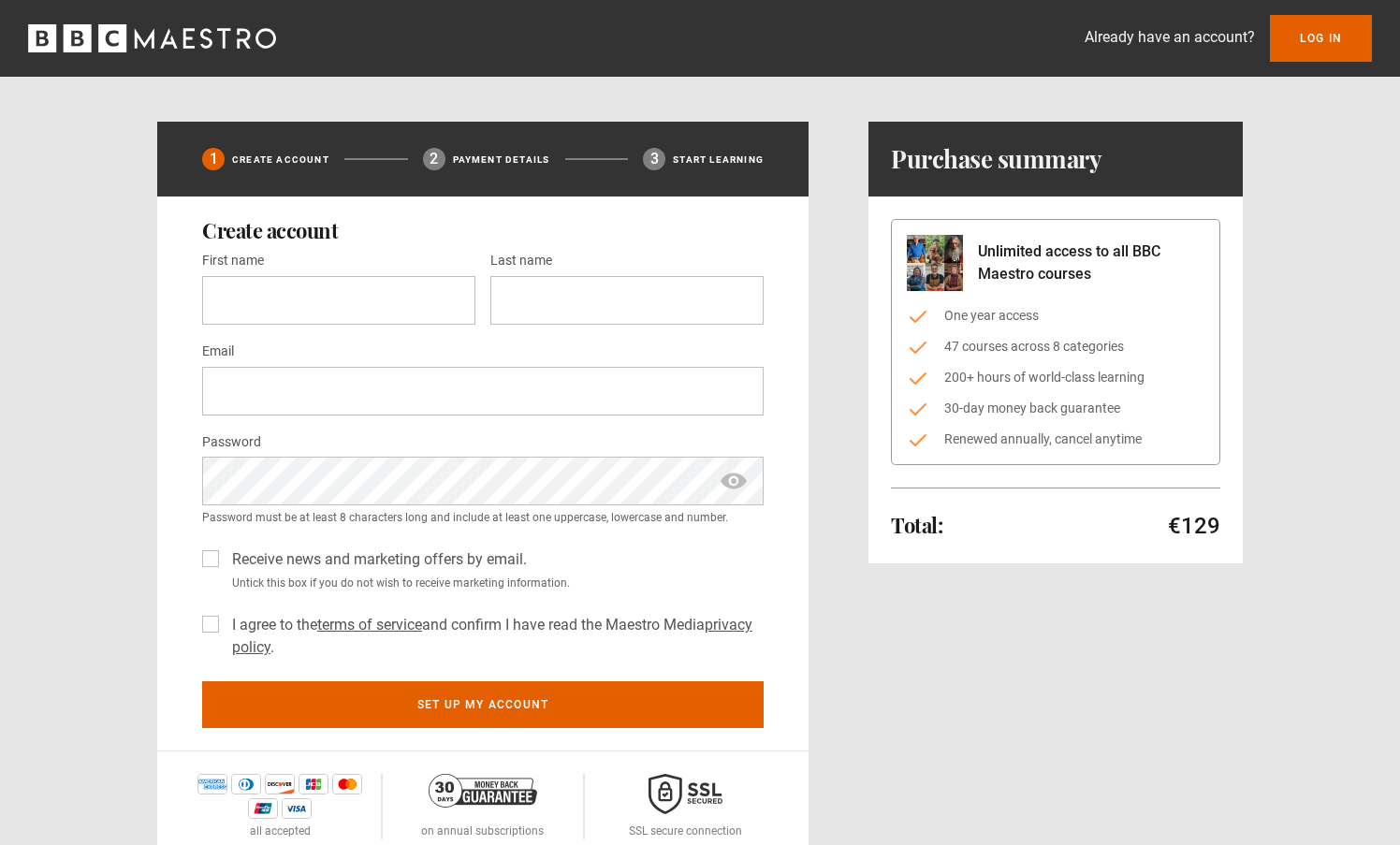 scroll, scrollTop: 0, scrollLeft: 0, axis: both 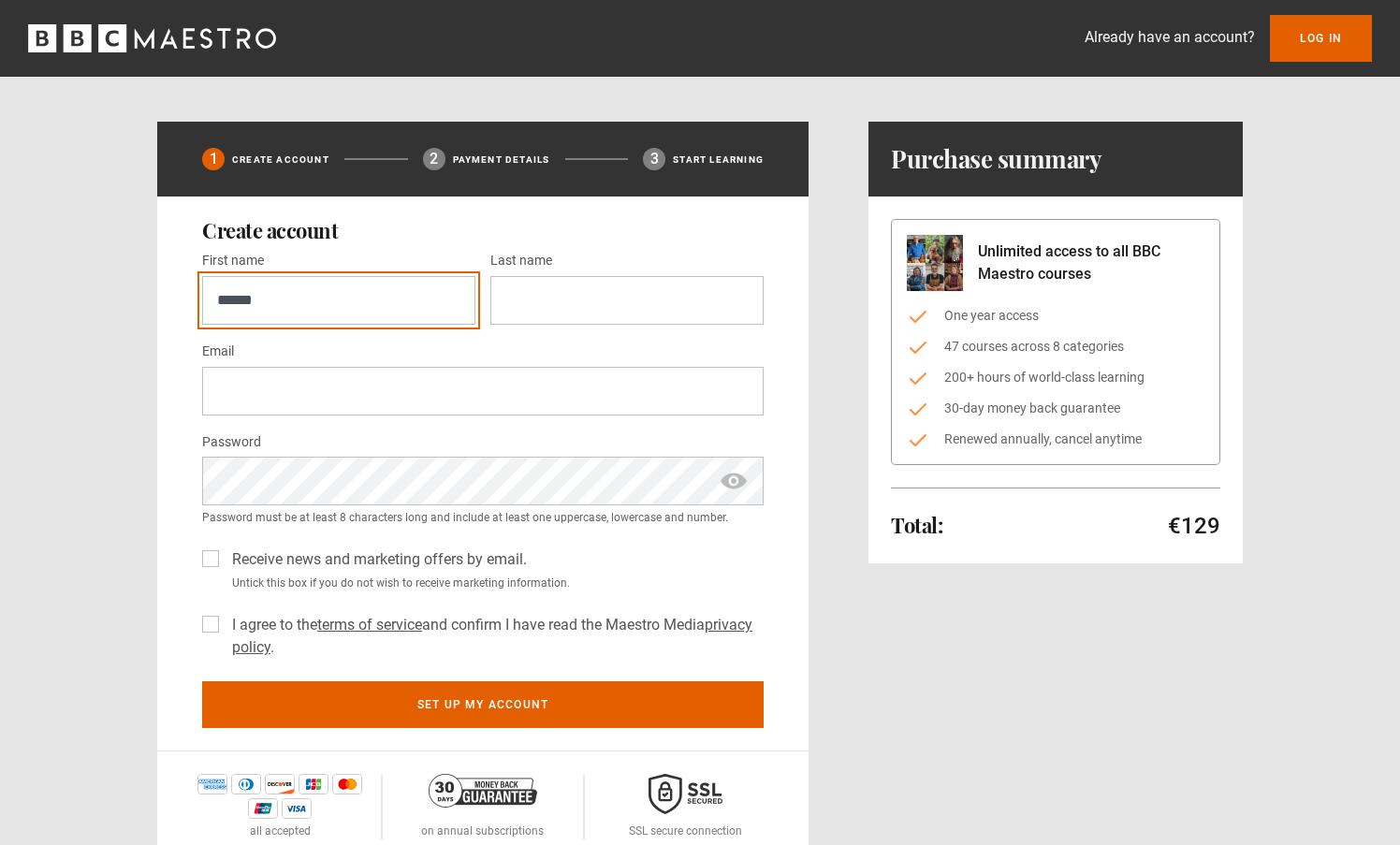 type on "*****" 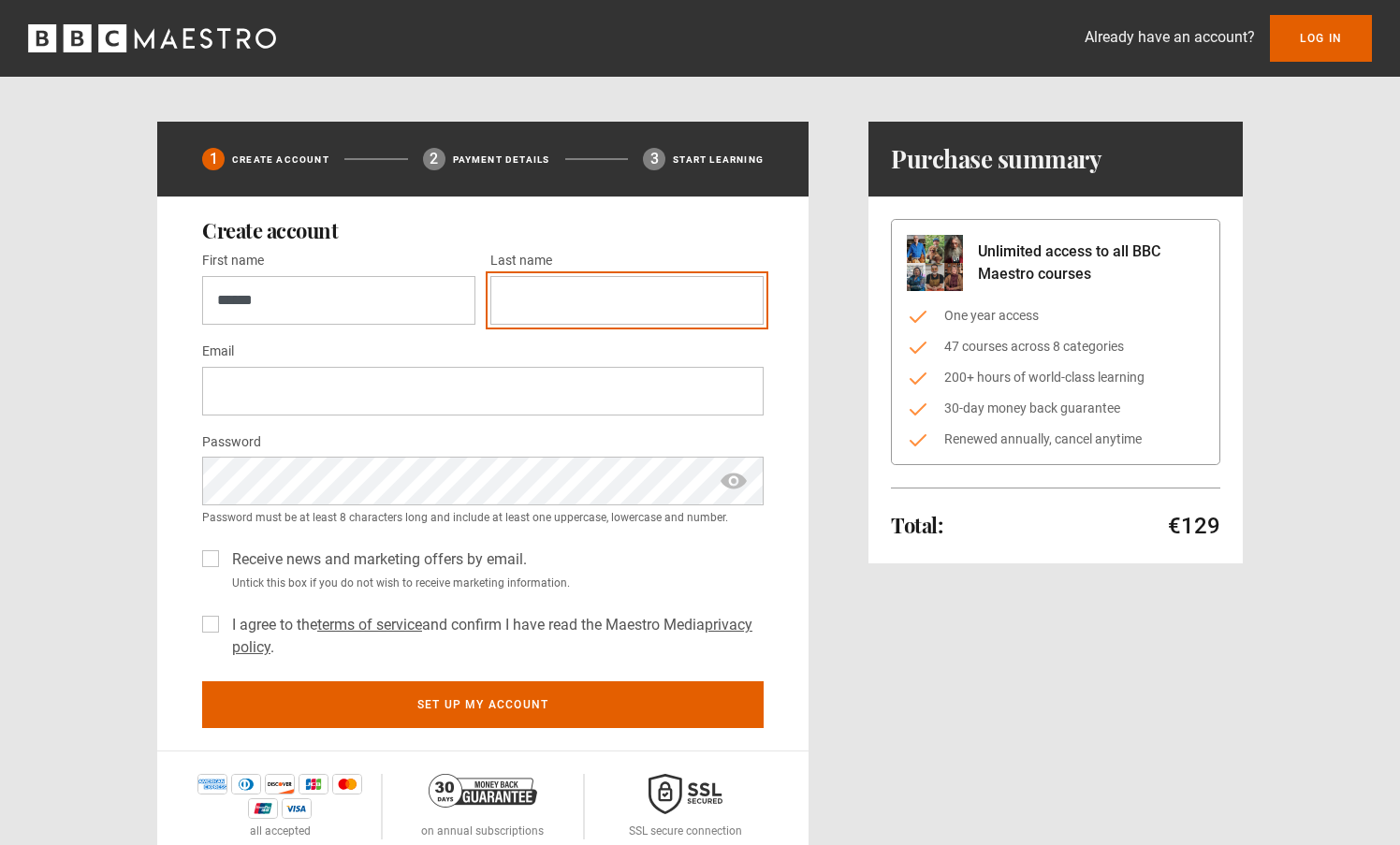 click on "Last name  *" at bounding box center [627, 300] 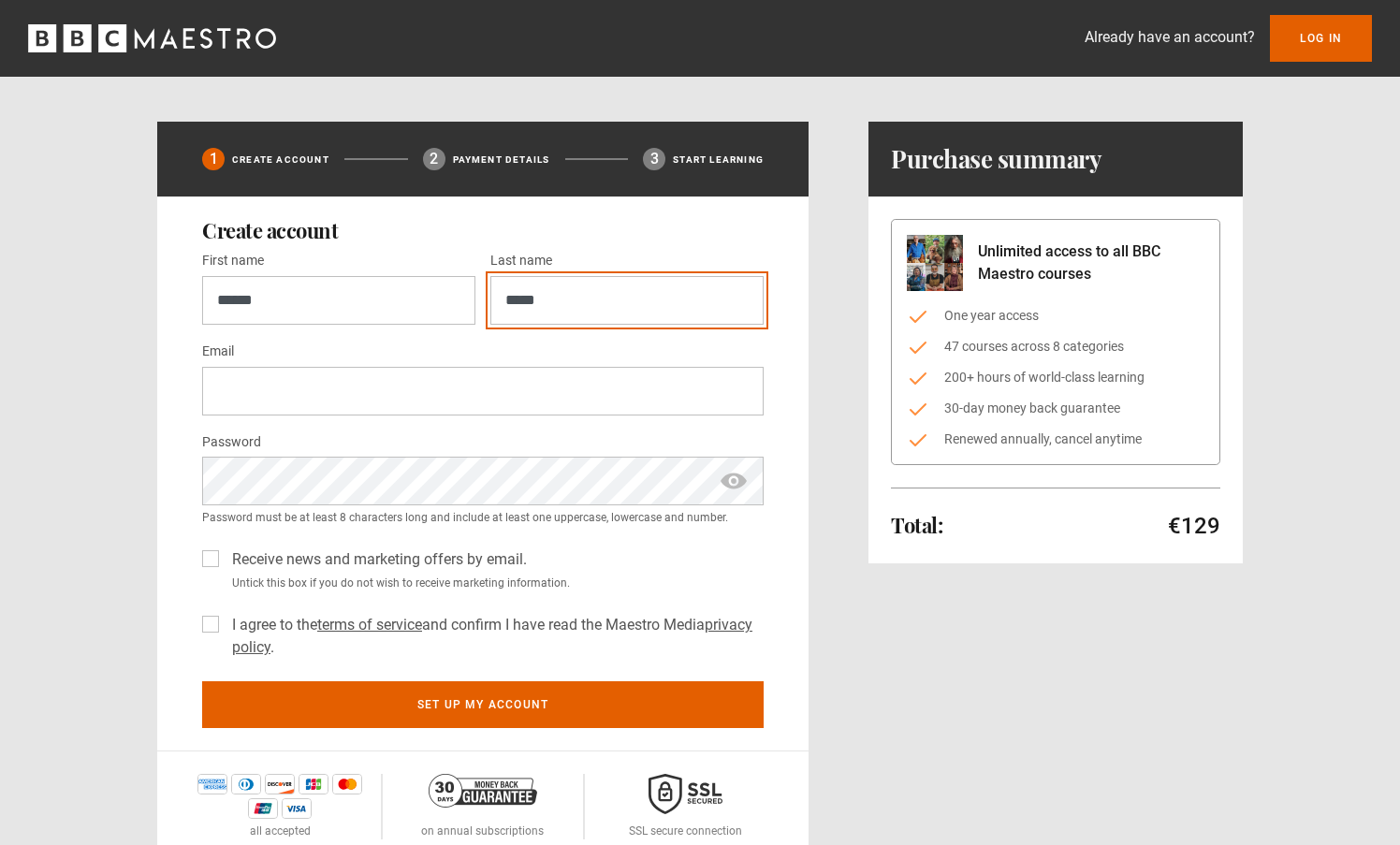 type on "*****" 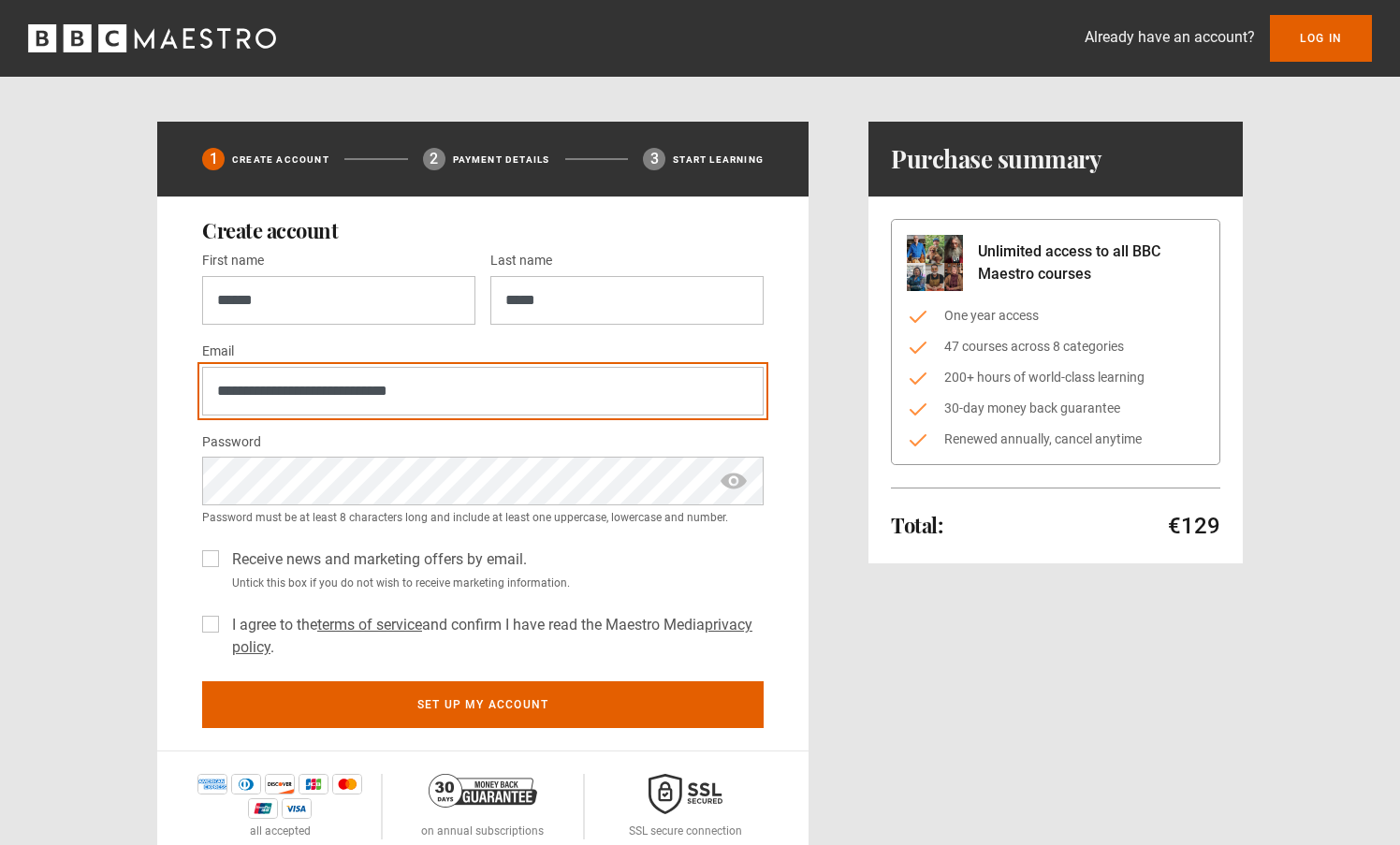 type on "**********" 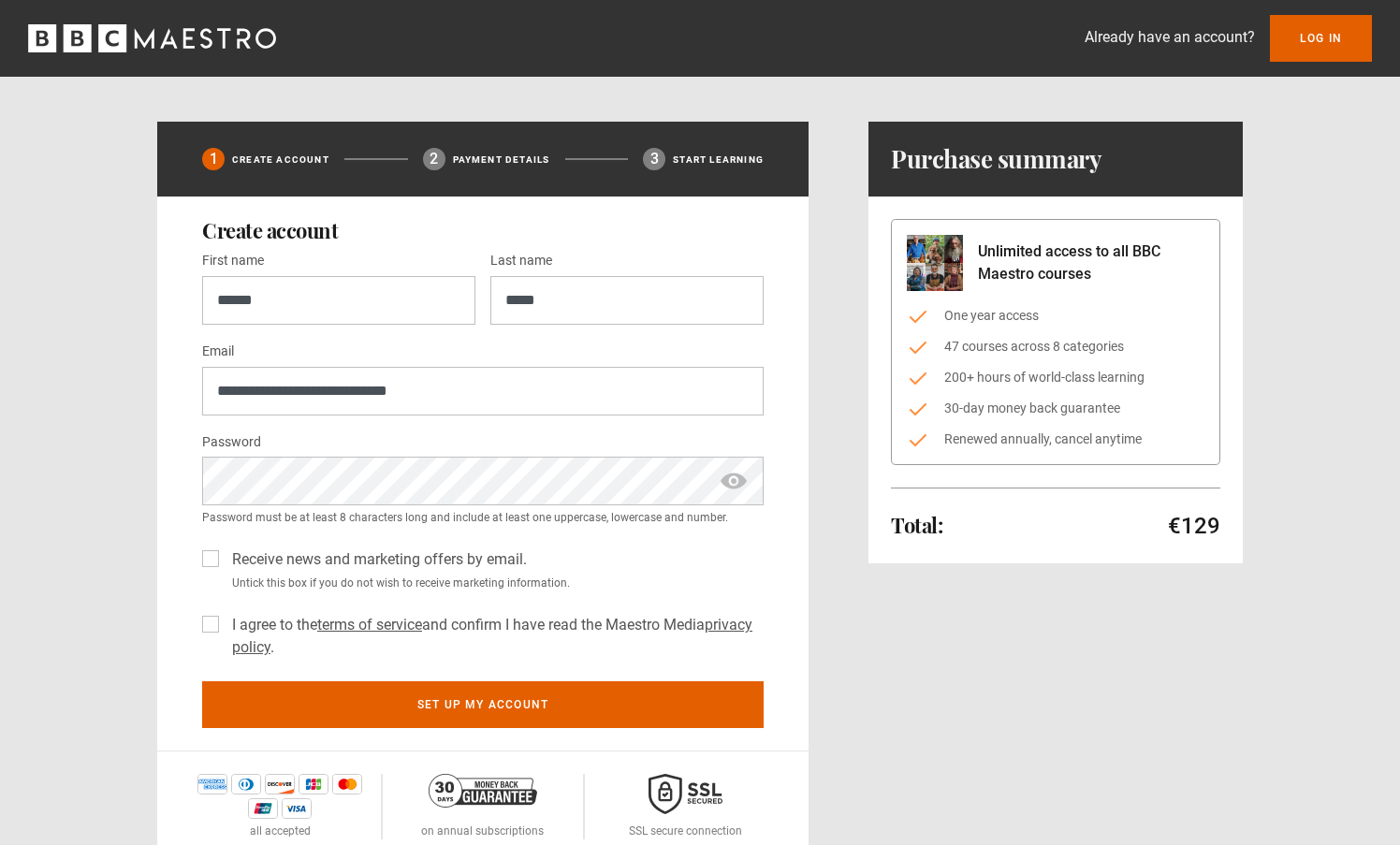 click on "Total:
€129
Hide purchase summary
Purchase summary
Unlimited access to all BBC Maestro courses
One year access
47 courses across 8 categories
200+ hours of world-class learning
30-day money back guarantee
Renewed annually, cancel anytime
Total:
€129" at bounding box center [1056, 491] 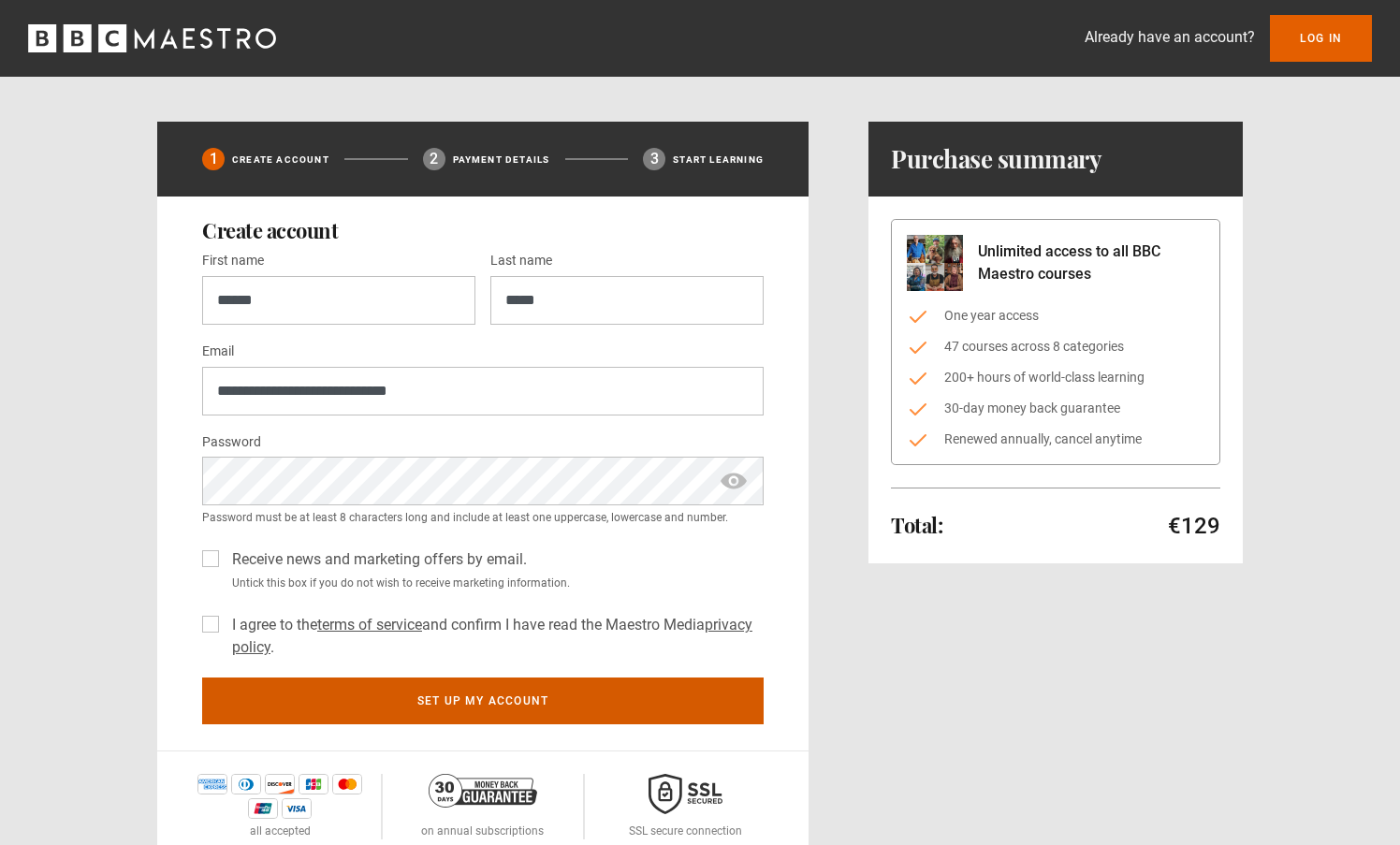click on "Set up my account" at bounding box center (483, 701) 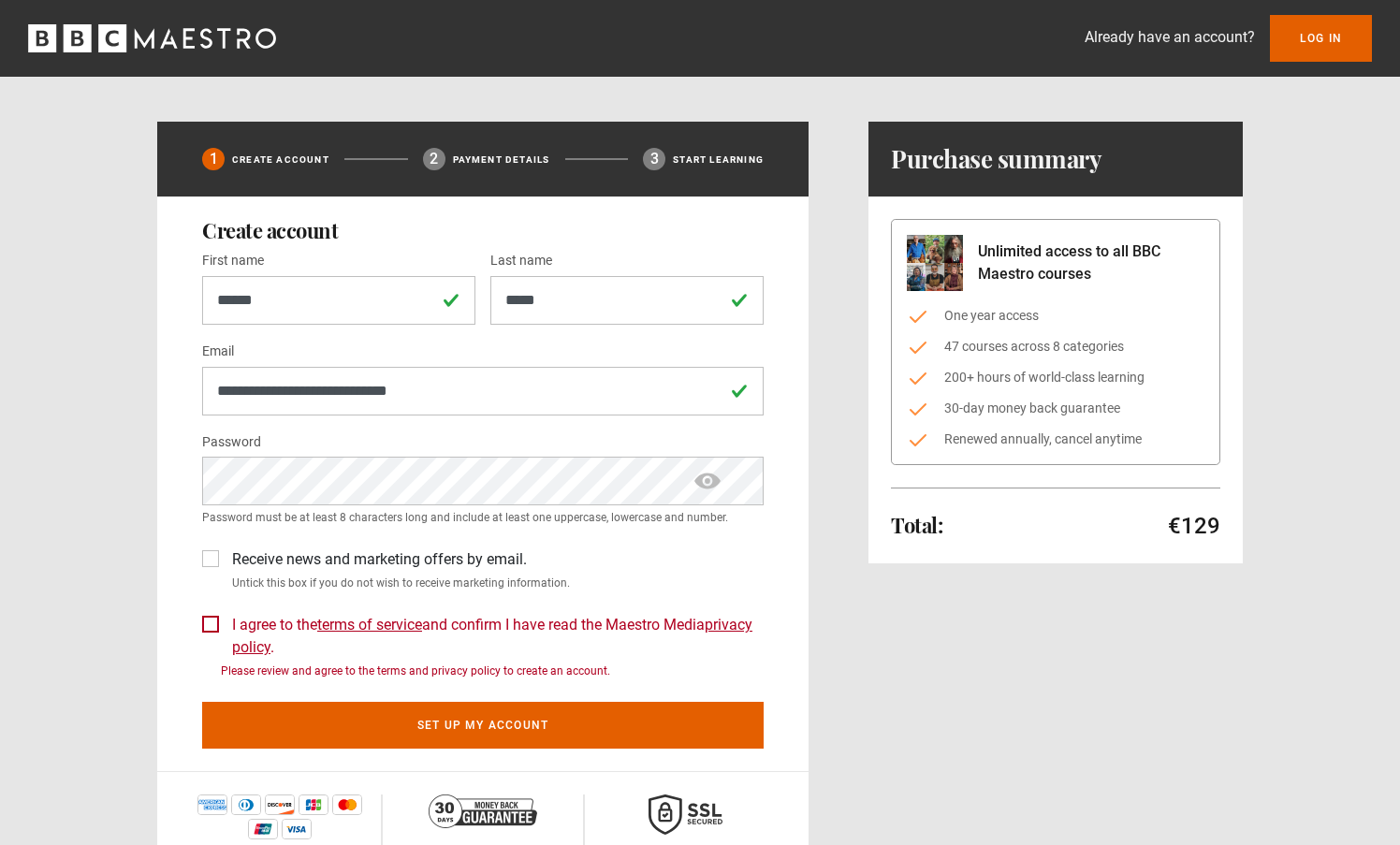 scroll, scrollTop: 0, scrollLeft: 0, axis: both 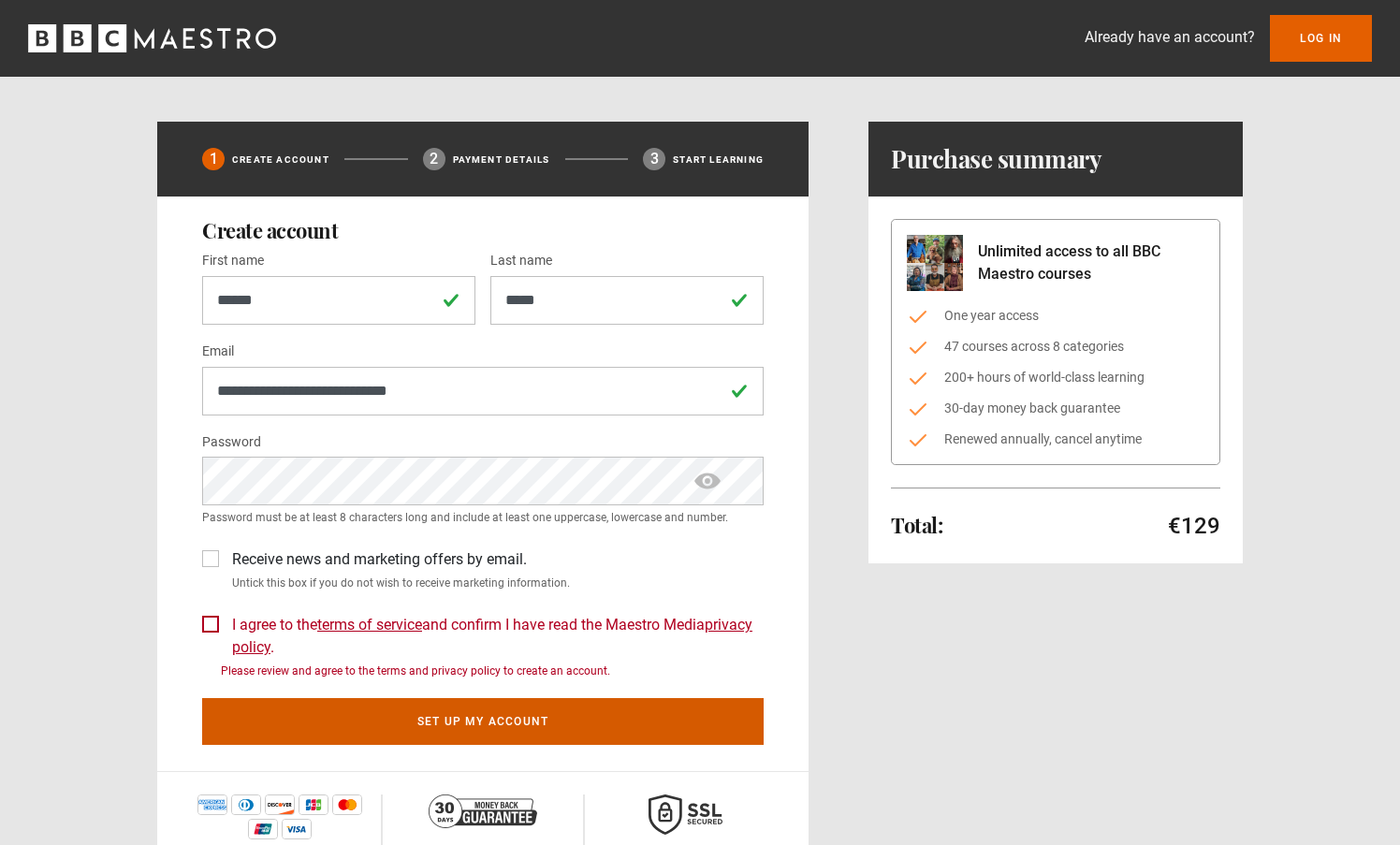 click on "Set up my account" at bounding box center (483, 721) 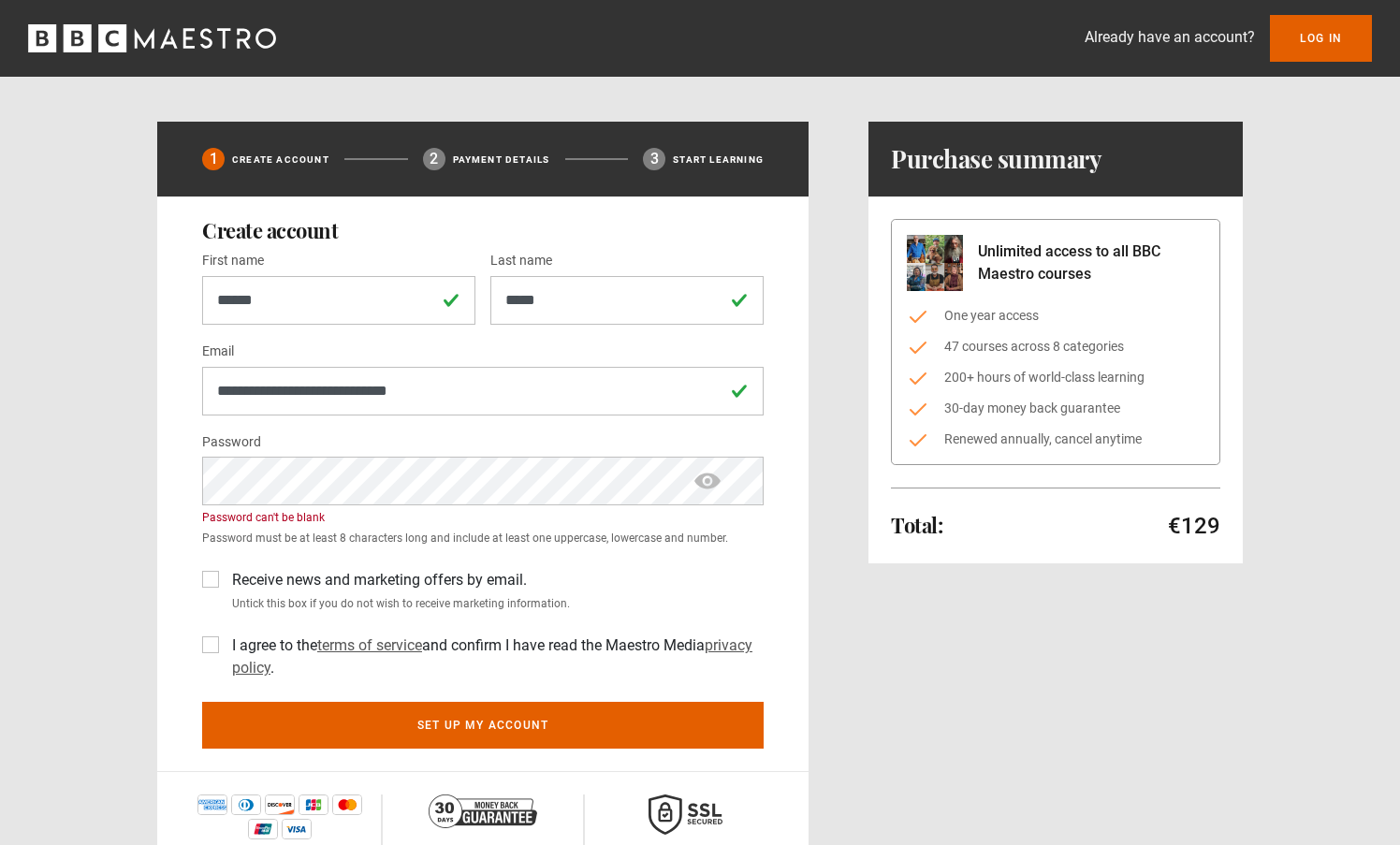 scroll, scrollTop: 0, scrollLeft: 0, axis: both 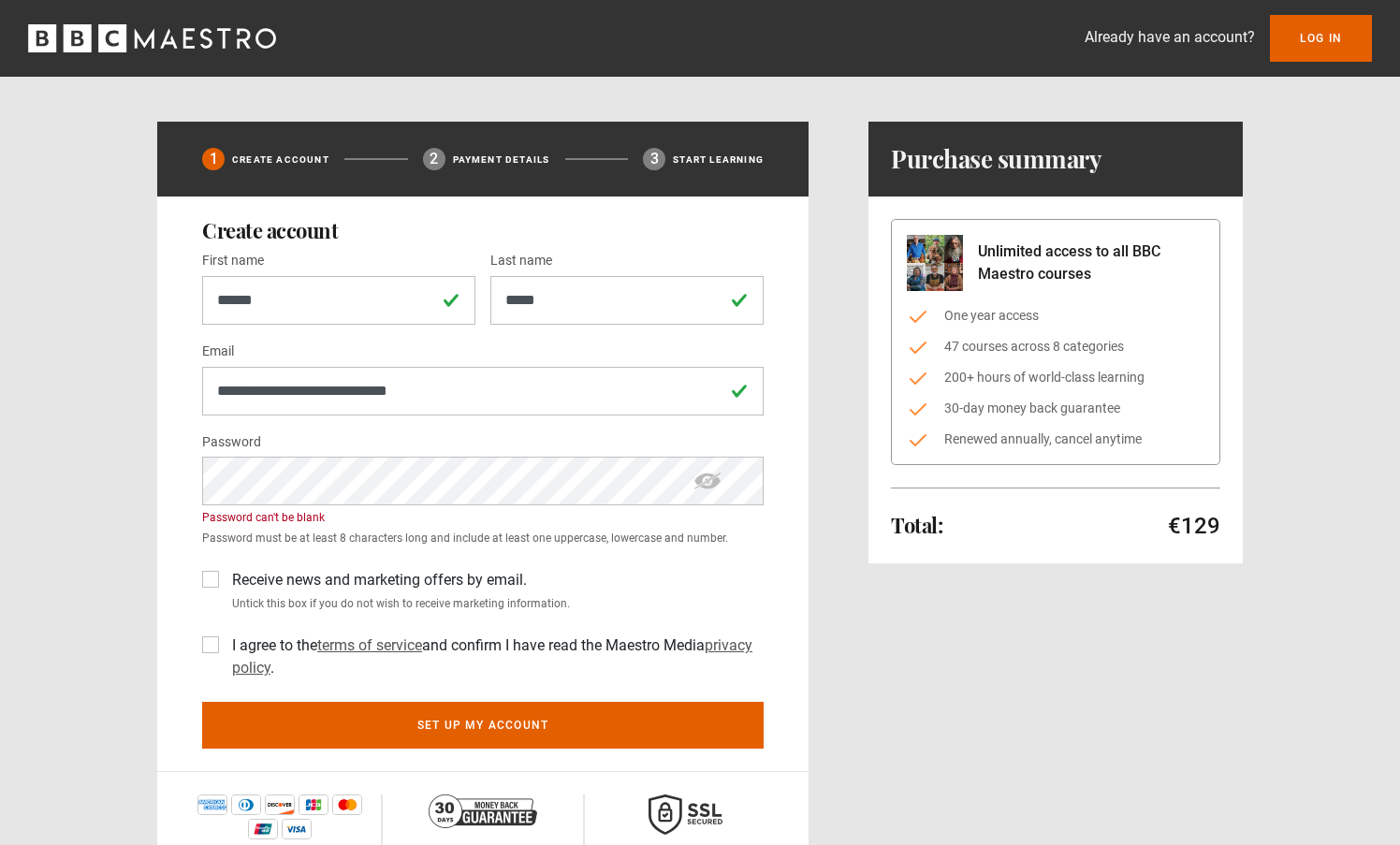 click at bounding box center [707, 481] 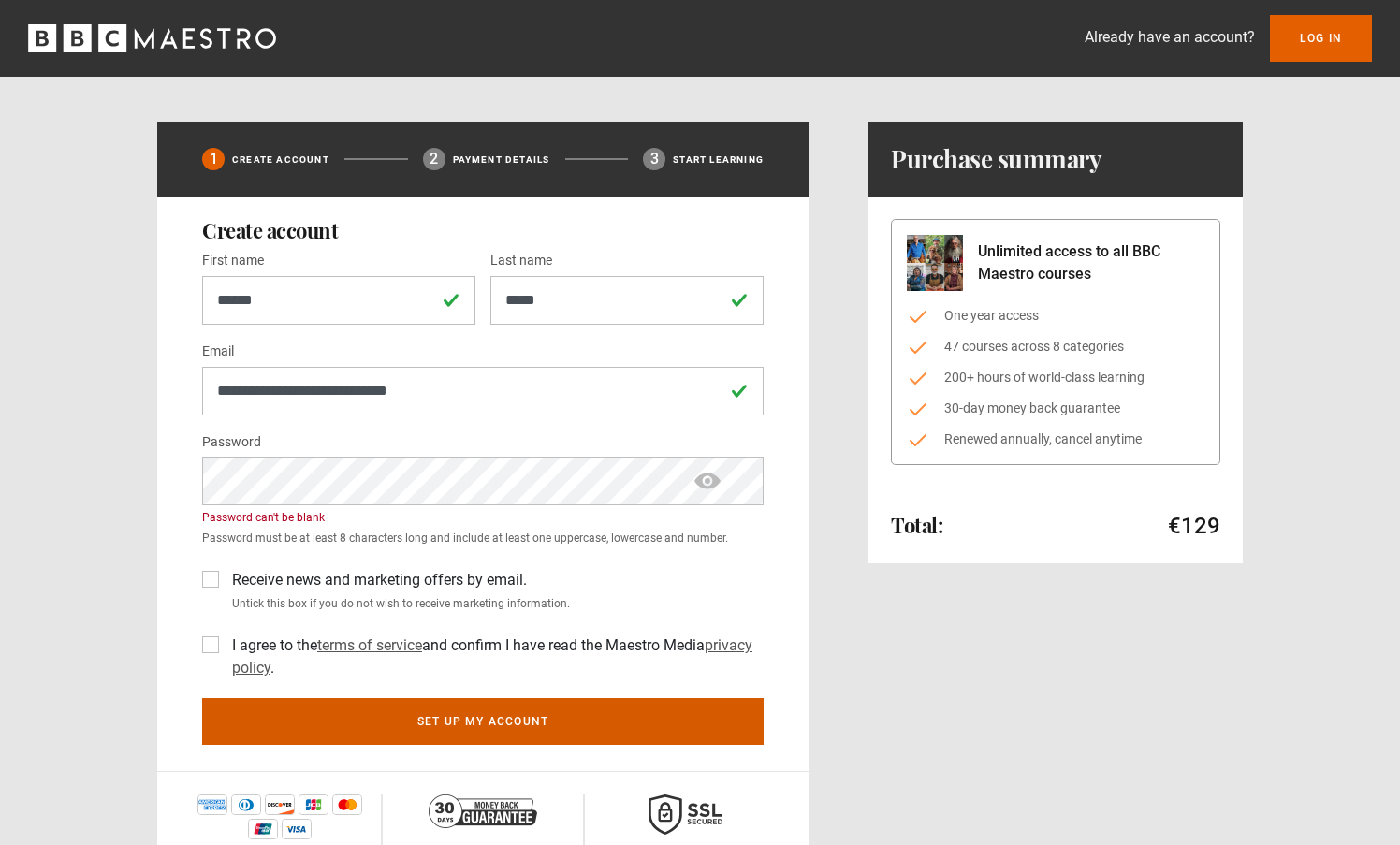 click on "Set up my account" at bounding box center [483, 721] 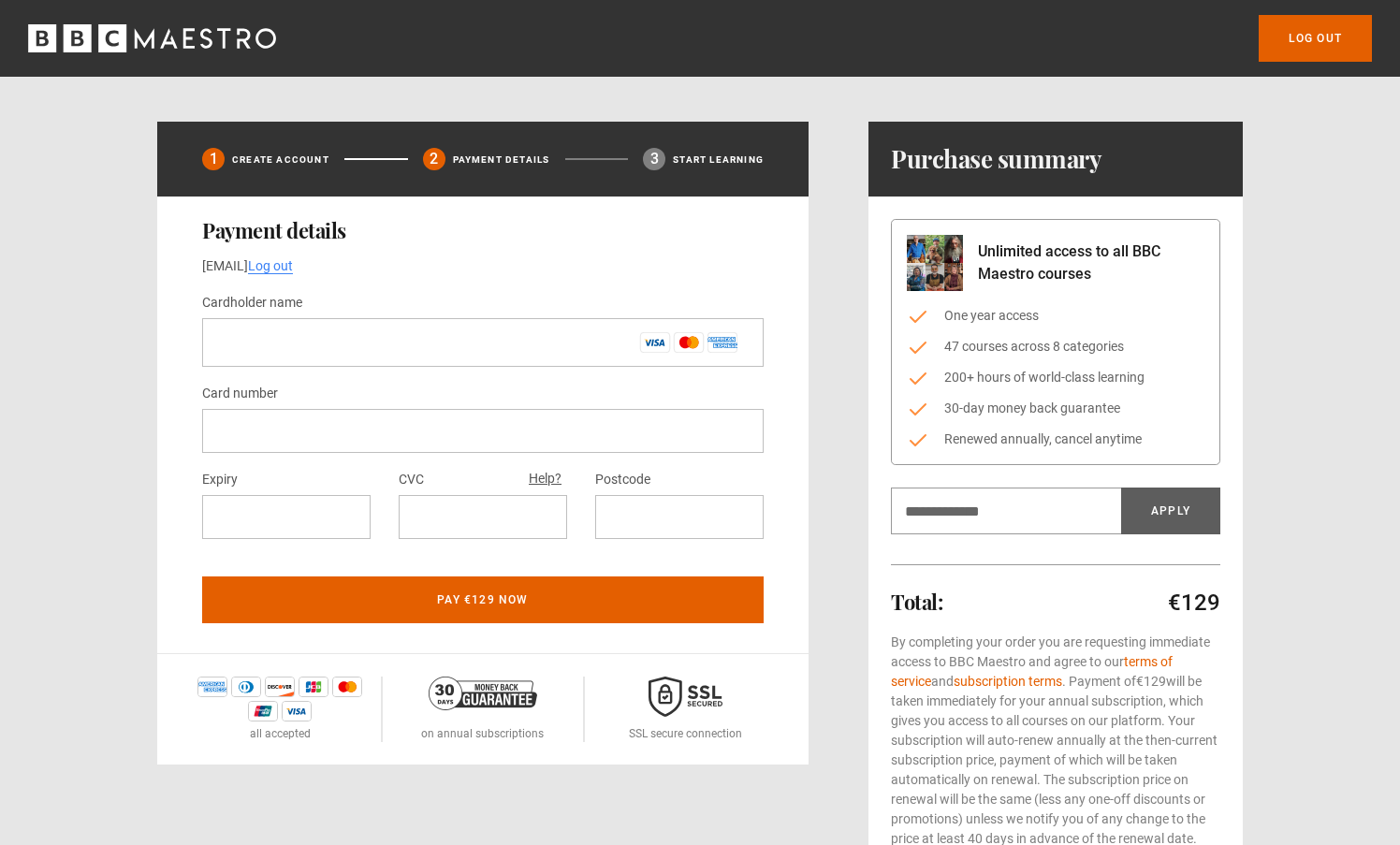 scroll, scrollTop: 0, scrollLeft: 0, axis: both 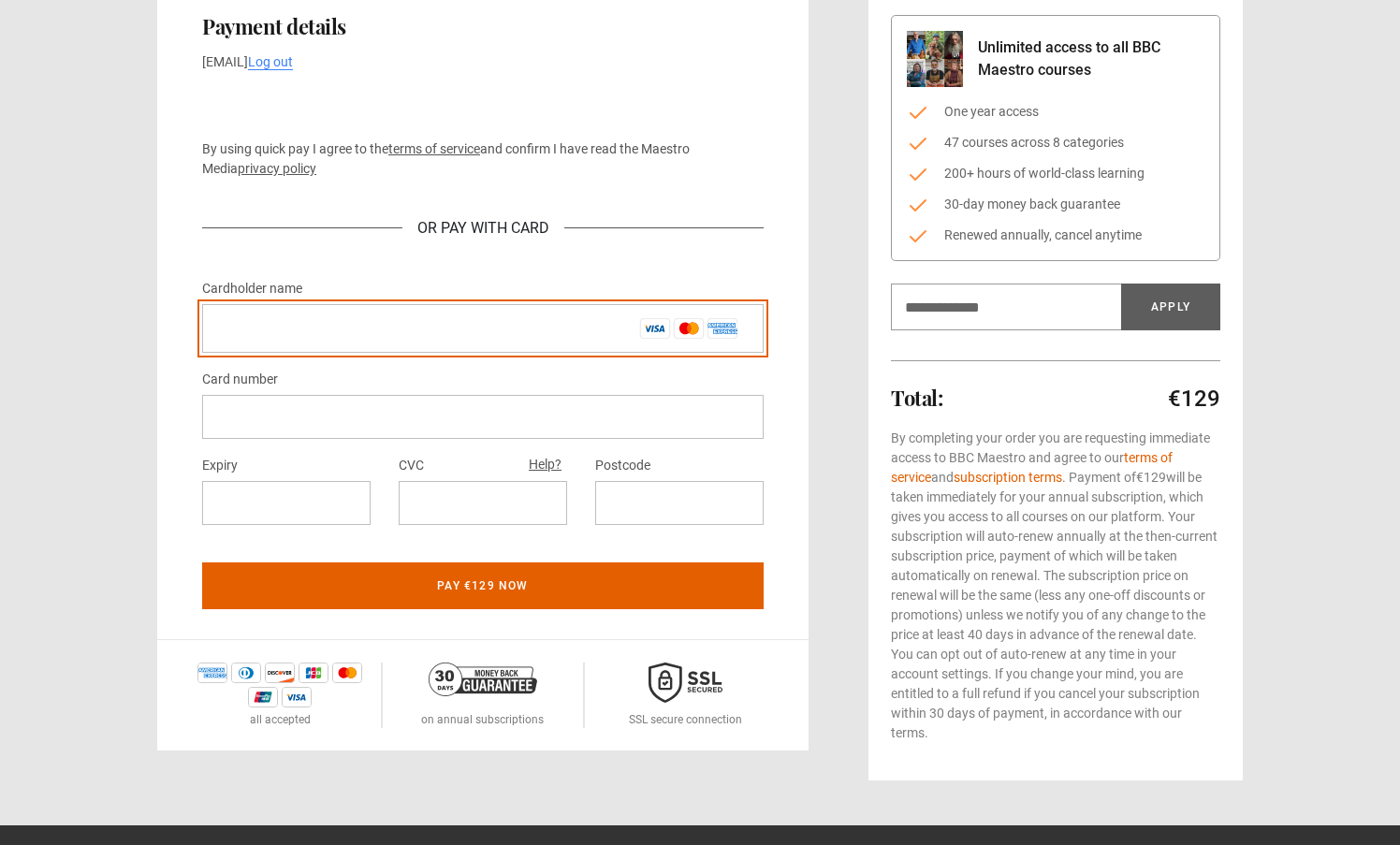 click on "Cardholder name  *" at bounding box center (483, 328) 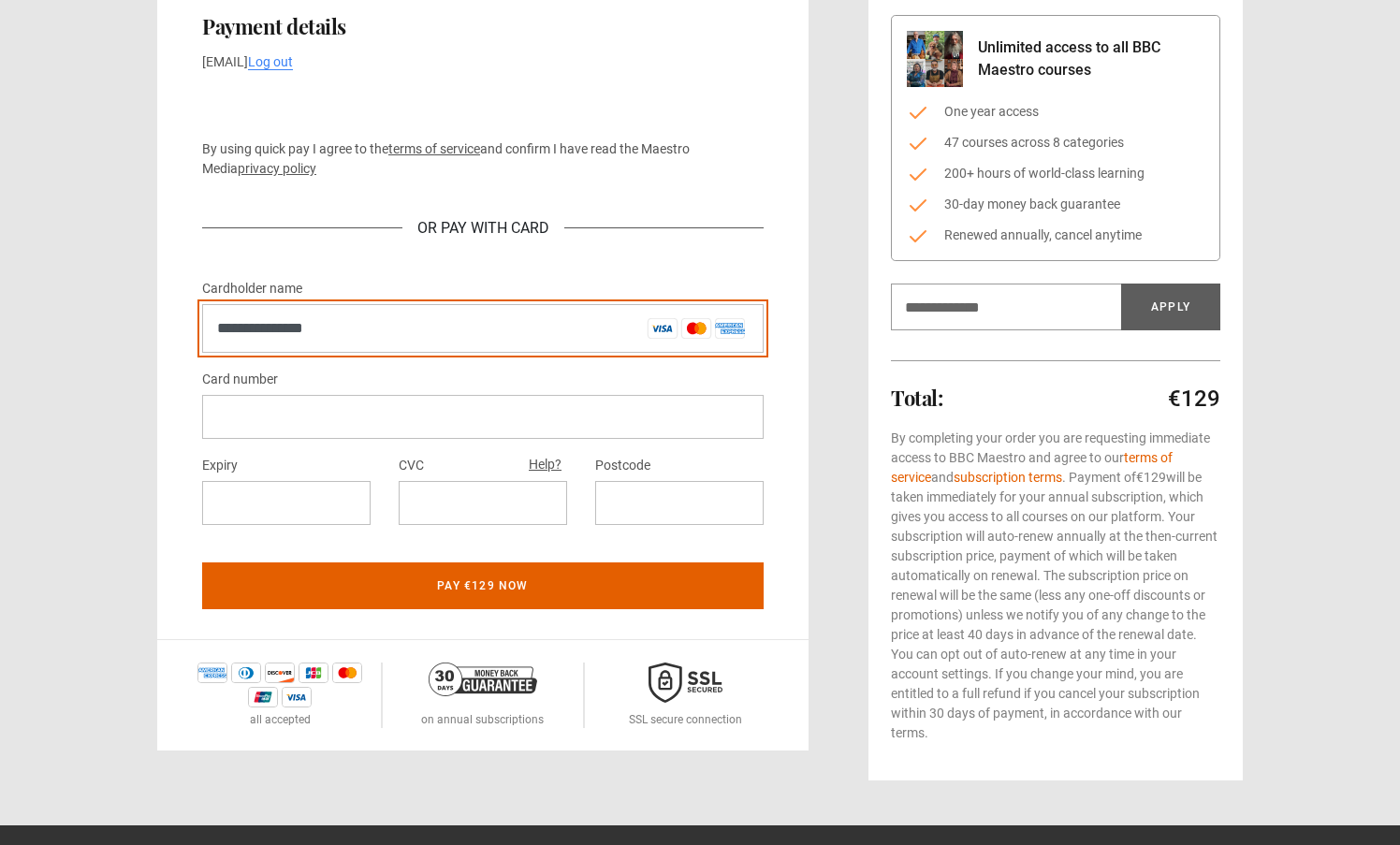type on "**********" 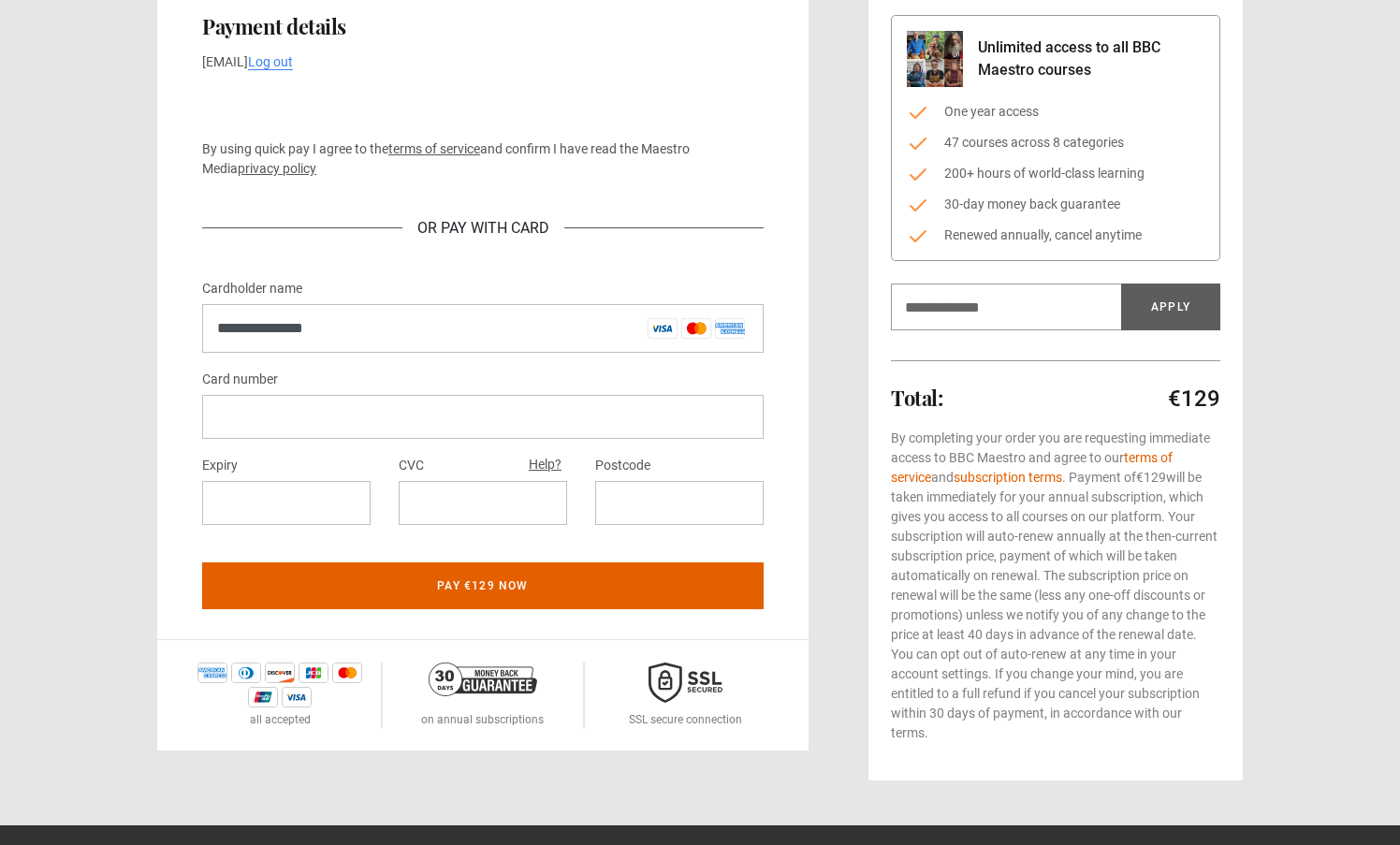click at bounding box center (483, 416) 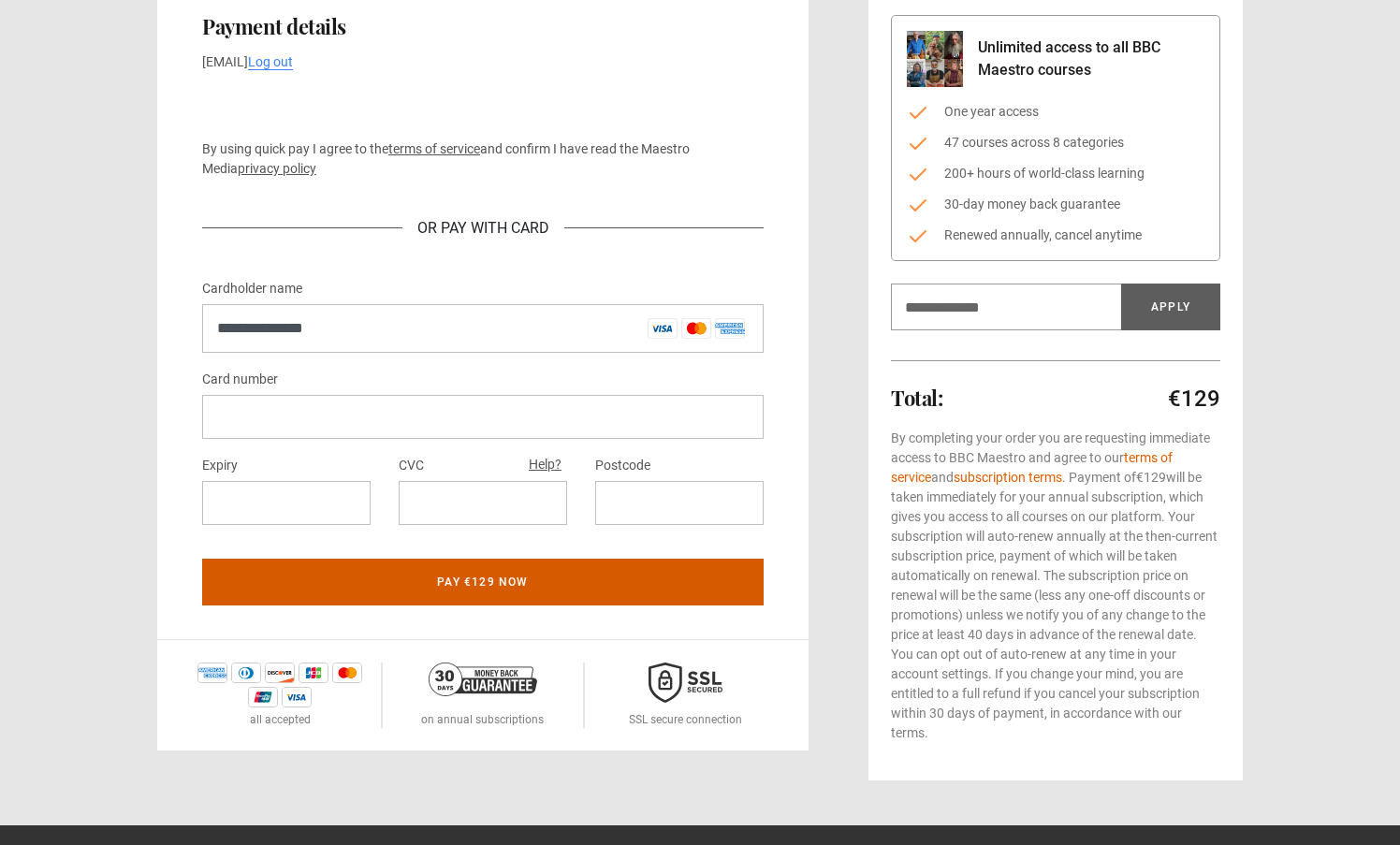 click on "Pay €129 now" at bounding box center (483, 582) 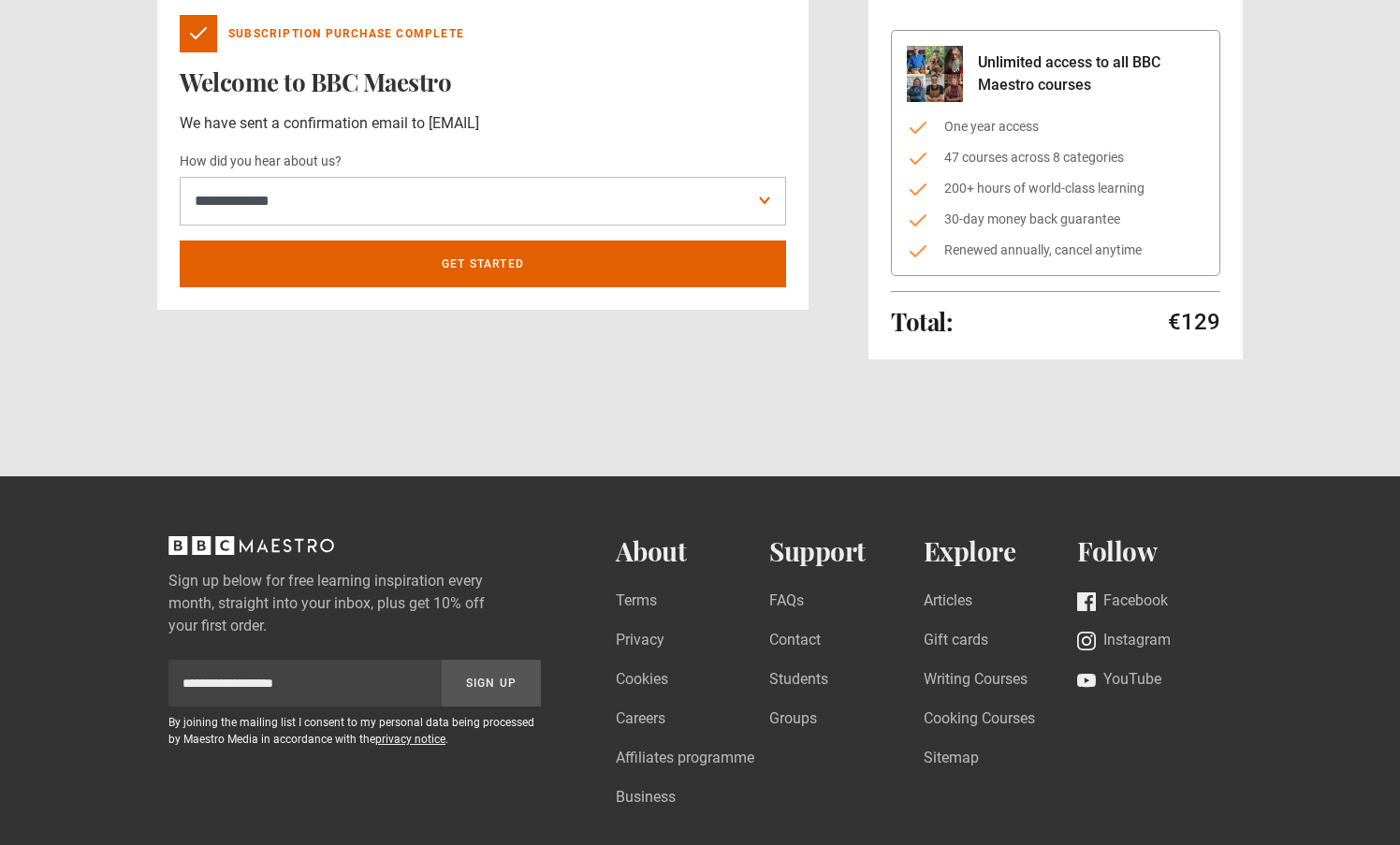 scroll, scrollTop: 0, scrollLeft: 0, axis: both 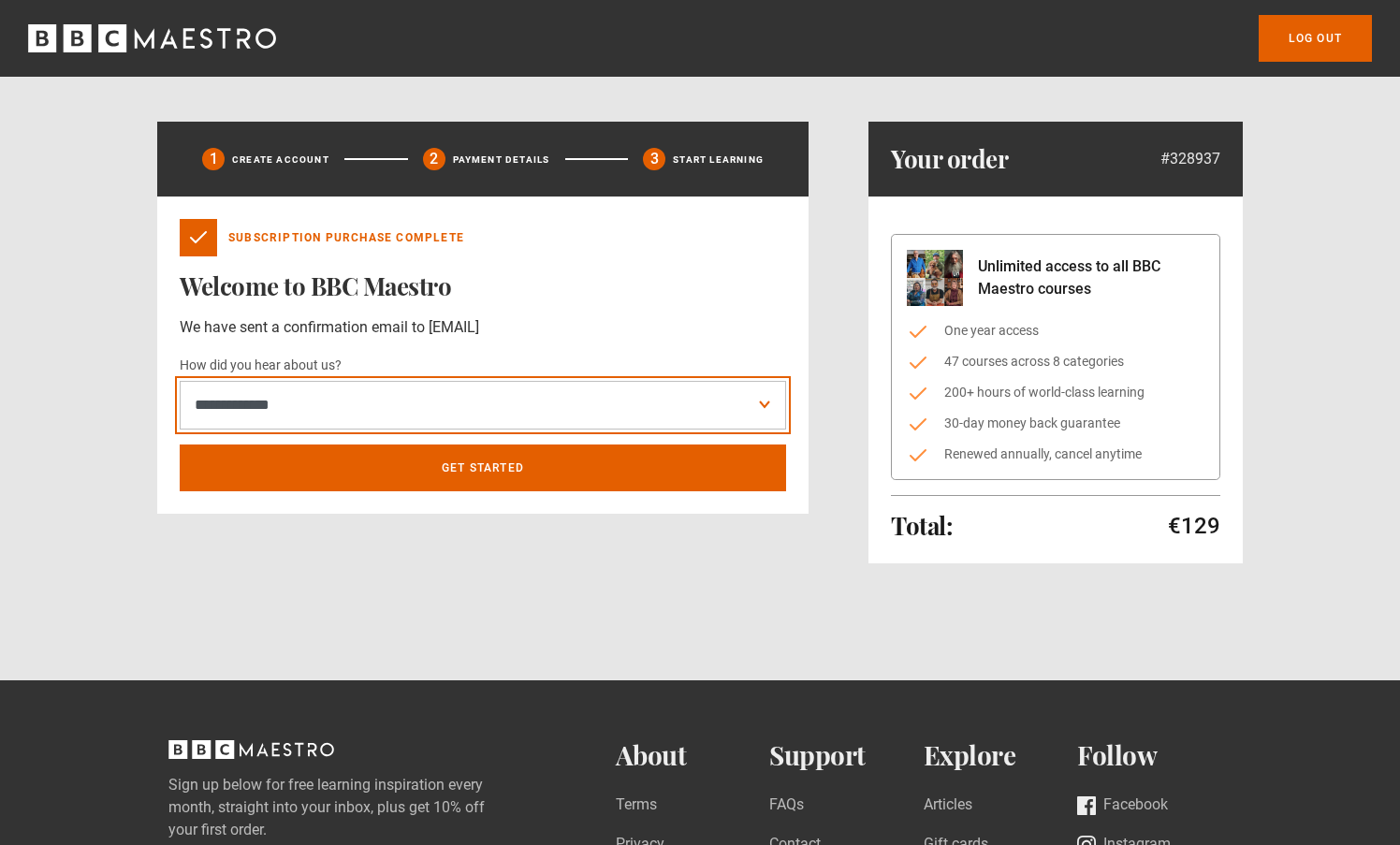 drag, startPoint x: 663, startPoint y: 387, endPoint x: 646, endPoint y: 335, distance: 54.708317 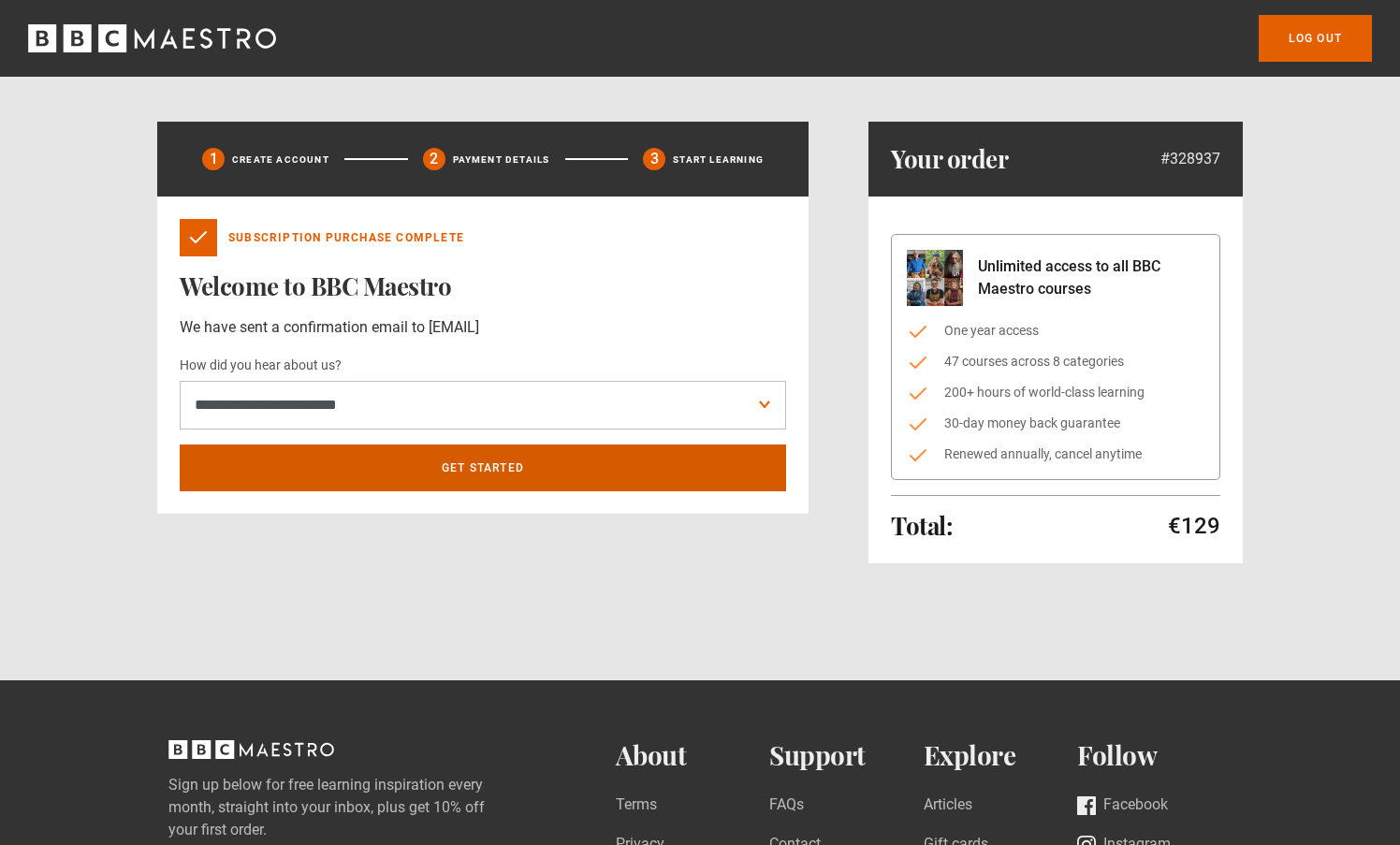 click on "Get Started" at bounding box center (483, 468) 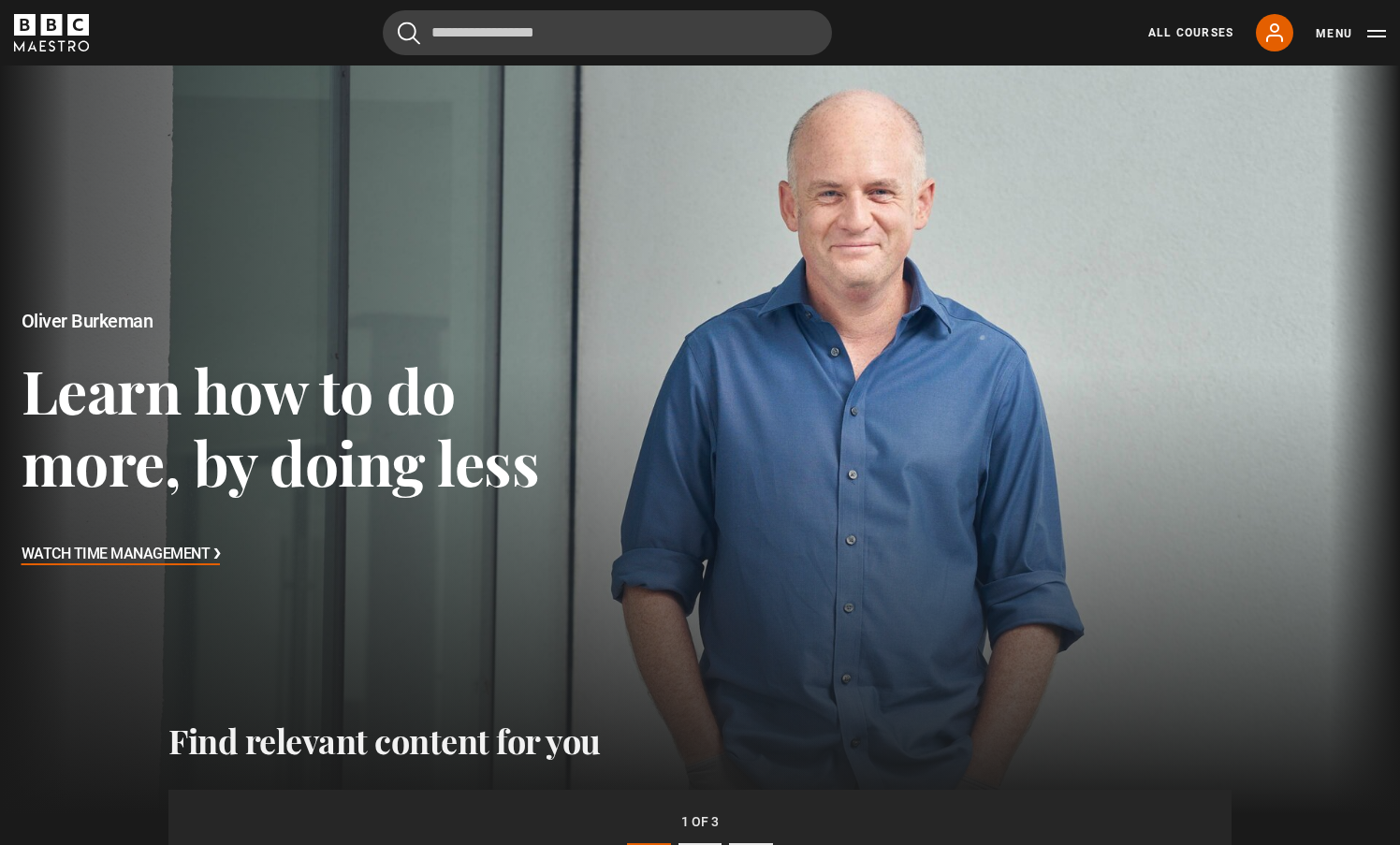 scroll, scrollTop: 649, scrollLeft: 0, axis: vertical 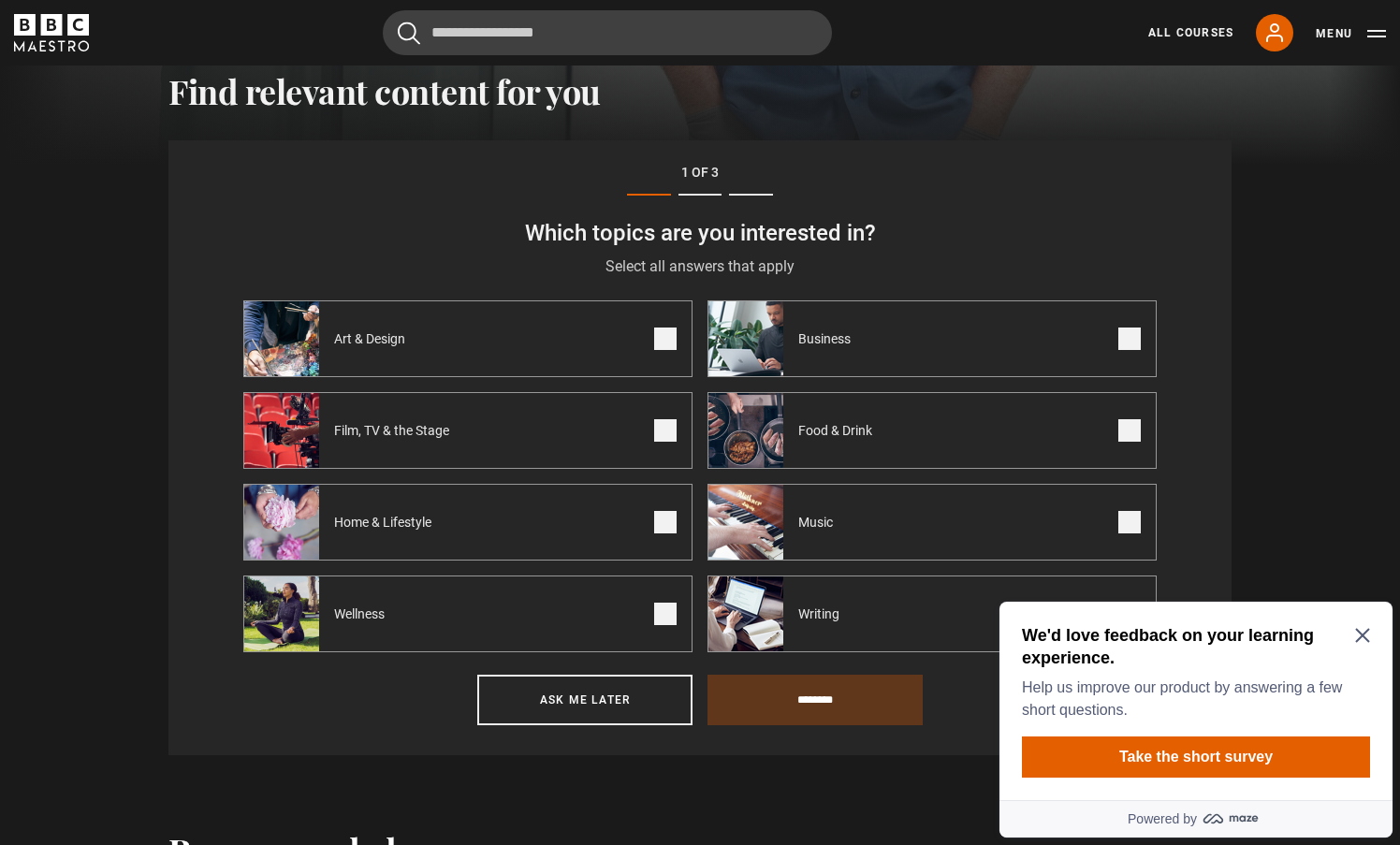 click at bounding box center [665, 339] 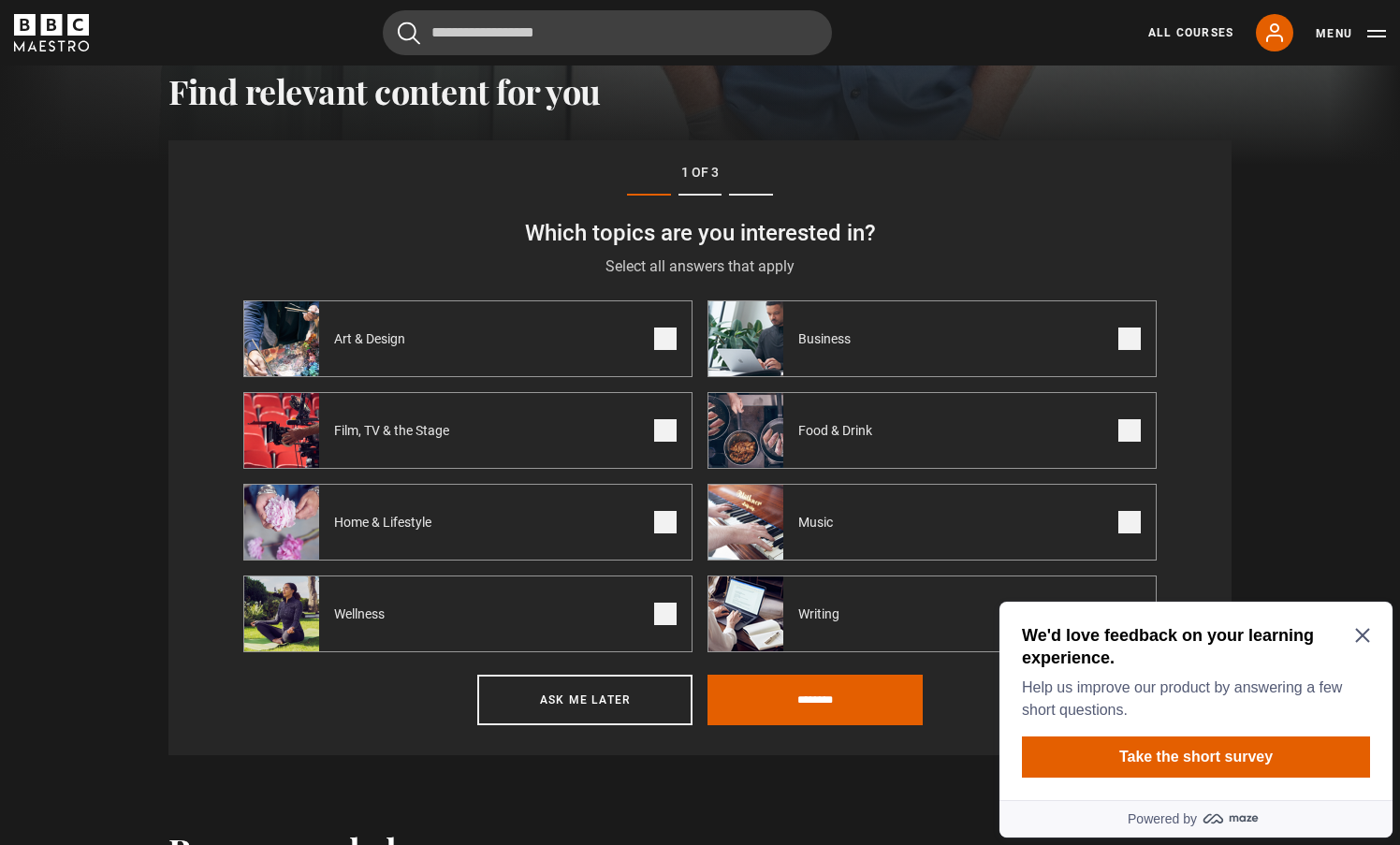 click at bounding box center [1130, 430] 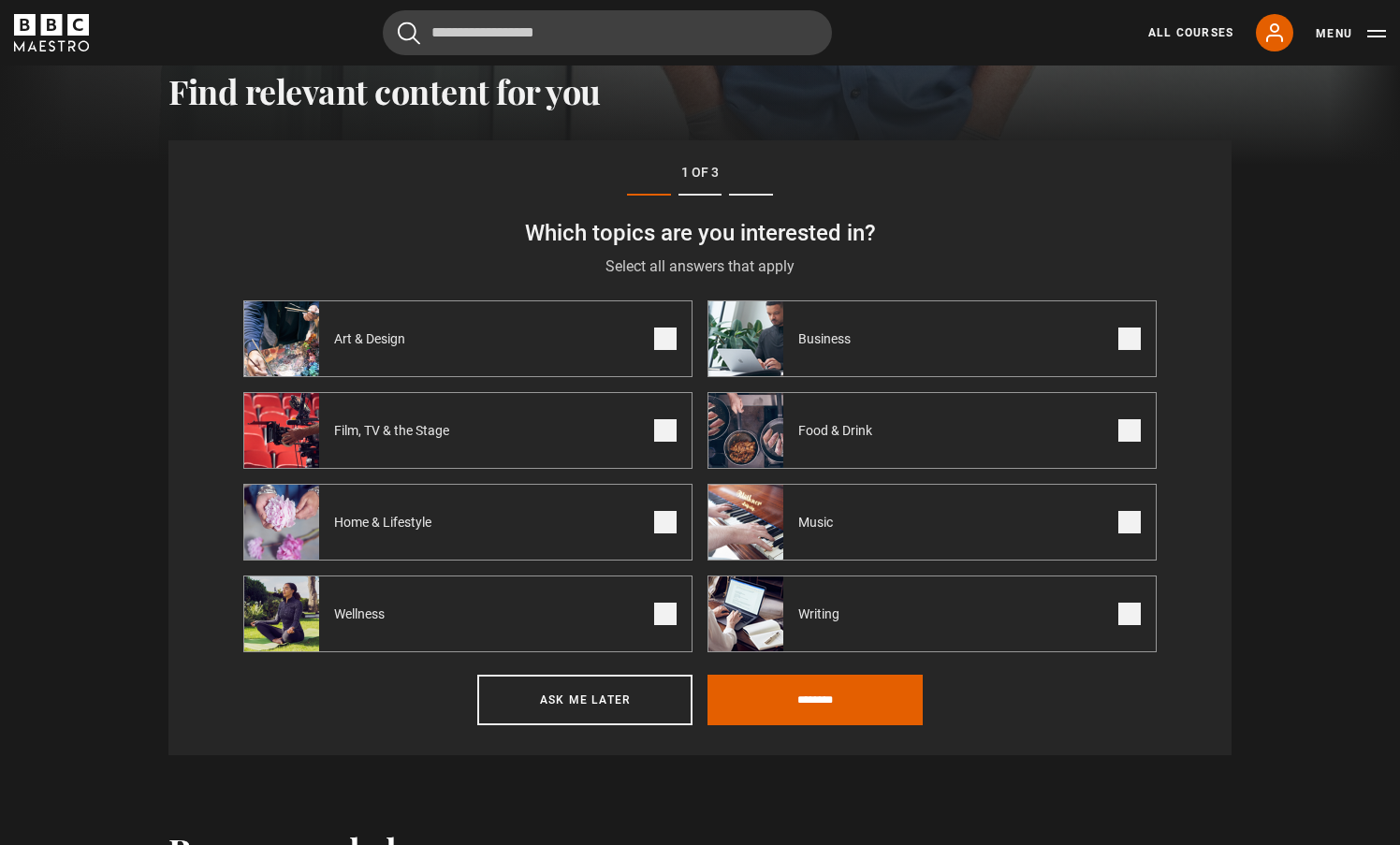 click at bounding box center (1130, 614) 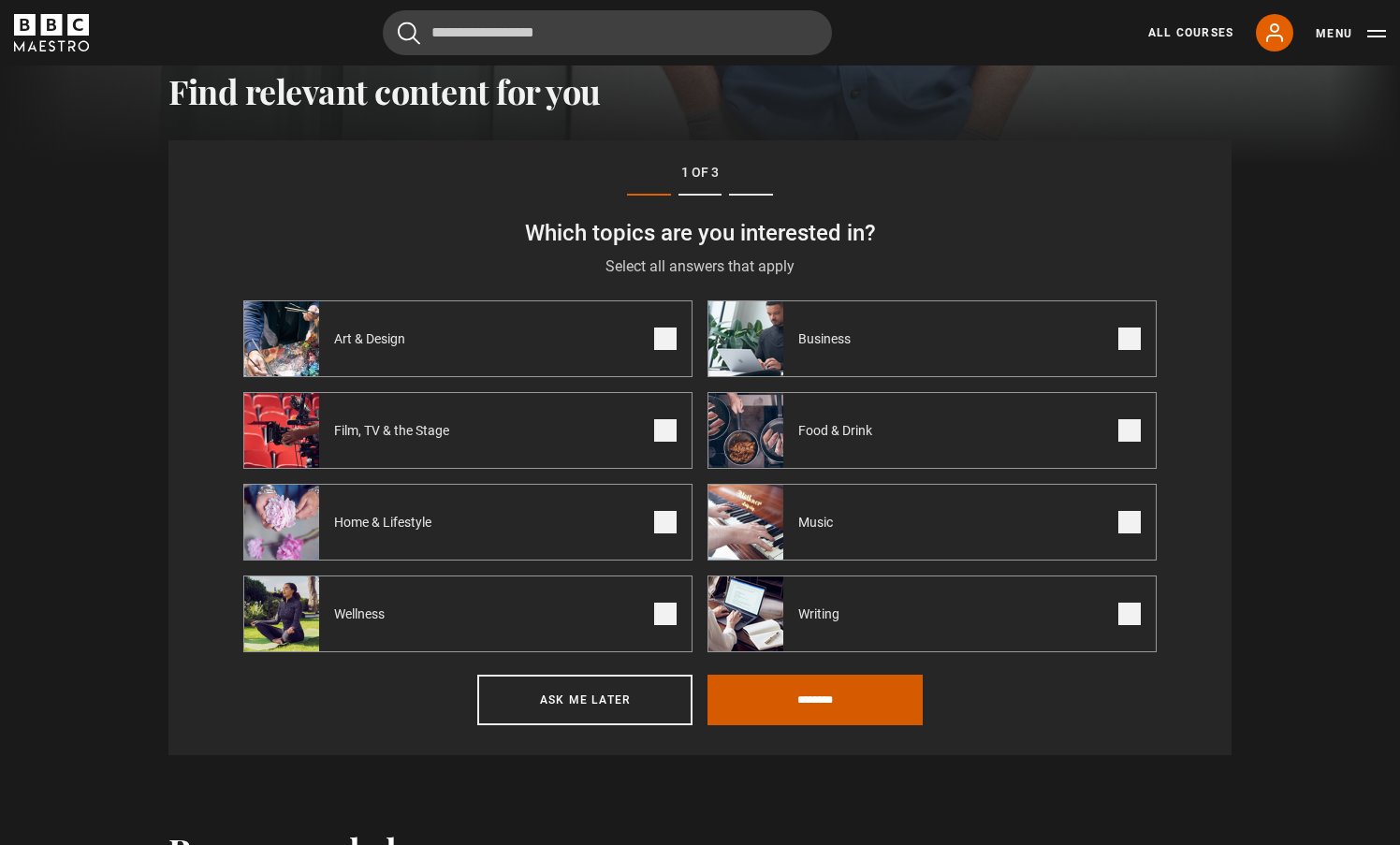 click on "********" at bounding box center [815, 700] 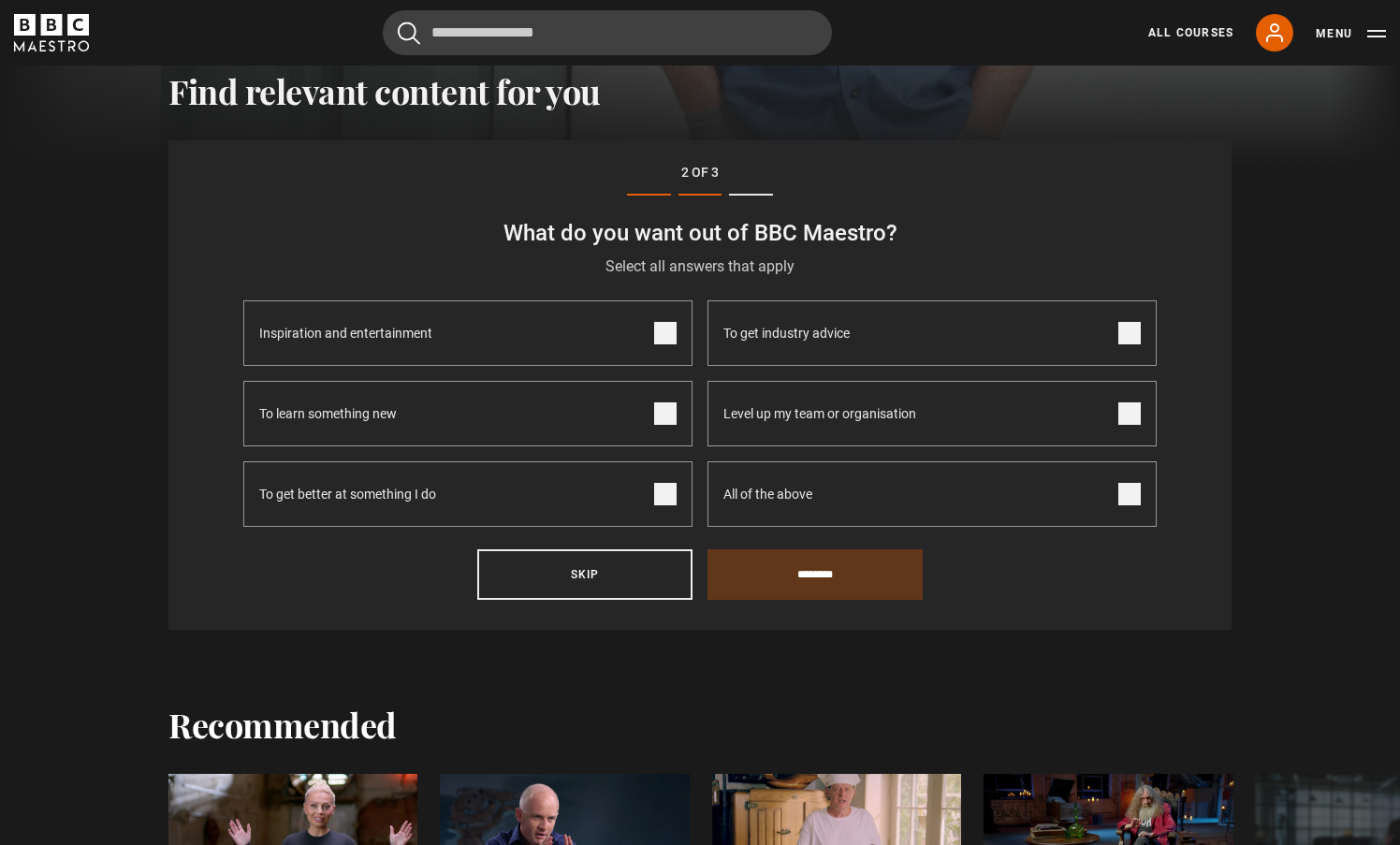 click at bounding box center (665, 414) 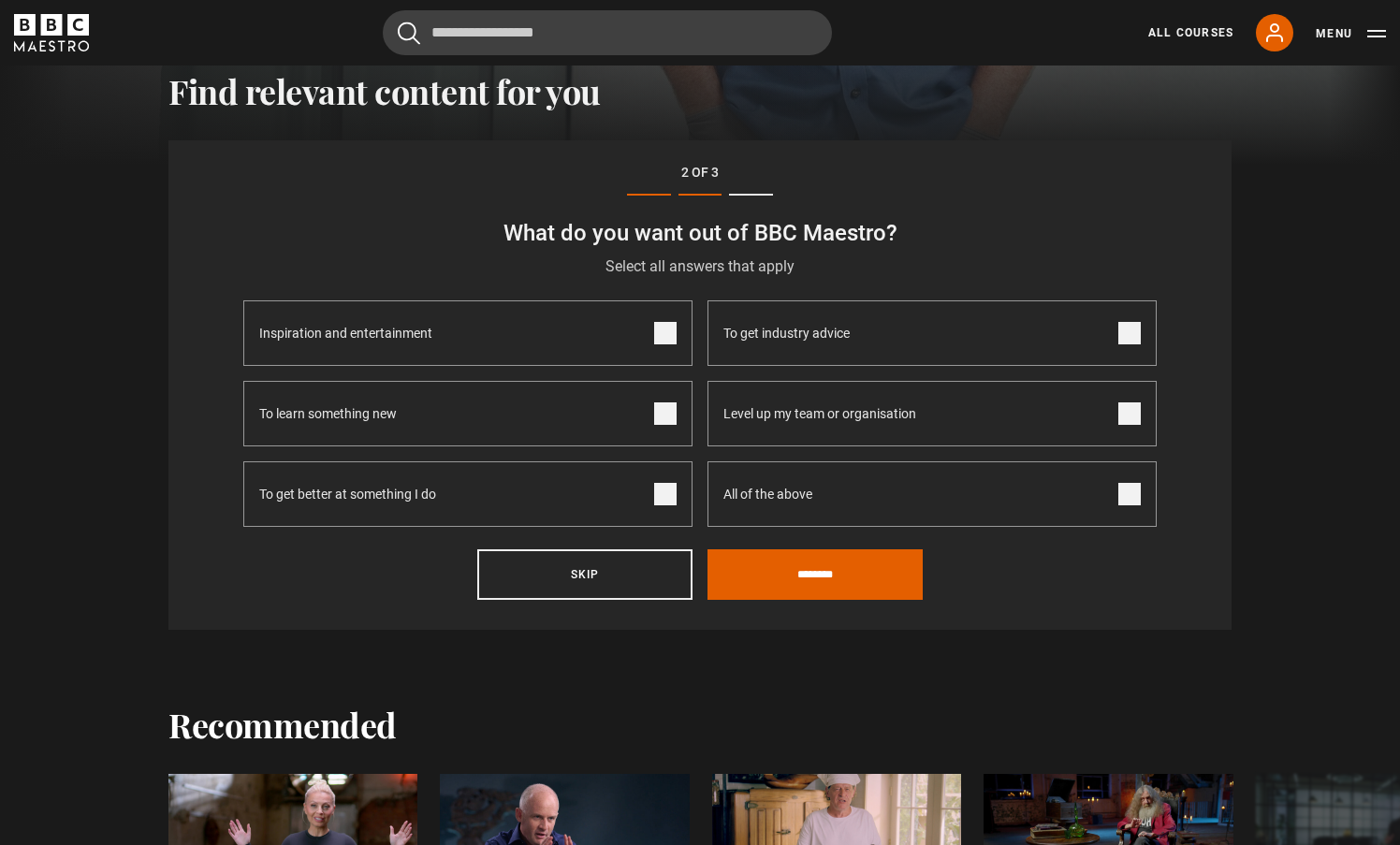 click at bounding box center [665, 494] 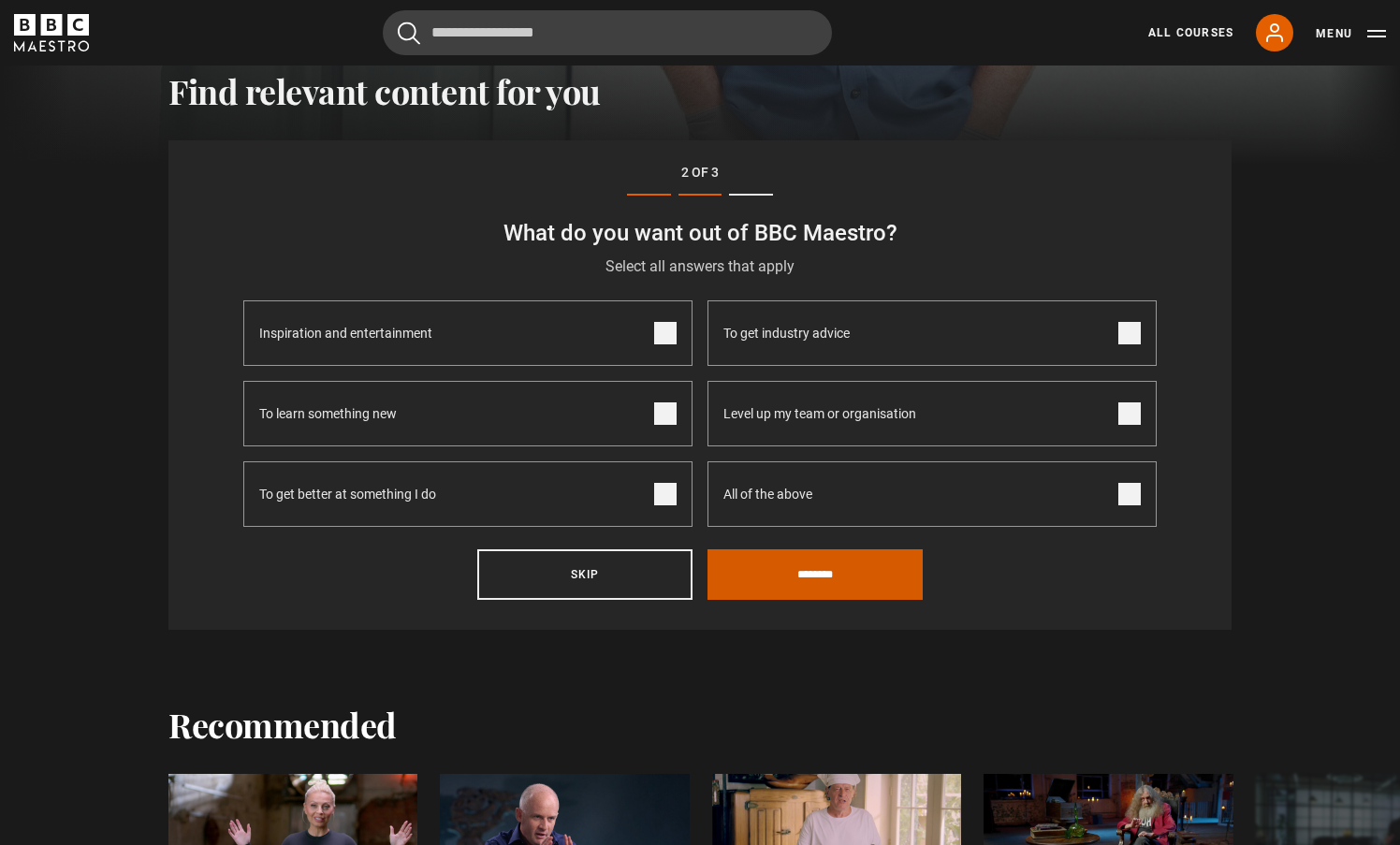 click on "********" at bounding box center [815, 575] 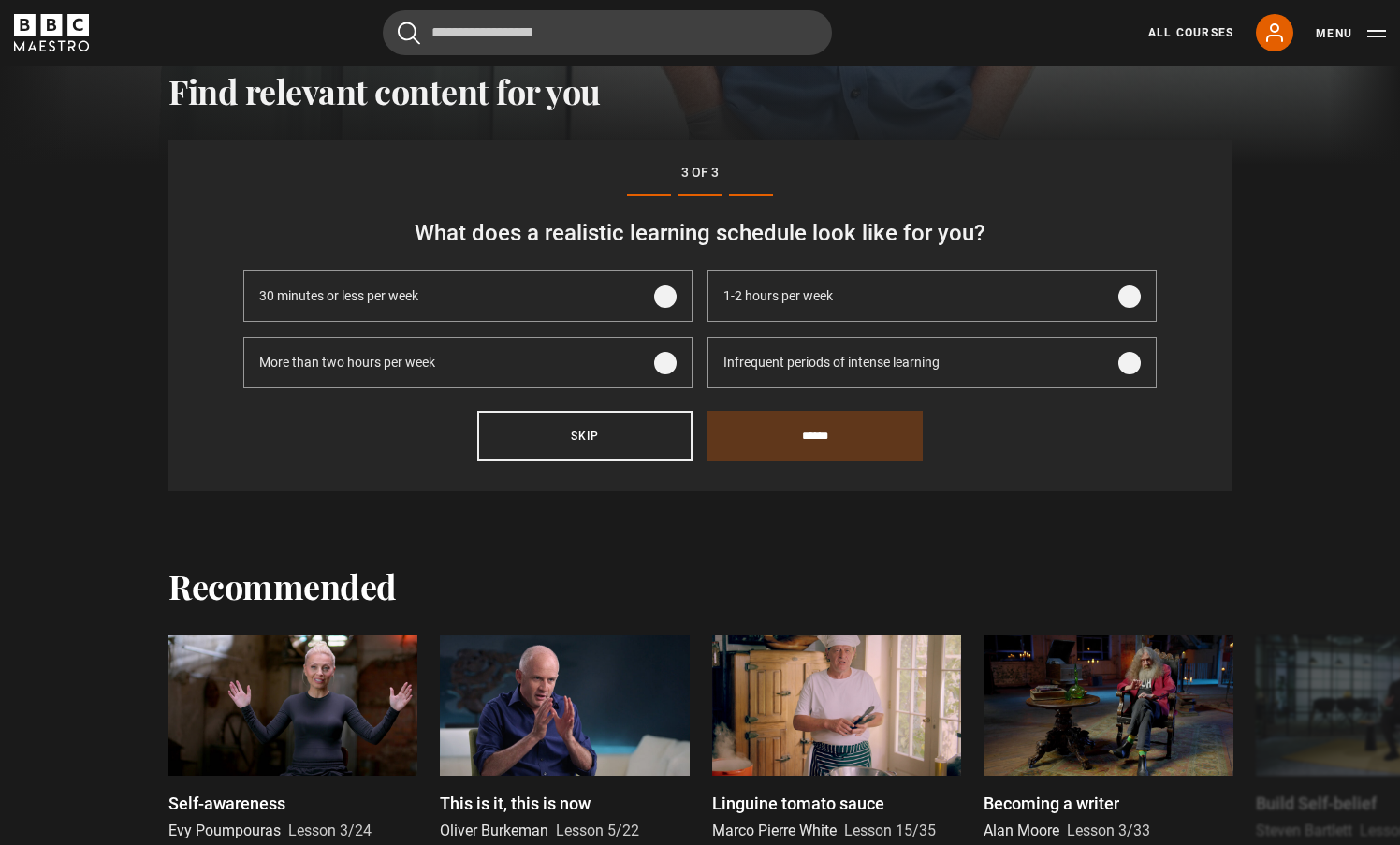click at bounding box center [665, 363] 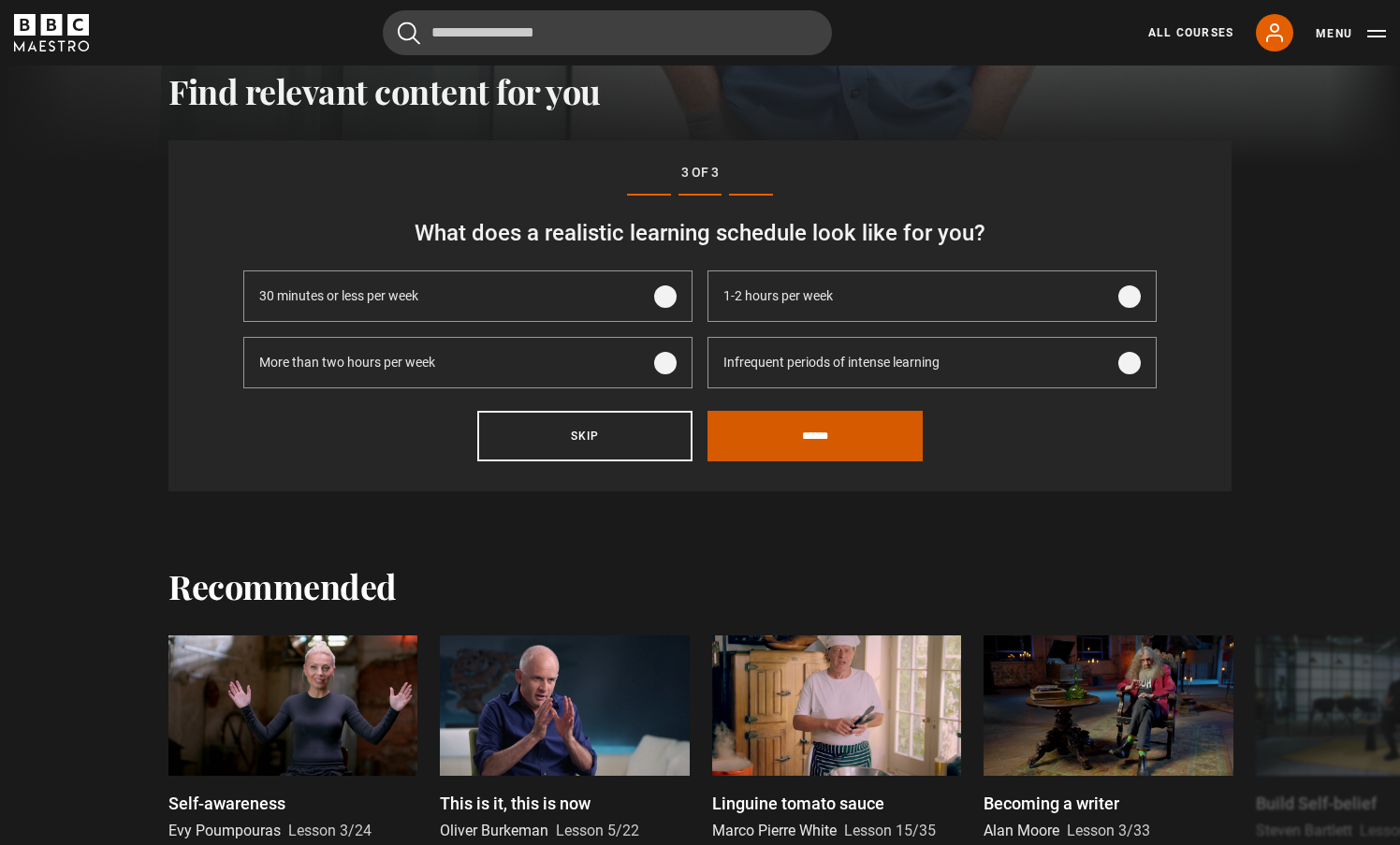 click on "******" at bounding box center [815, 436] 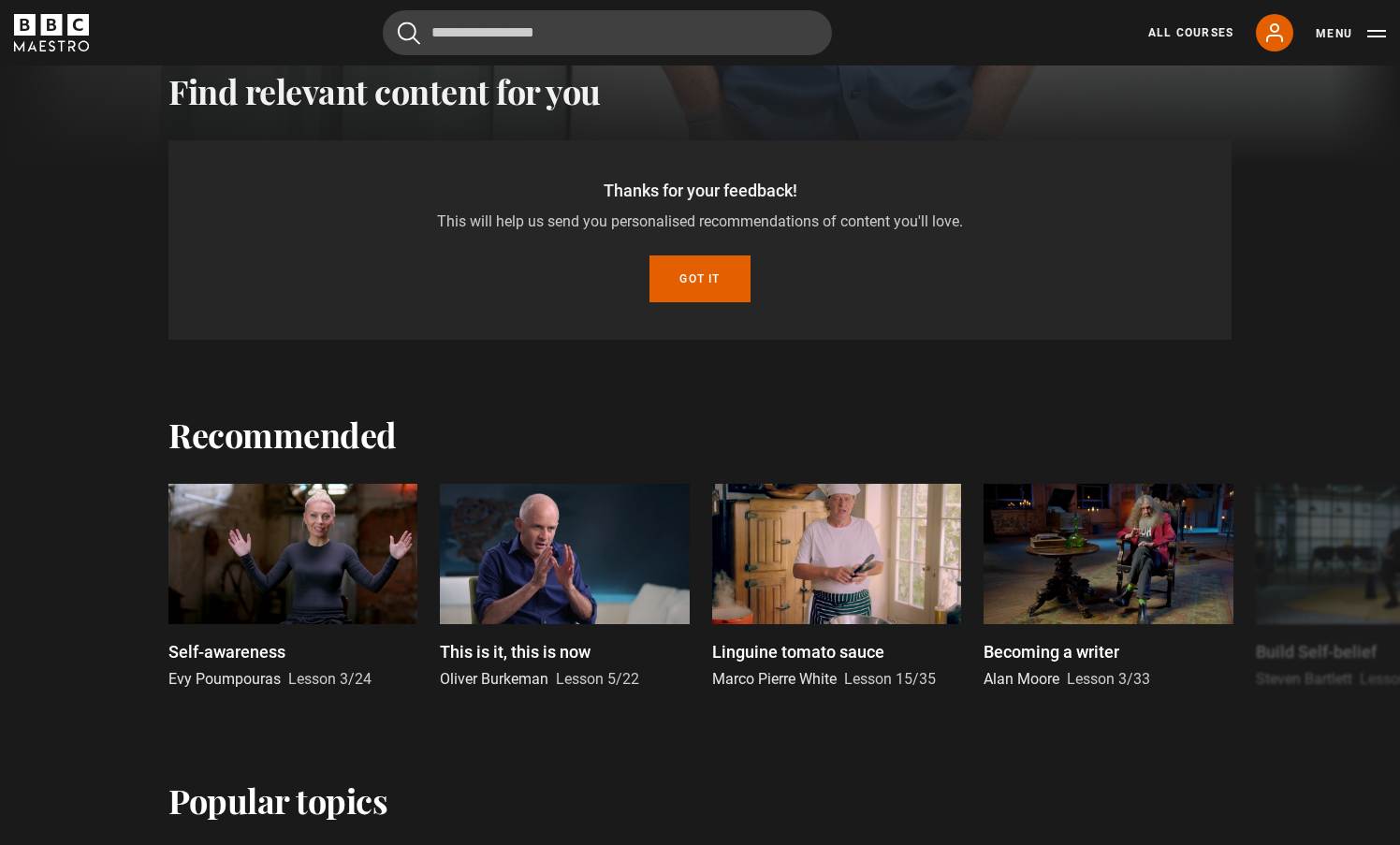 scroll, scrollTop: 580, scrollLeft: 0, axis: vertical 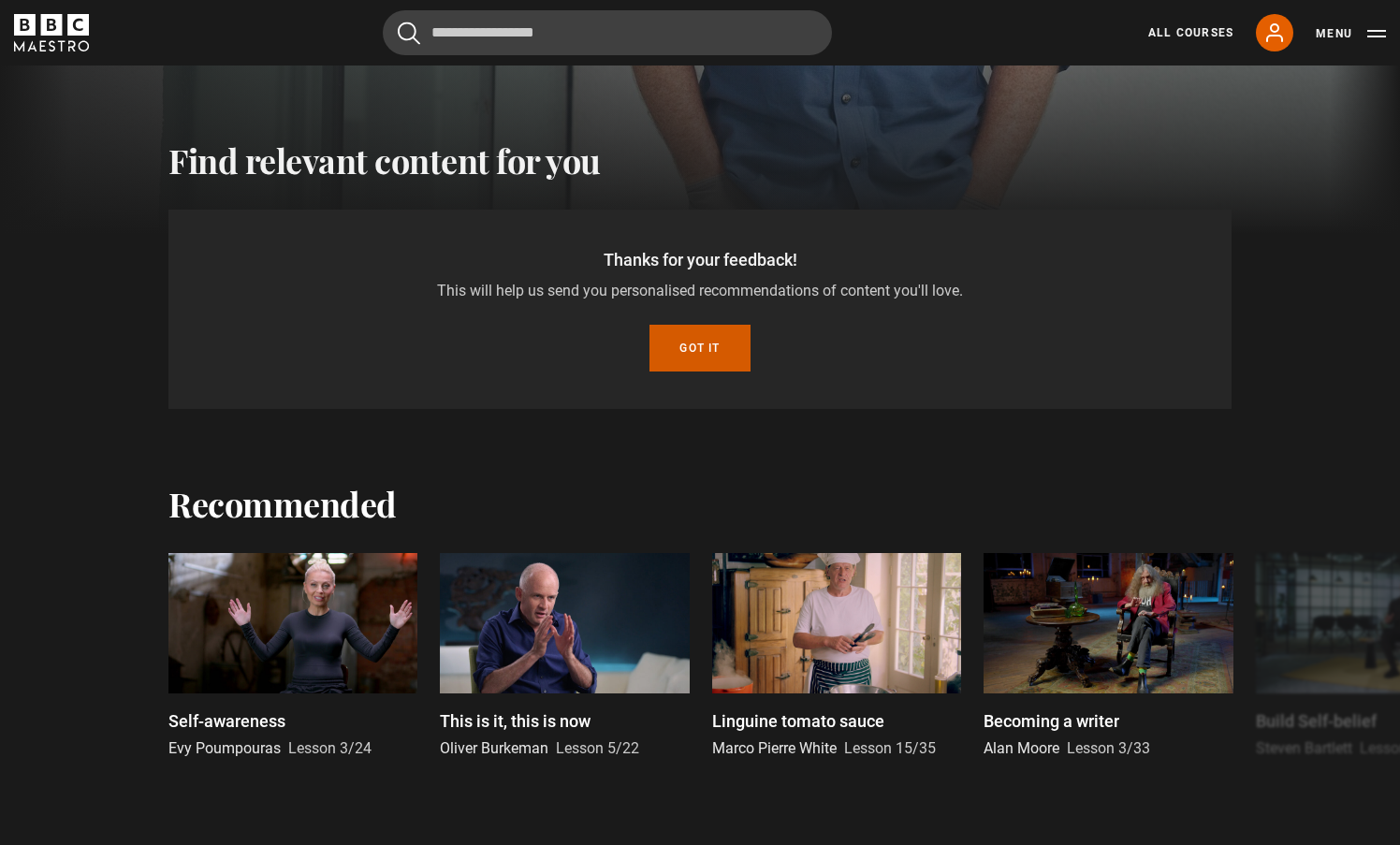 click on "Got it" at bounding box center [699, 348] 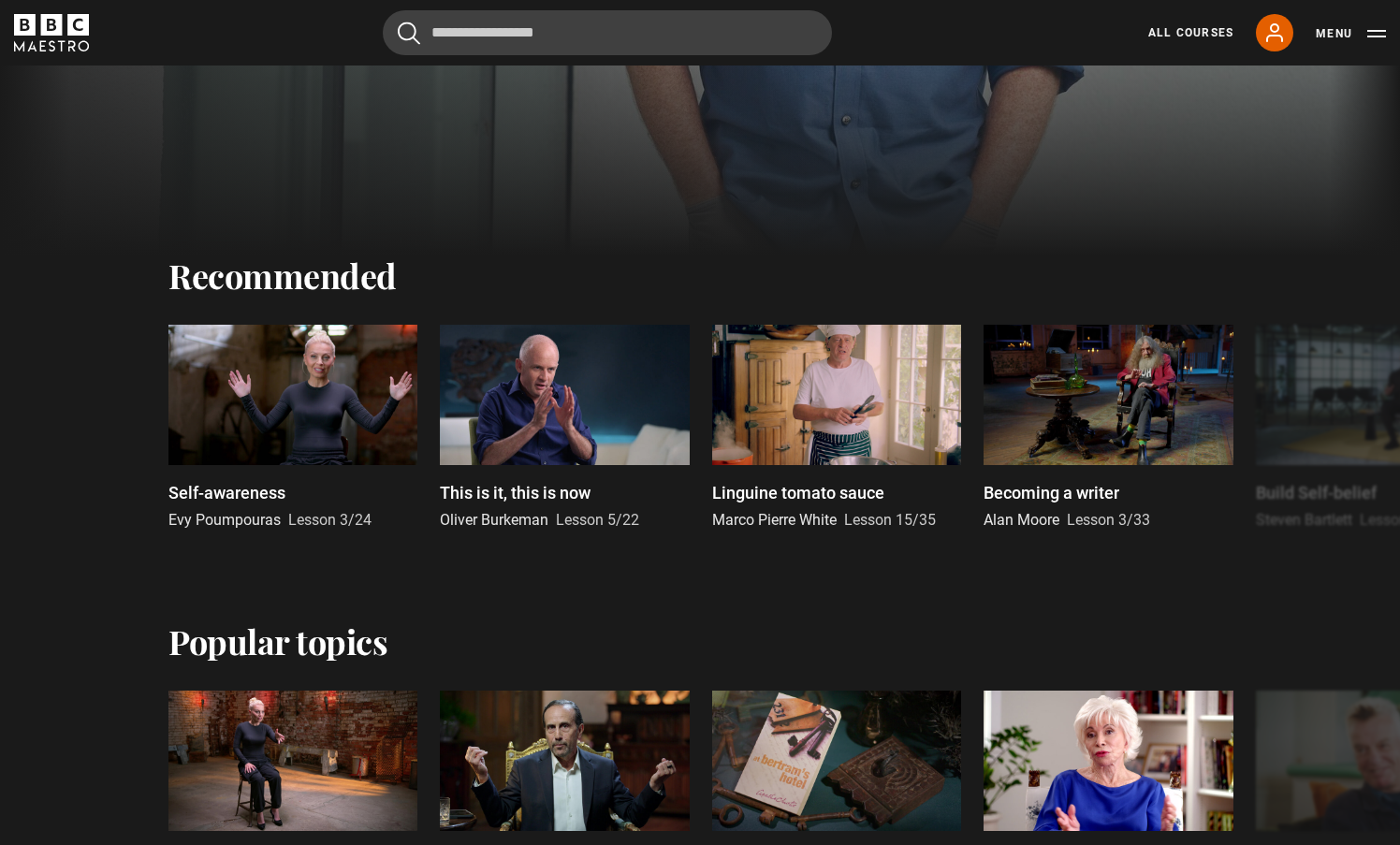 scroll, scrollTop: 557, scrollLeft: 0, axis: vertical 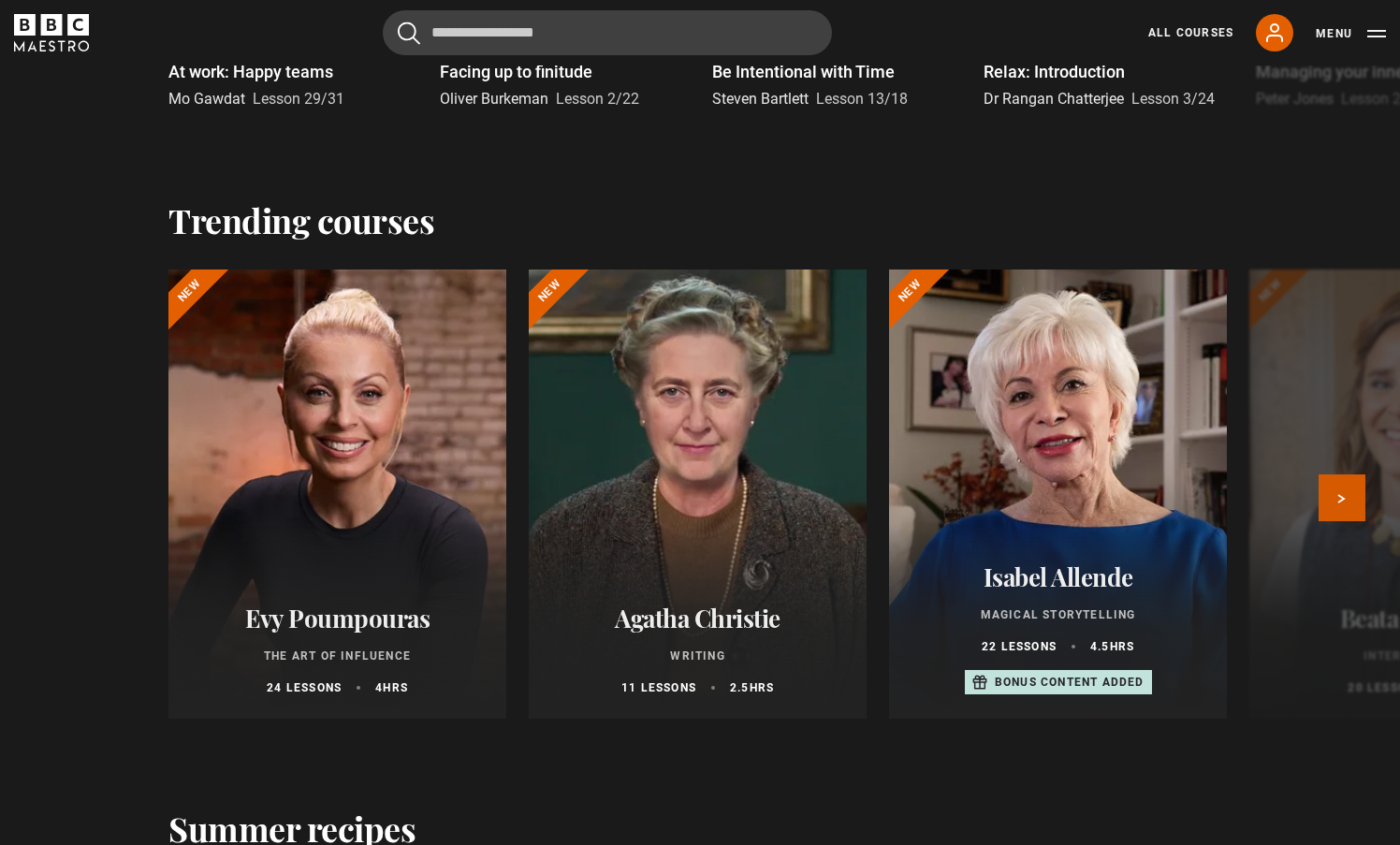click on "Next" at bounding box center (1342, 498) 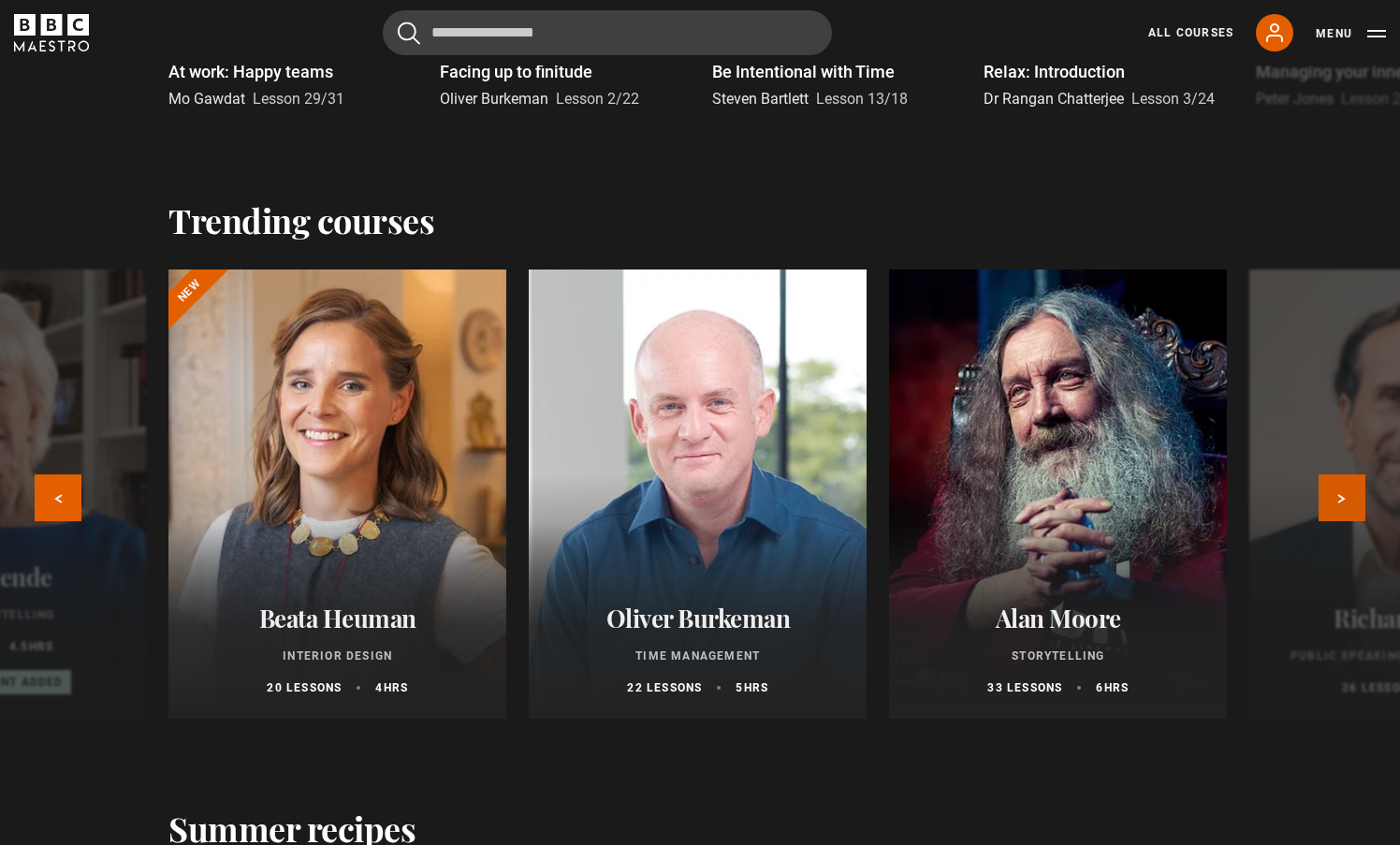 click on "Next" at bounding box center (1342, 498) 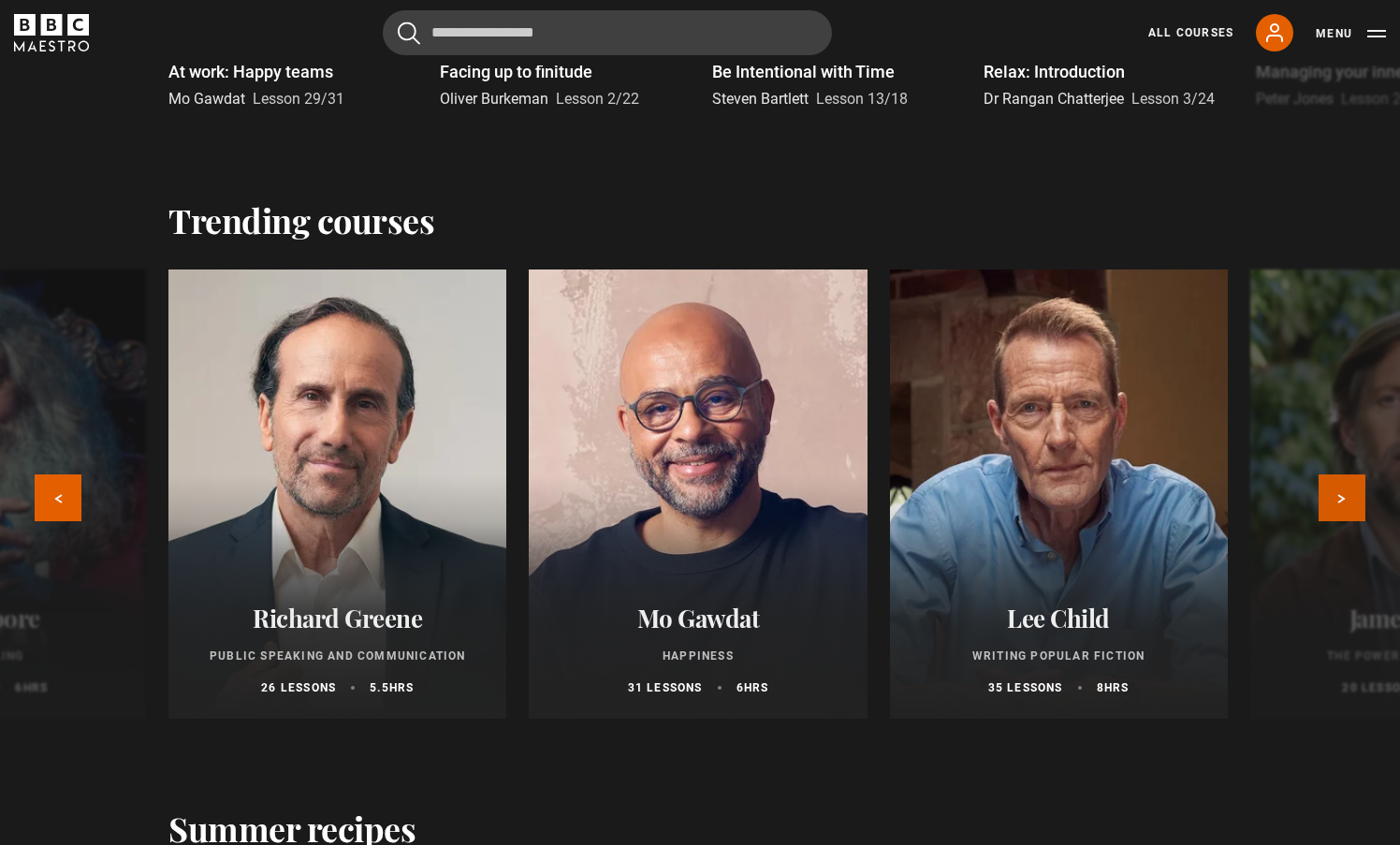 click on "Next" at bounding box center (1342, 498) 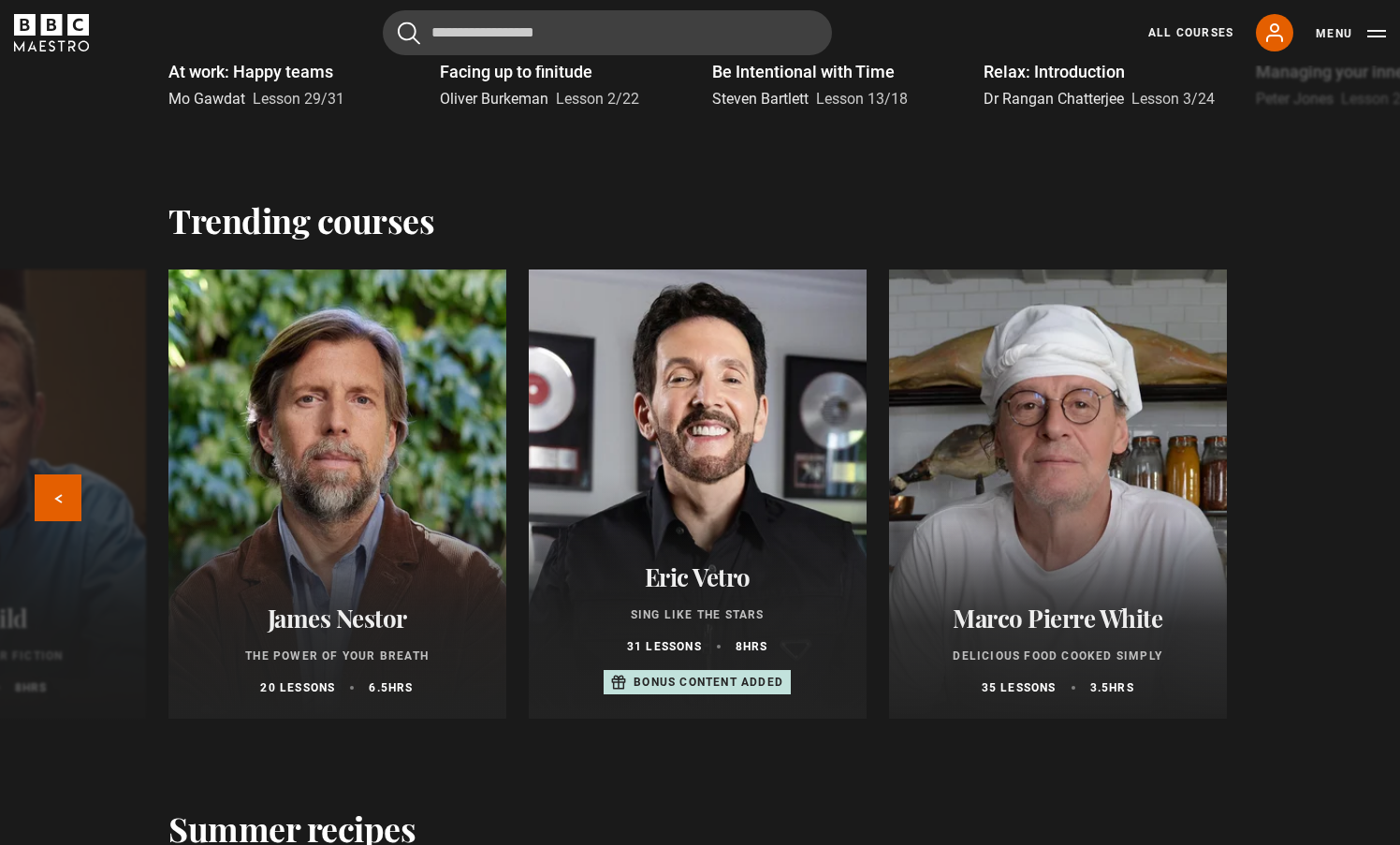 click at bounding box center [-23, 494] 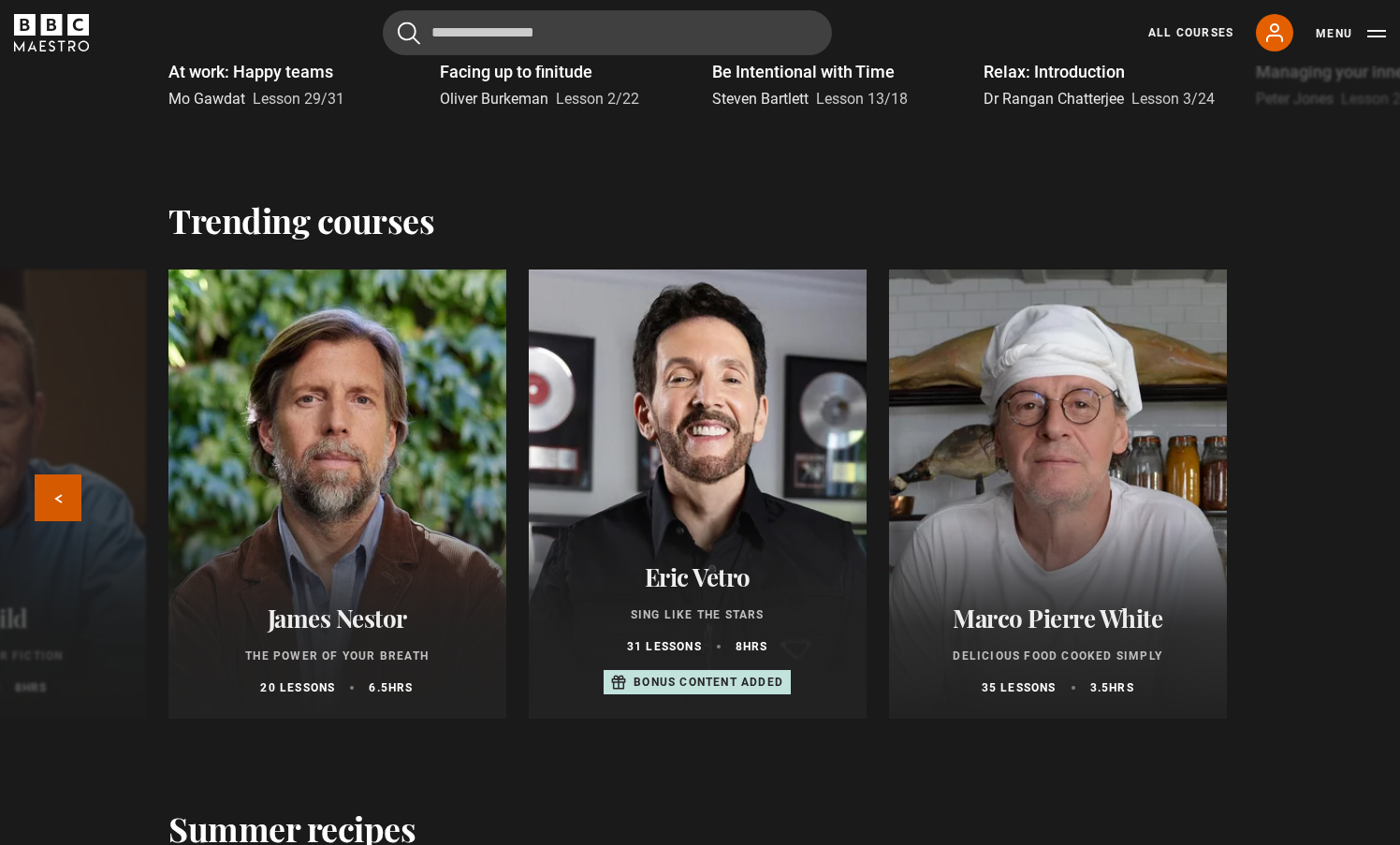 click on "Previous" at bounding box center [58, 498] 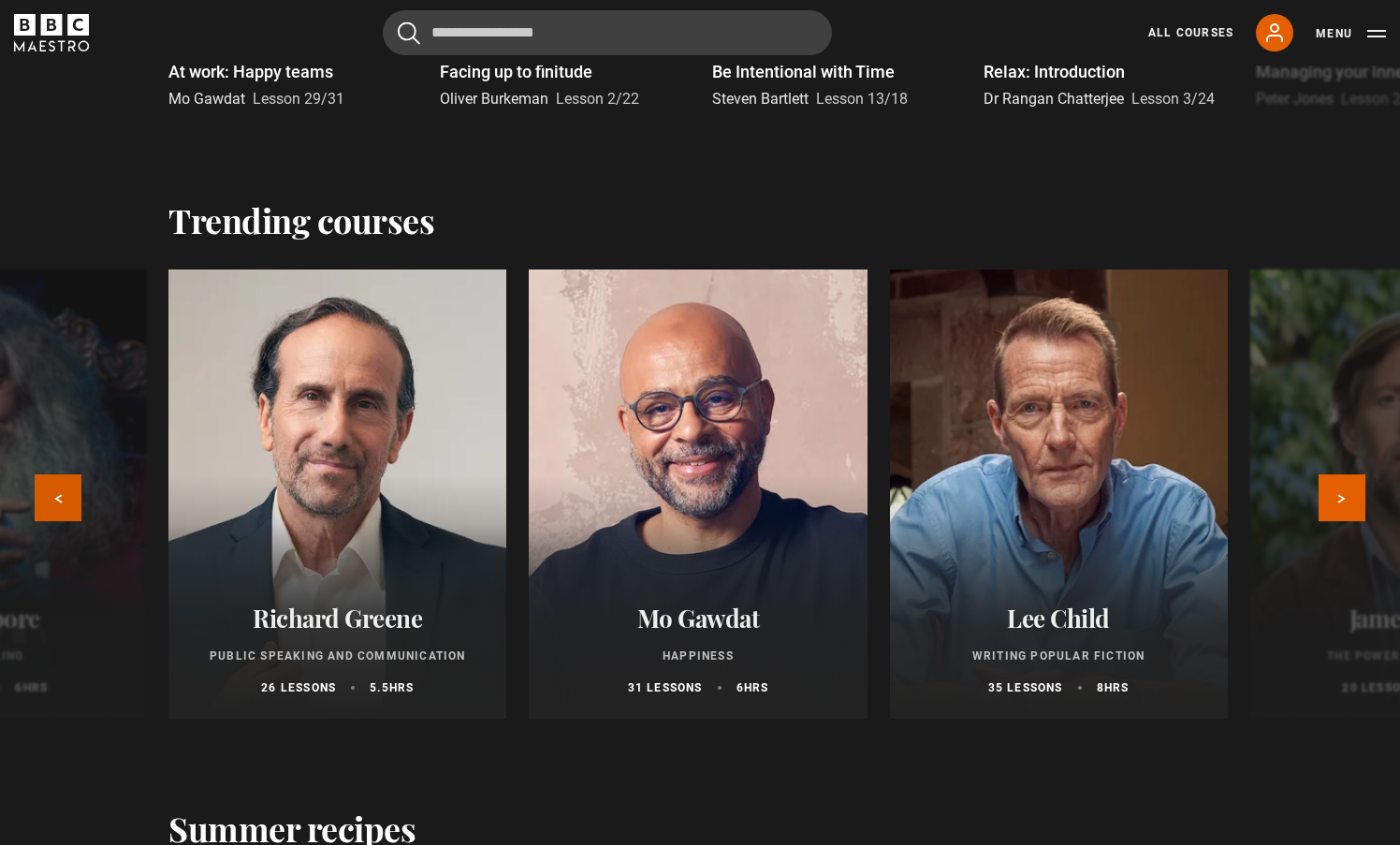 click on "Previous" at bounding box center [58, 498] 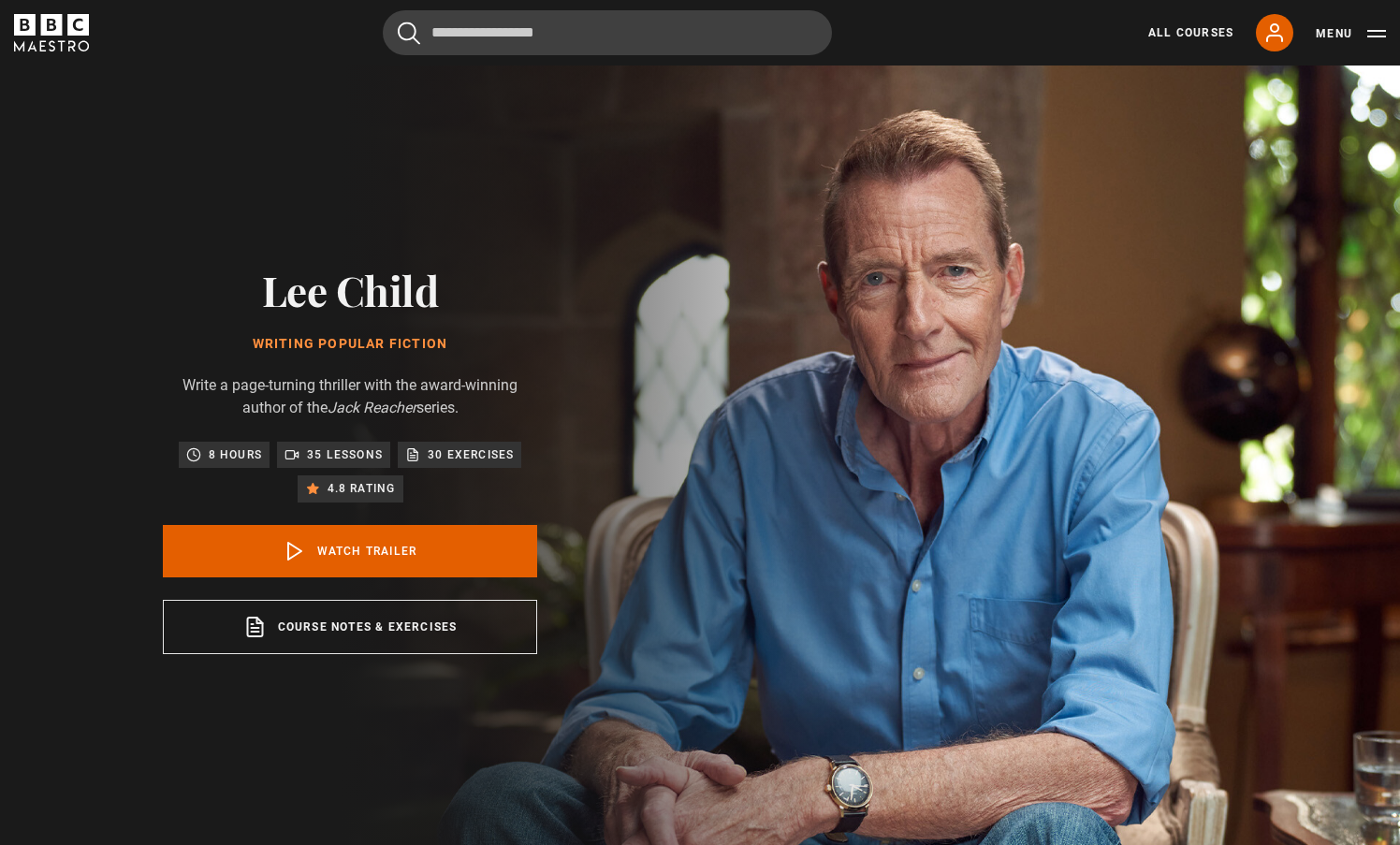 scroll, scrollTop: 0, scrollLeft: 0, axis: both 